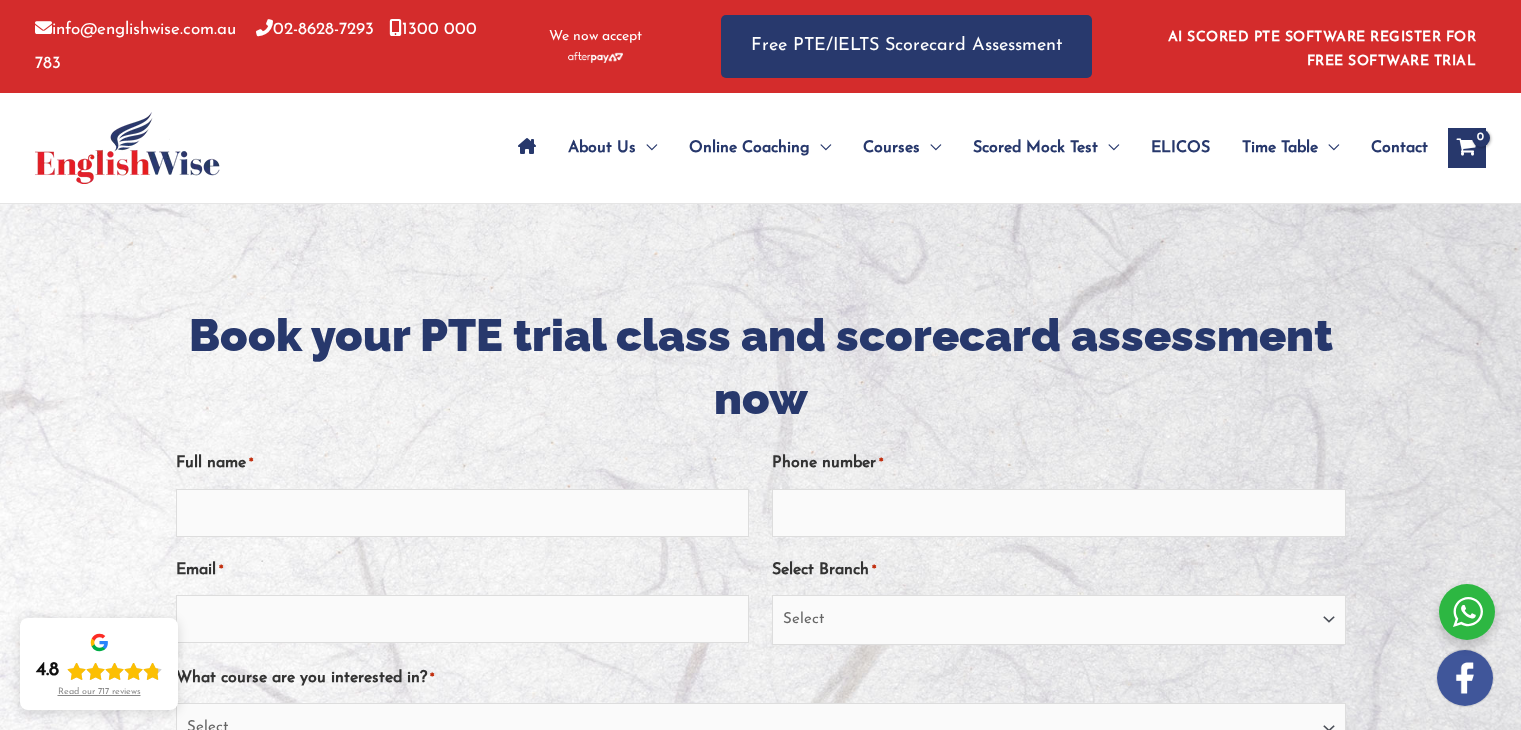 scroll, scrollTop: 0, scrollLeft: 0, axis: both 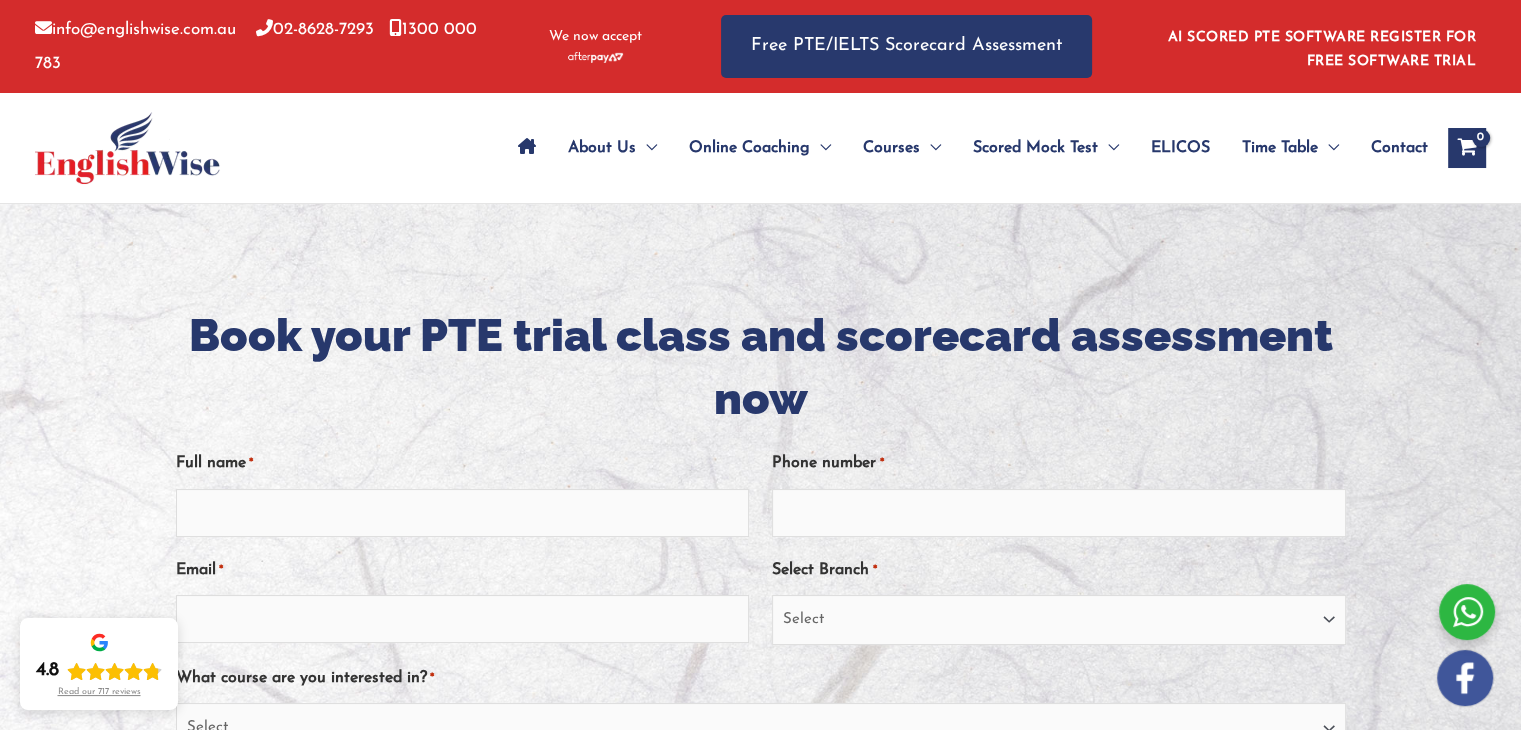 click on "Full name *" at bounding box center (462, 513) 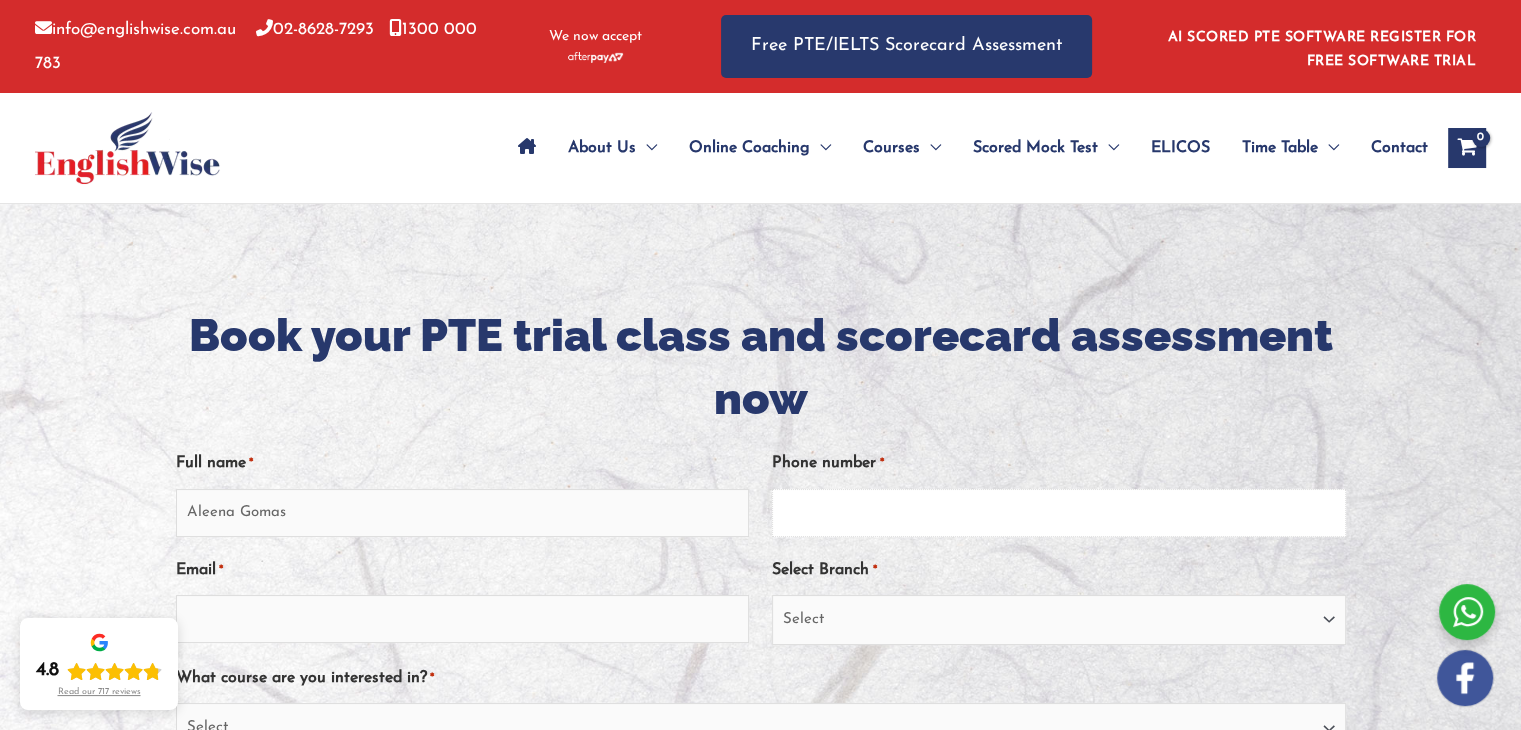 type on "0466605148" 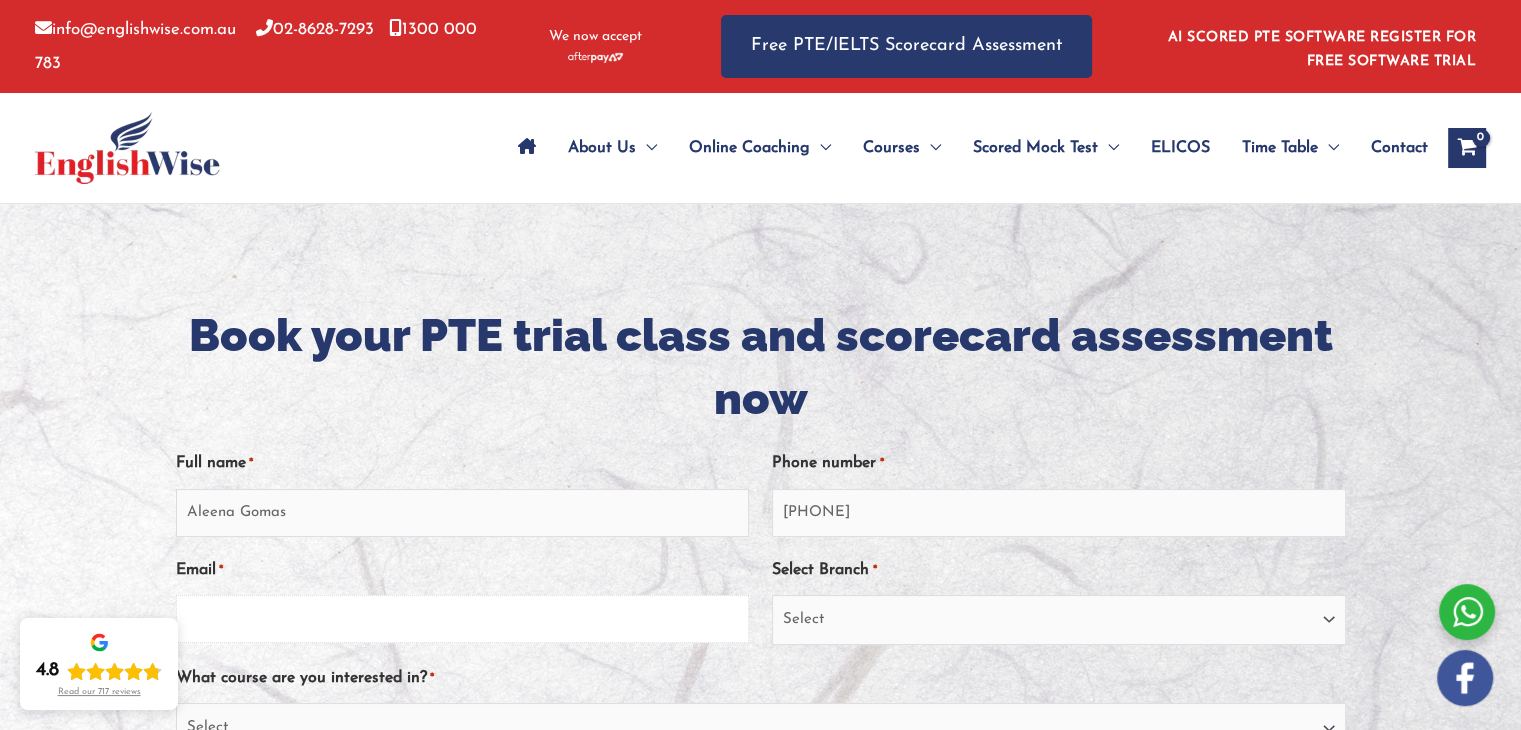 type on "[EMAIL]" 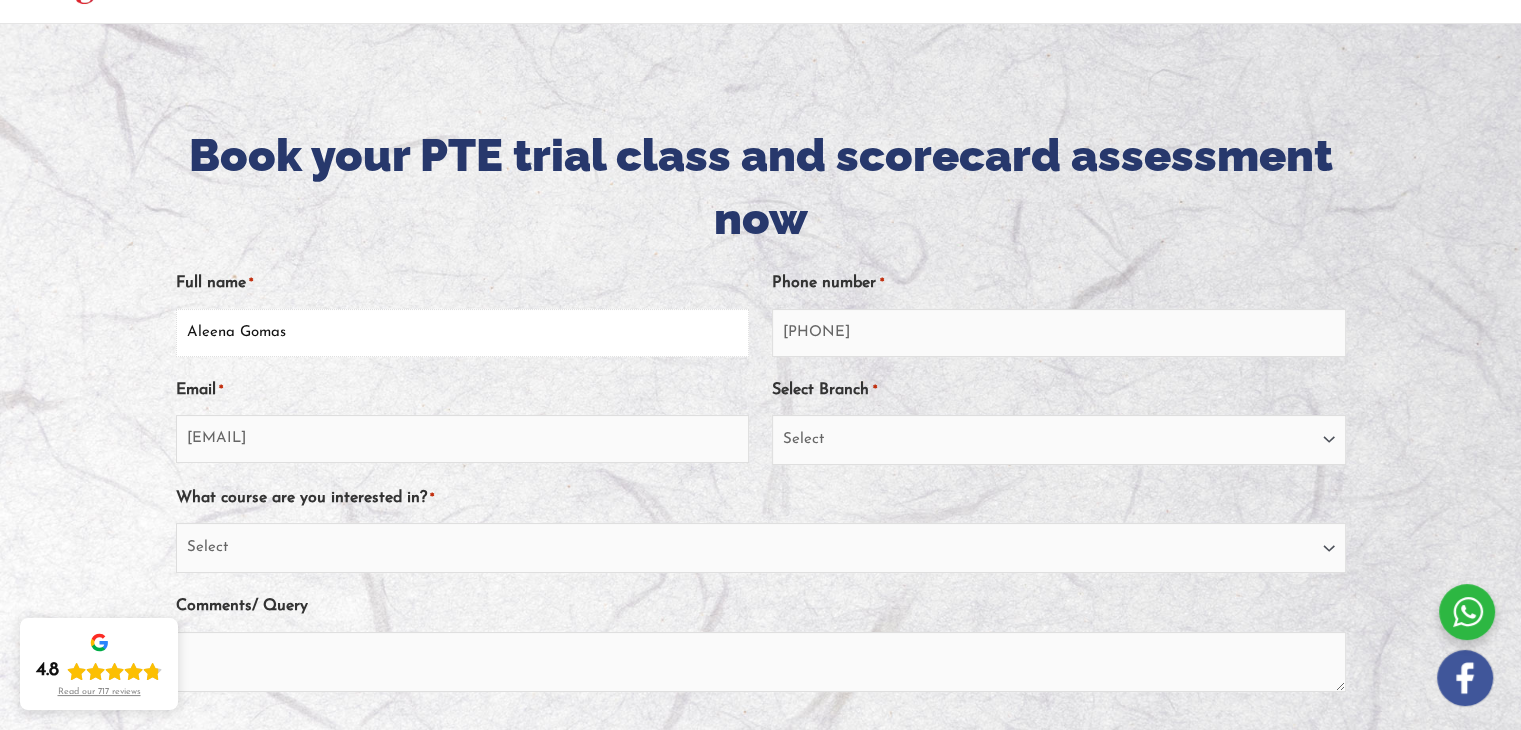 scroll, scrollTop: 197, scrollLeft: 0, axis: vertical 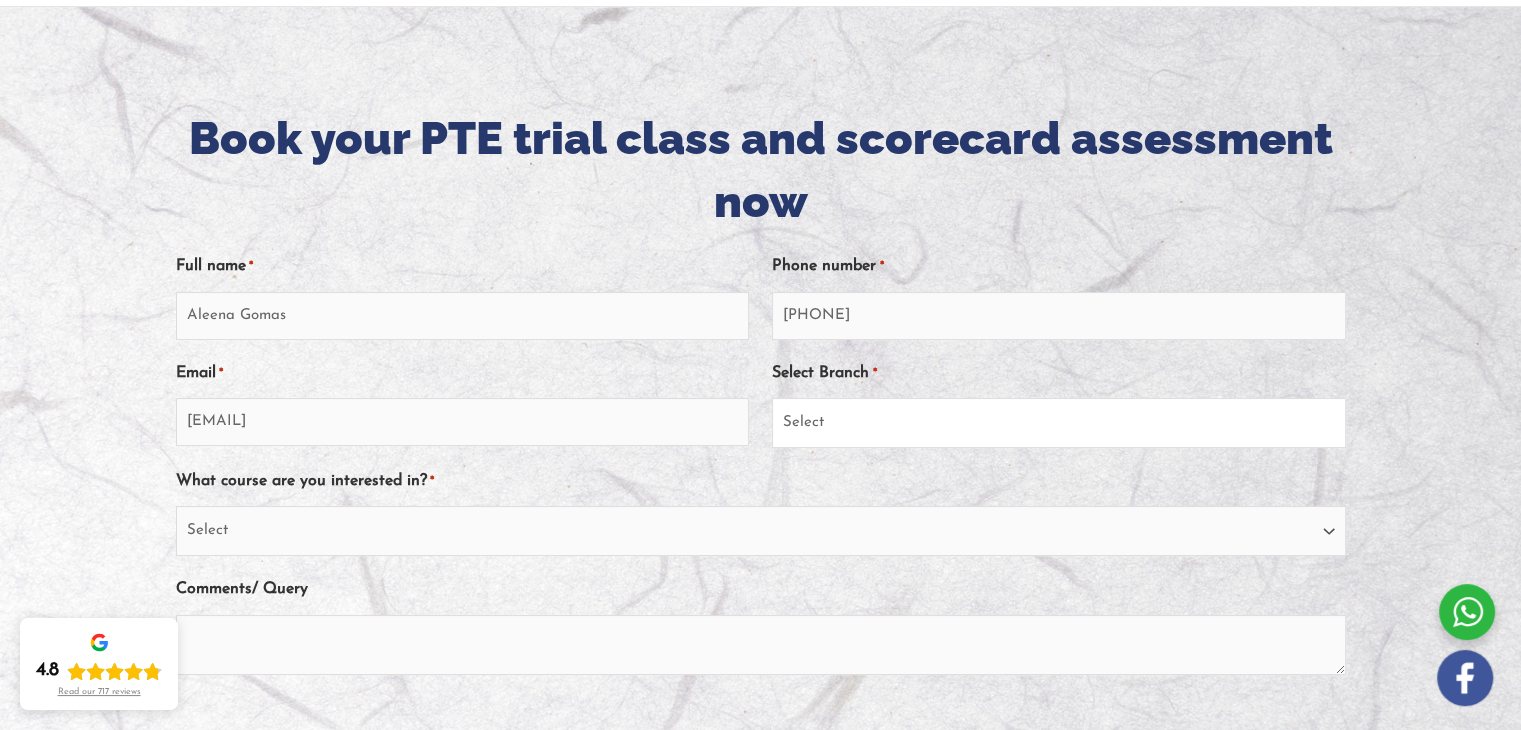 click on "Select Sydney City Center Sydney Parramatta EnglishWise Global Brisbane Gold Coast Australian Capital Territory/Canberra South Australia Victoria Tasmania Northern Territory Western Australia Outside Australia" at bounding box center (1058, 423) 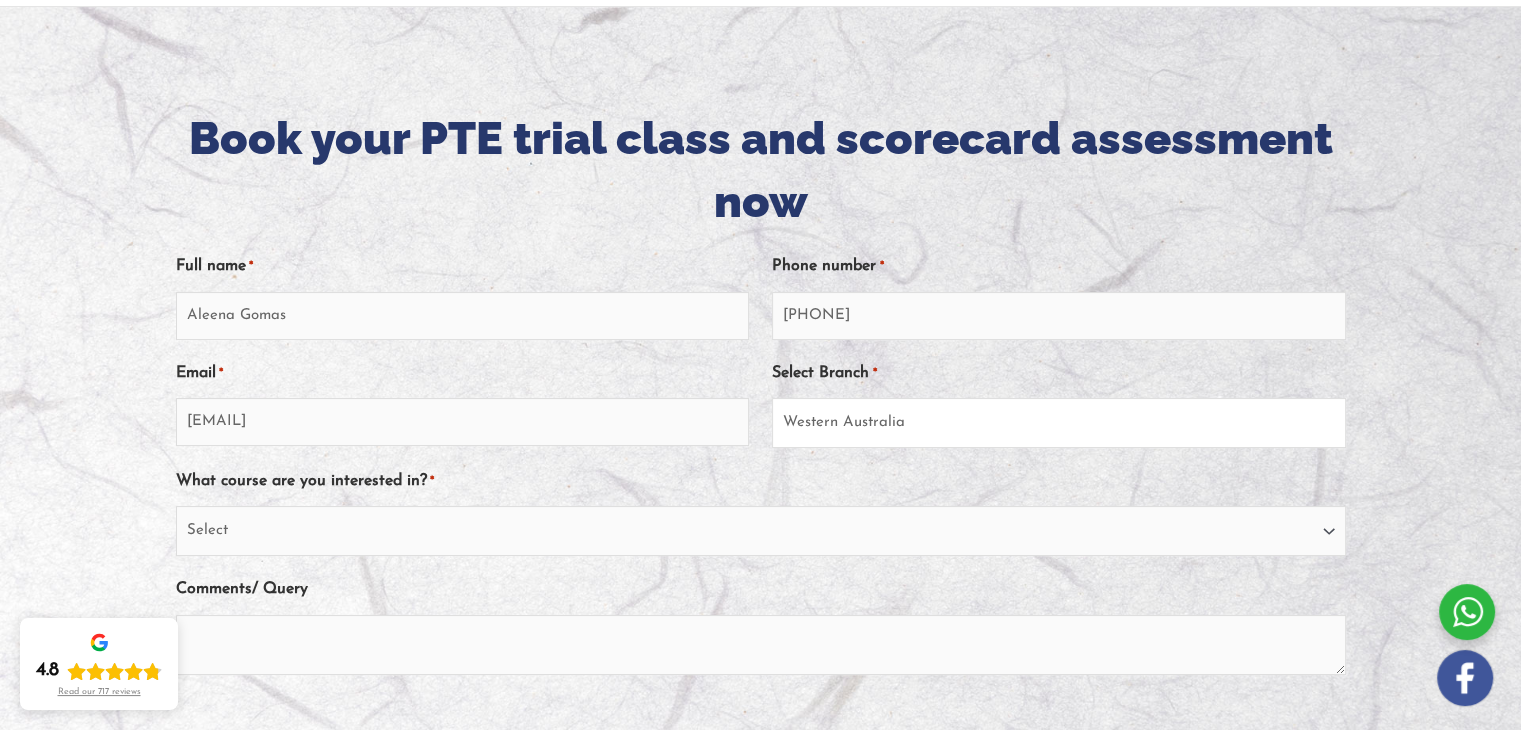 click on "Select Sydney City Center Sydney Parramatta EnglishWise Global Brisbane Gold Coast Australian Capital Territory/Canberra South Australia Victoria Tasmania Northern Territory Western Australia Outside Australia" at bounding box center [1058, 423] 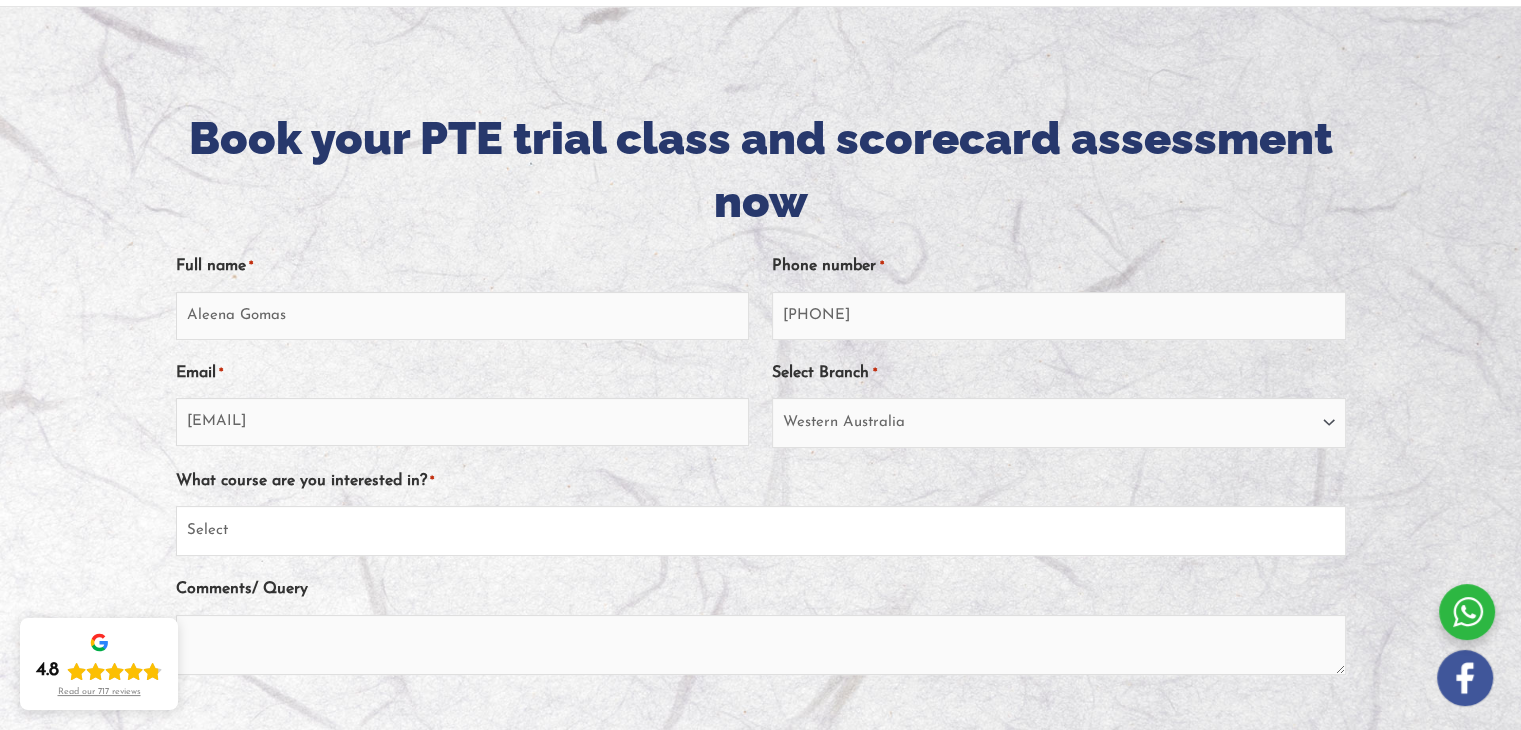 click on "Select PTE NAATI IELTS OET General English" at bounding box center [761, 531] 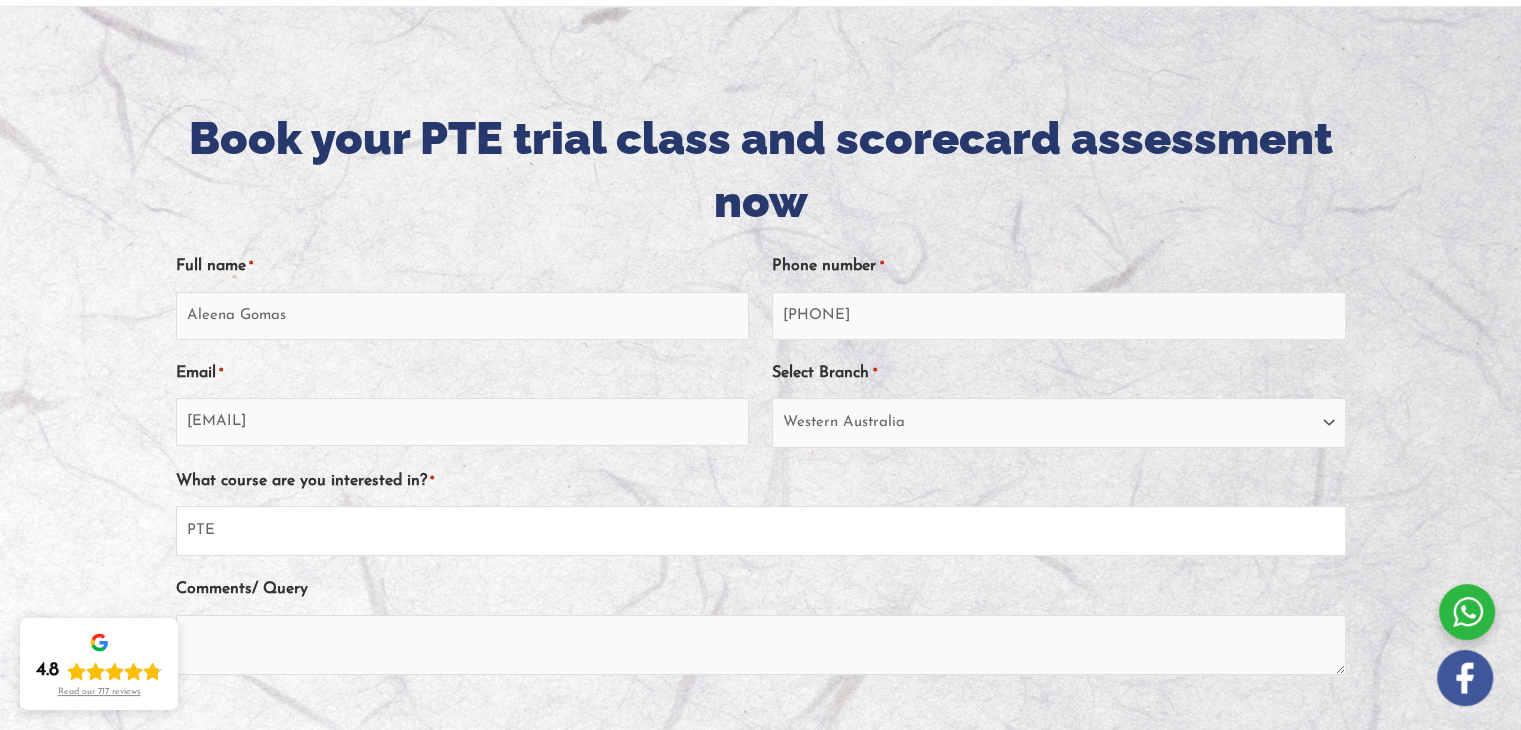 click on "Select PTE NAATI IELTS OET General English" at bounding box center (761, 531) 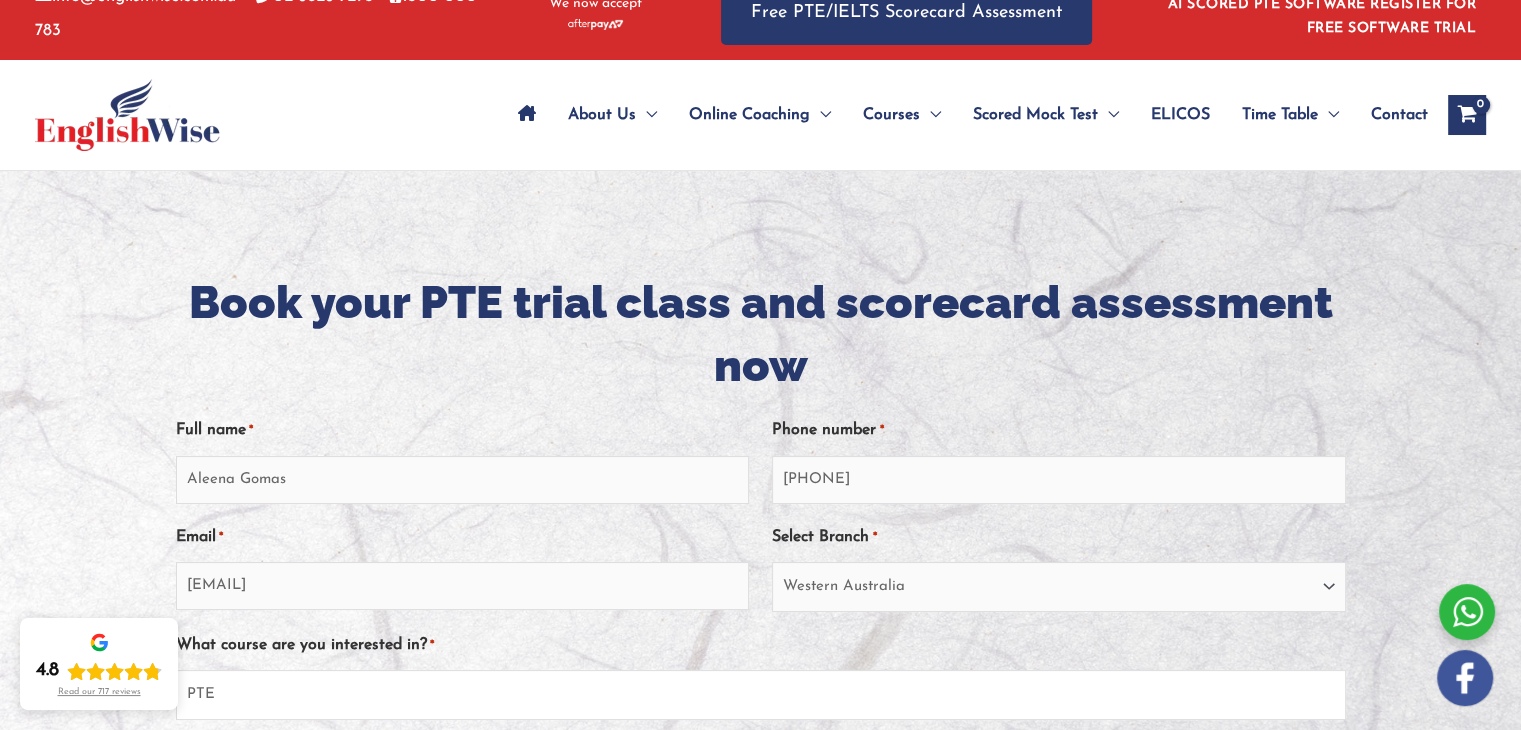 scroll, scrollTop: 0, scrollLeft: 0, axis: both 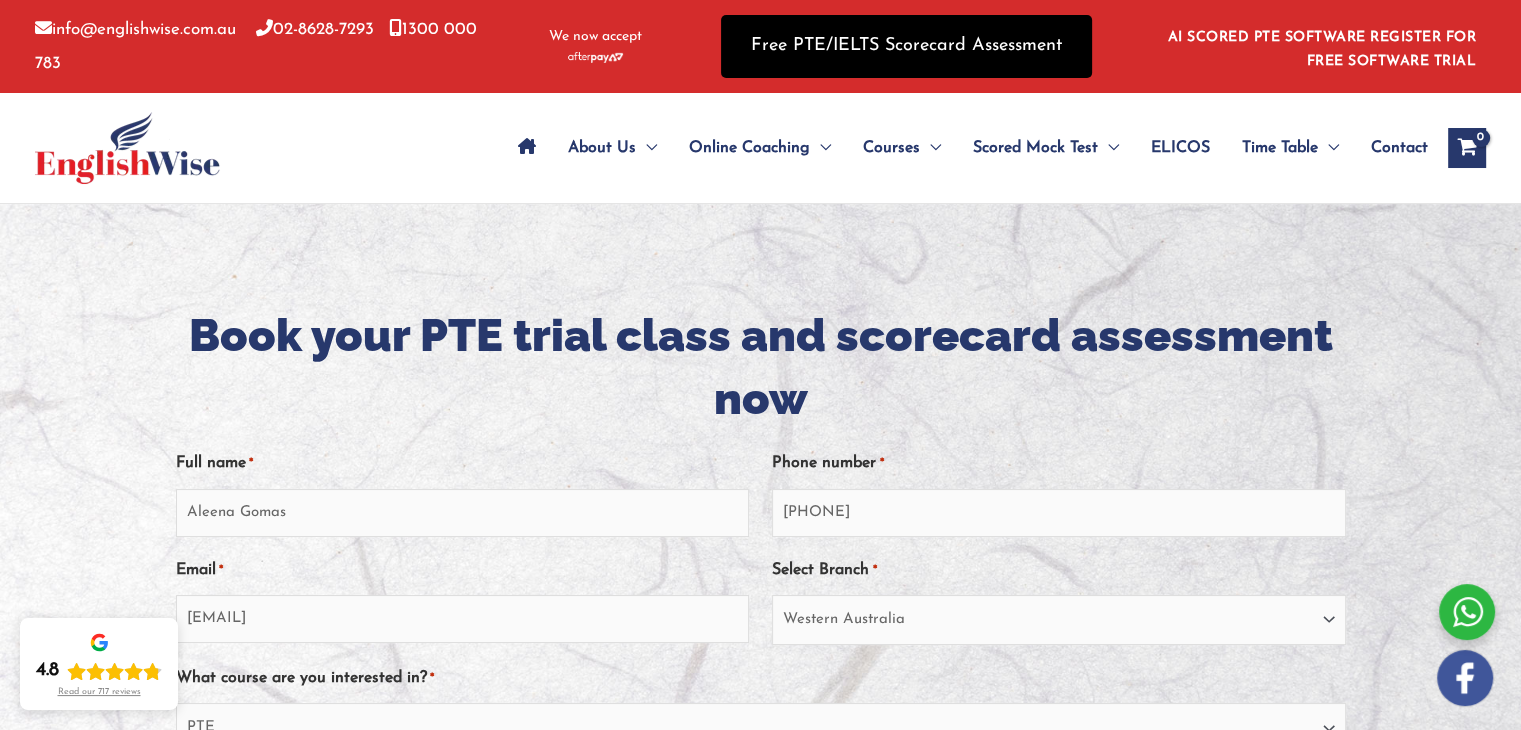 click on "Free PTE/IELTS Scorecard Assessment" at bounding box center (906, 46) 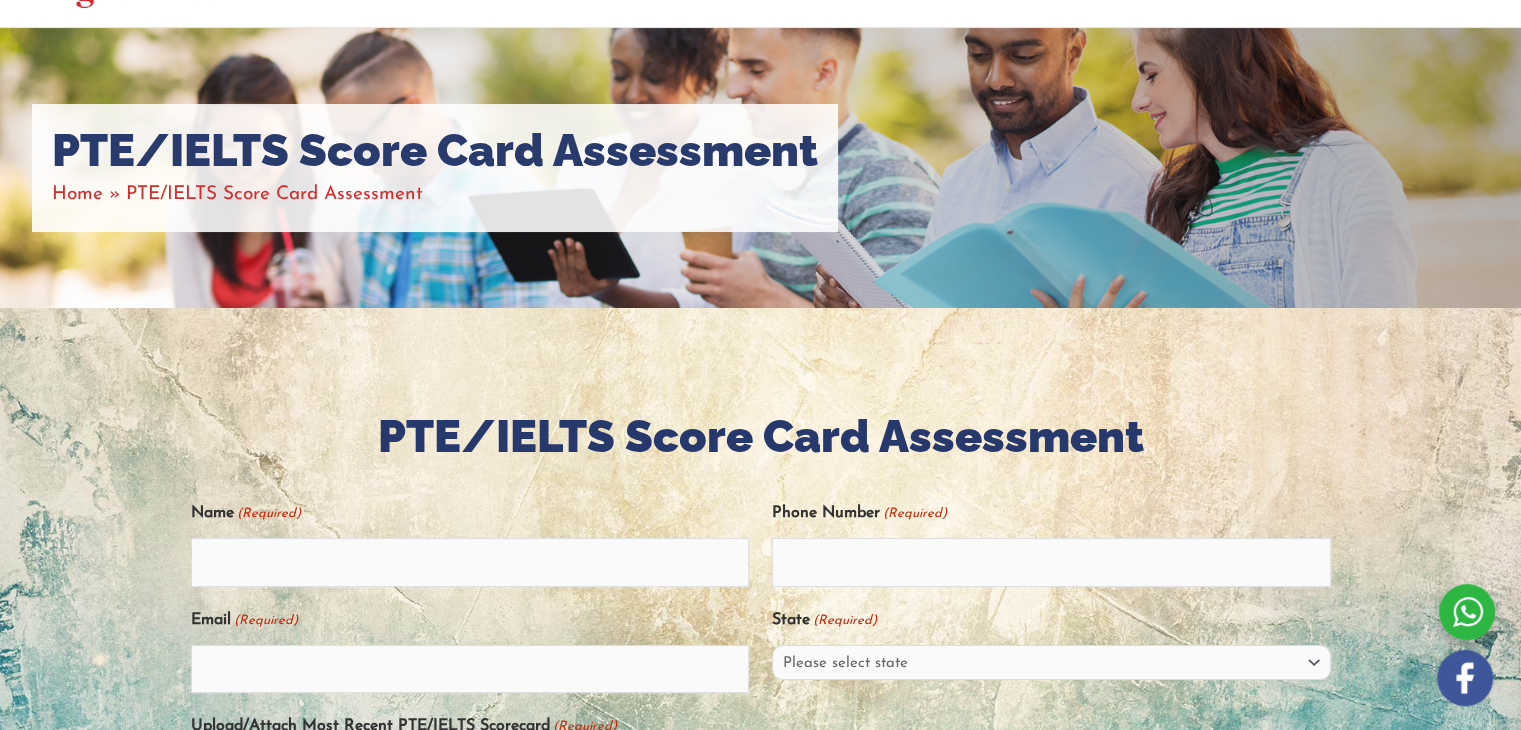 scroll, scrollTop: 0, scrollLeft: 0, axis: both 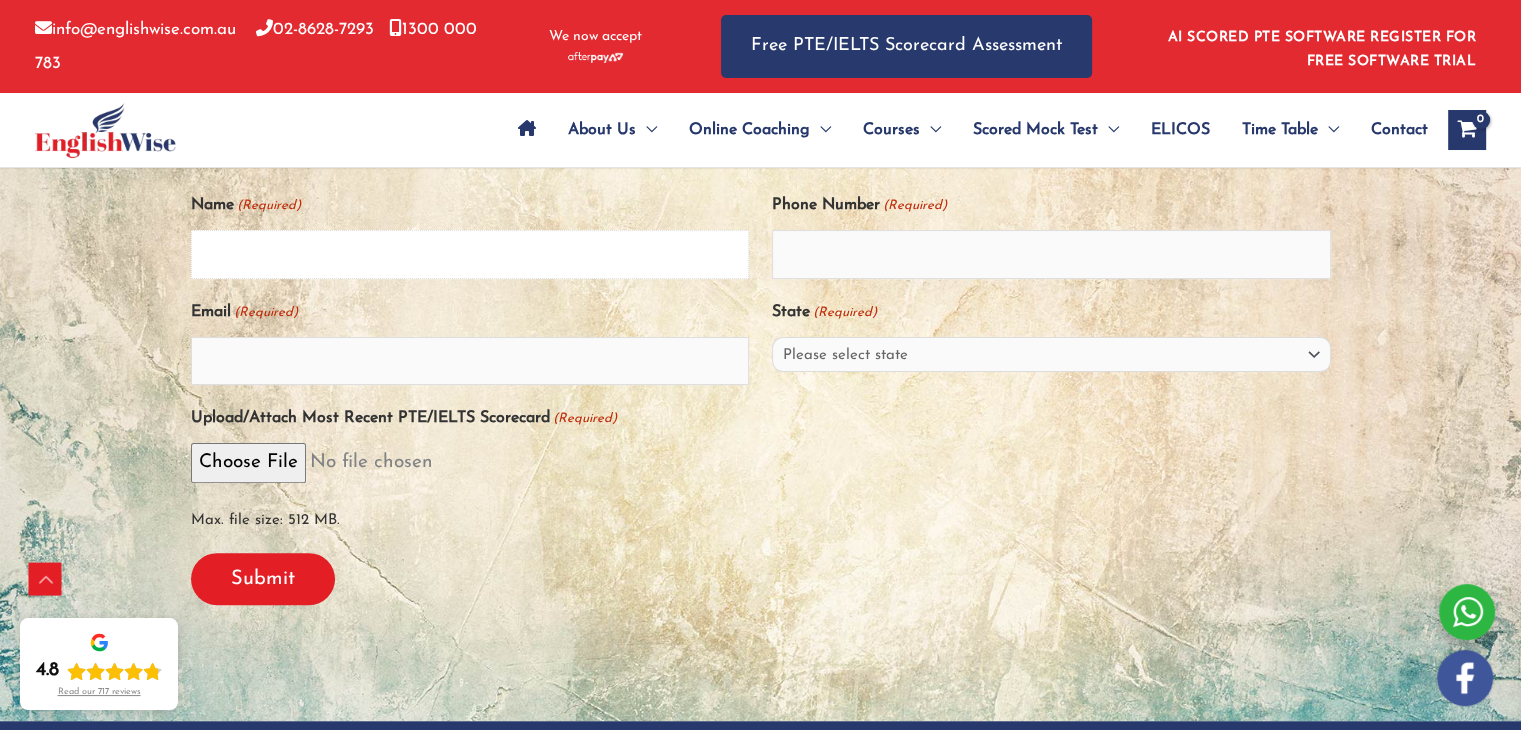 click on "Name (Required)" at bounding box center [470, 254] 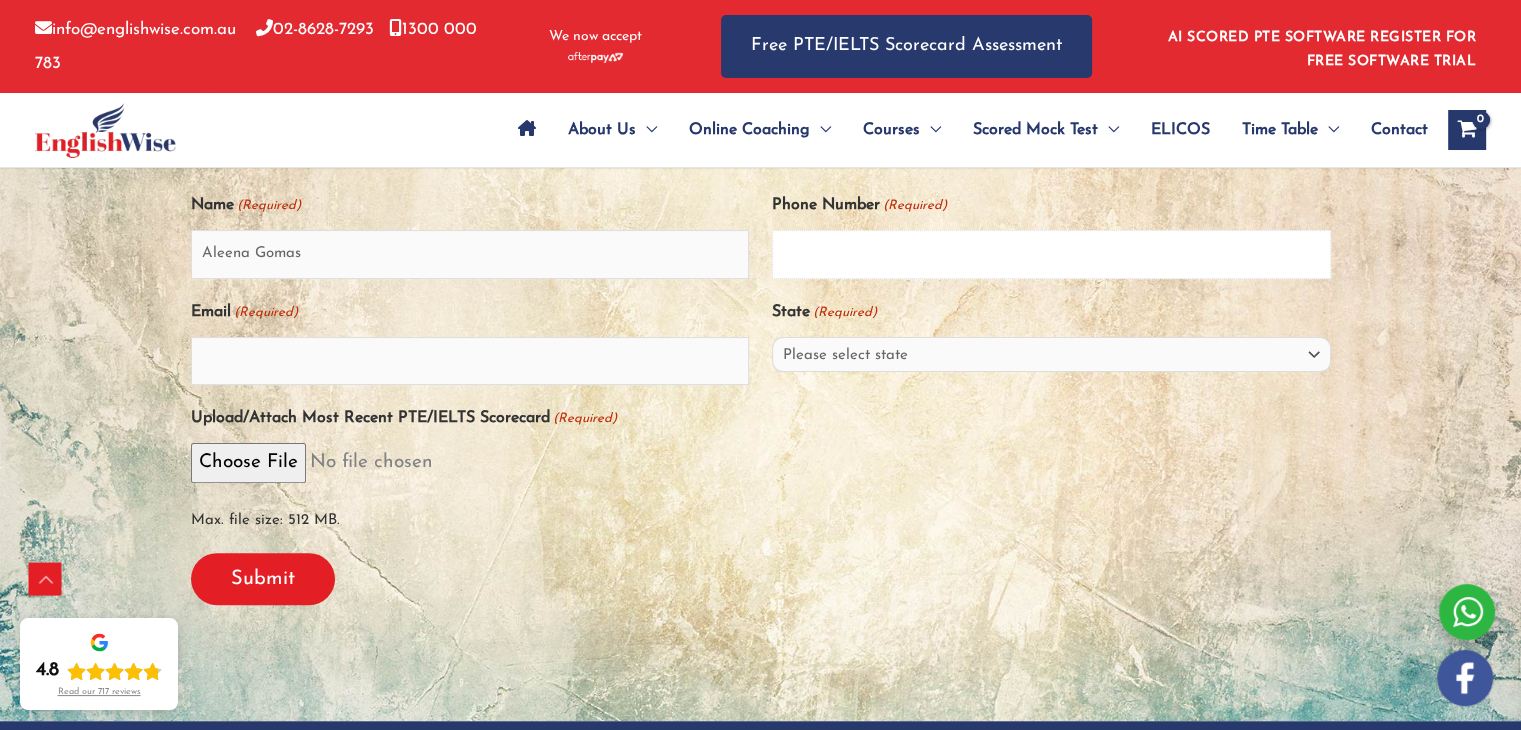 type on "[PHONE]" 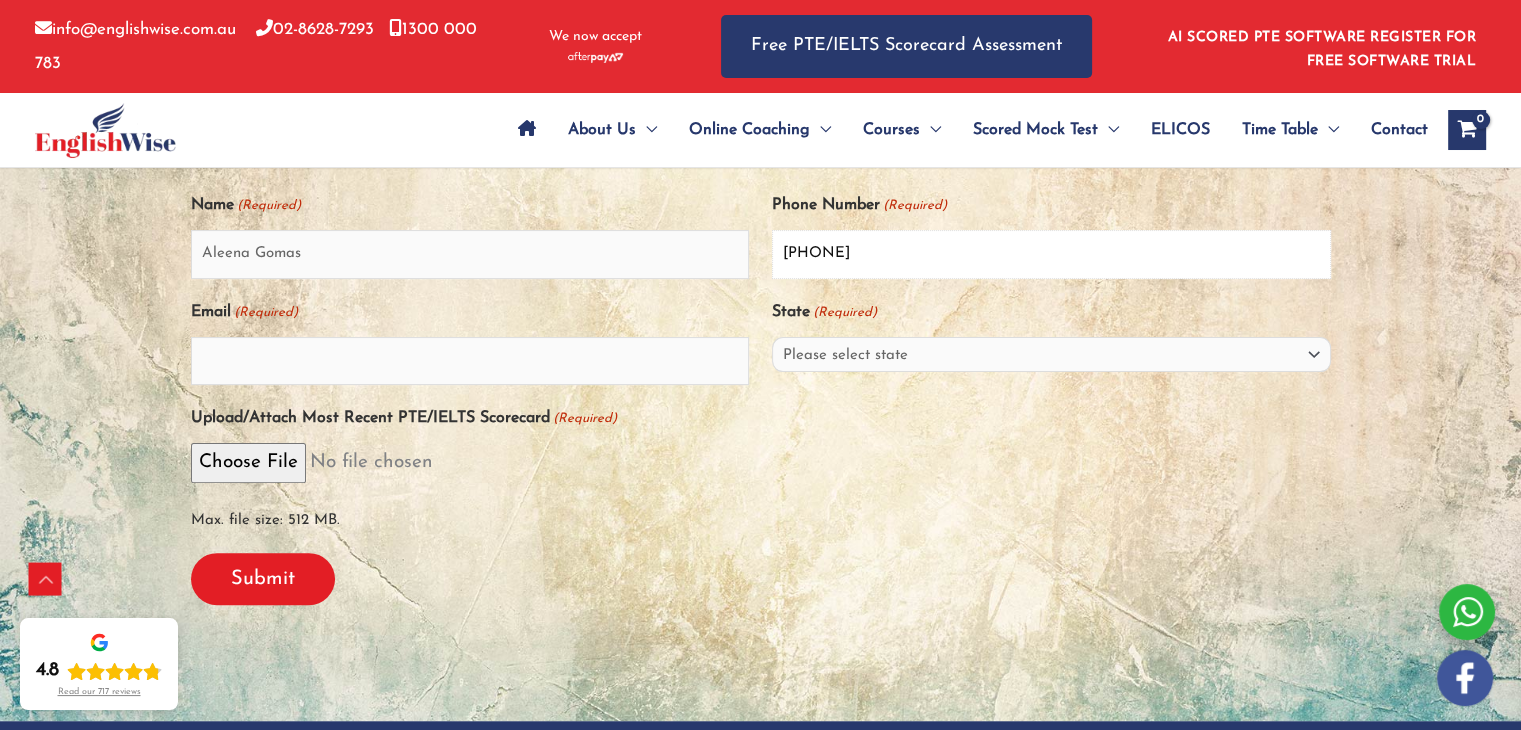 type on "[USERNAME]@[DOMAIN]" 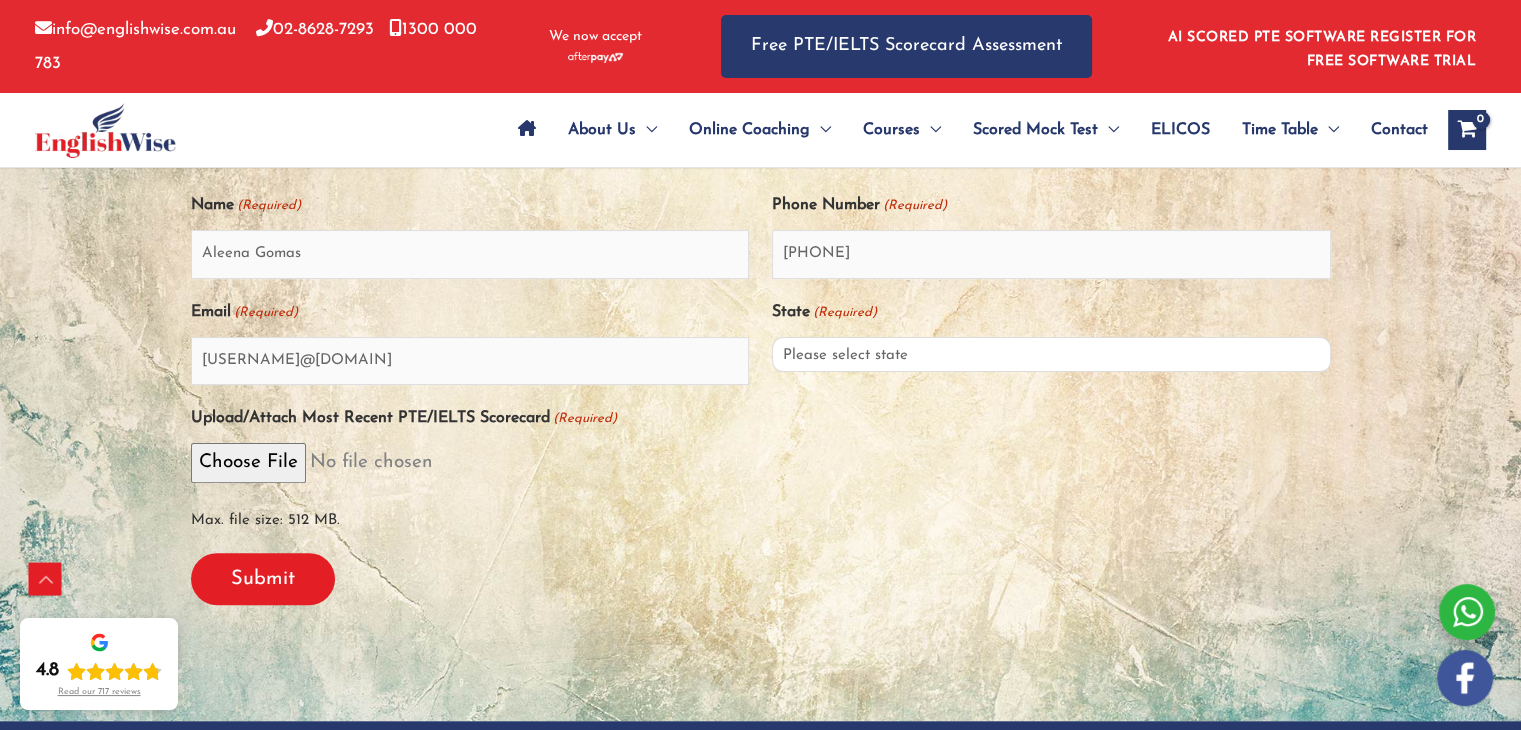 select on "Western Australia (WA)" 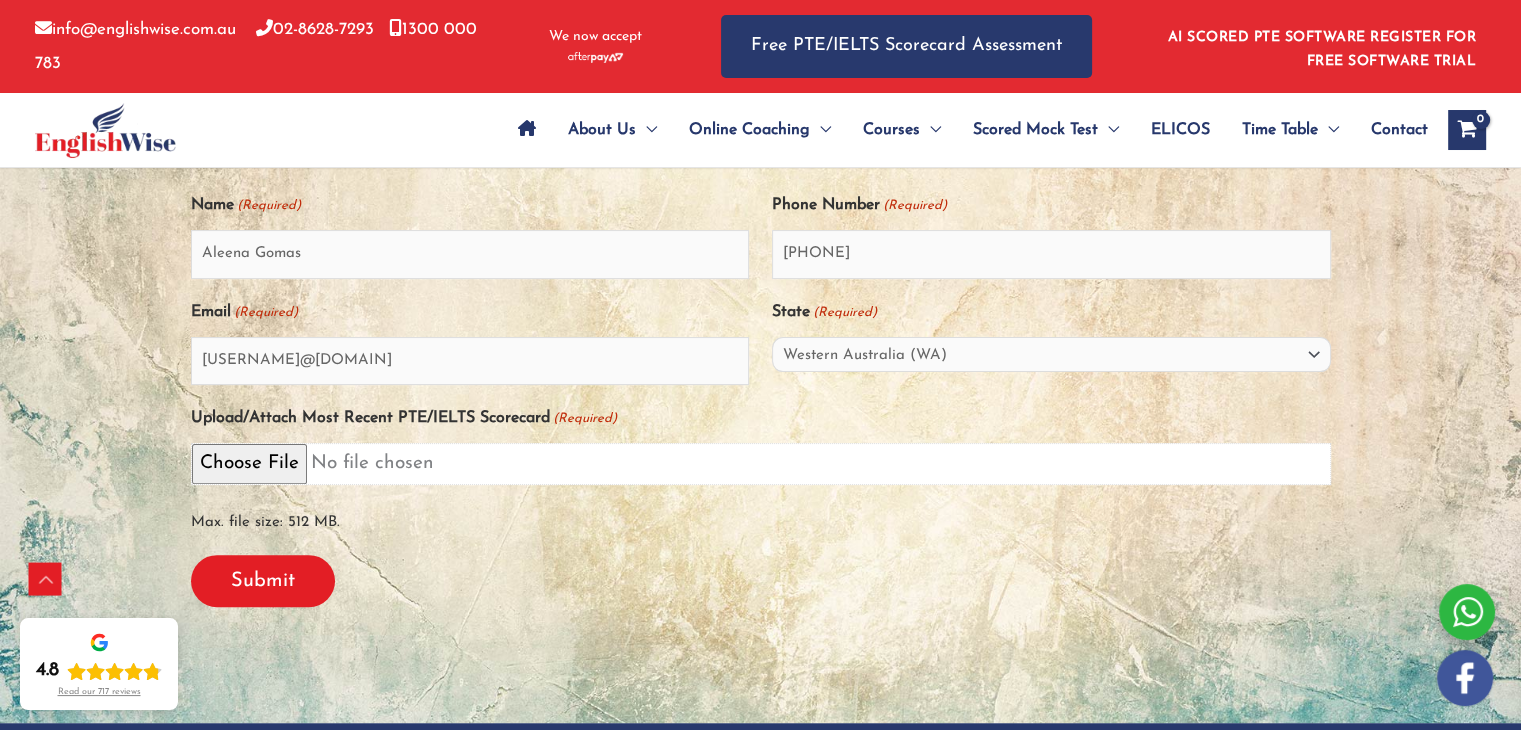click on "Upload/Attach Most Recent PTE/IELTS Scorecard (Required)" at bounding box center [761, 463] 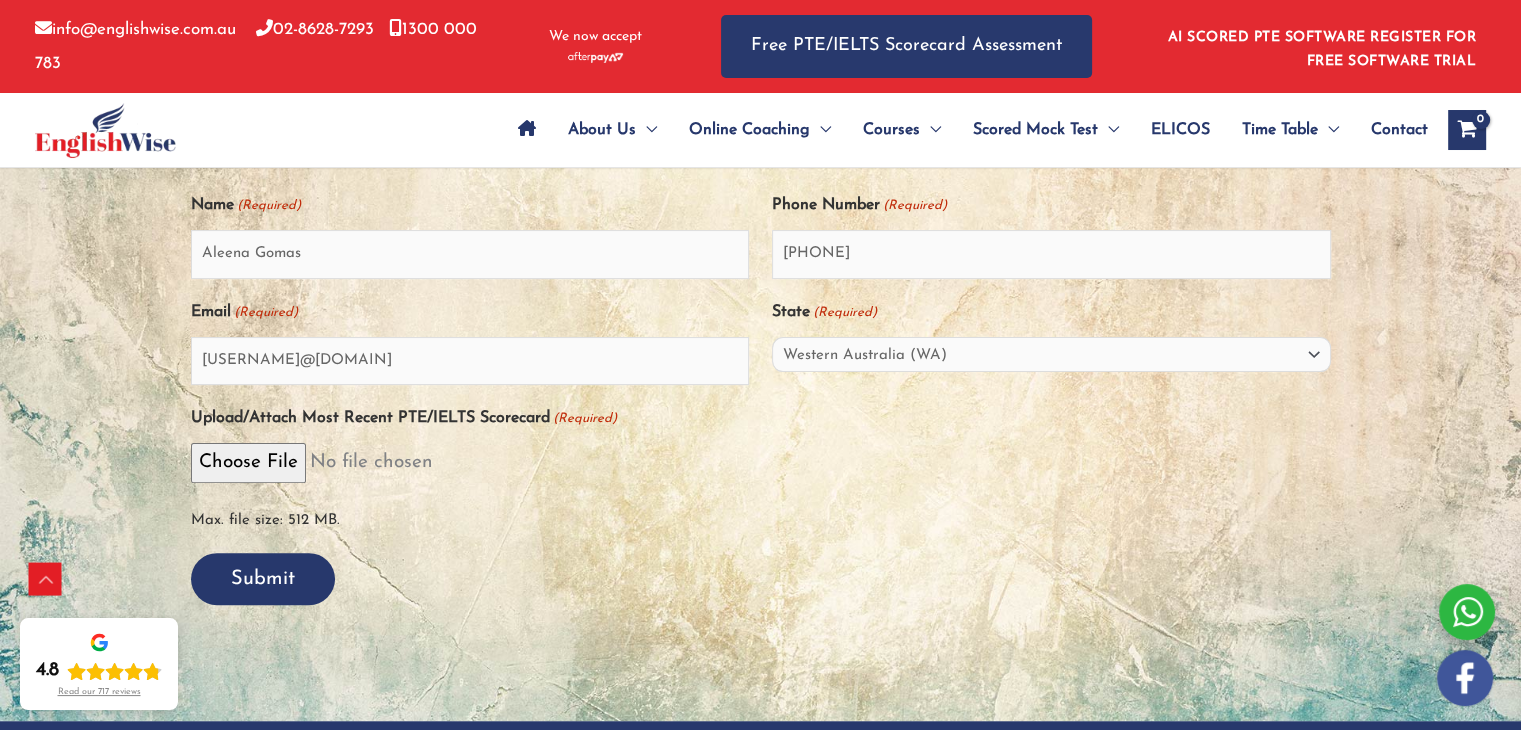 click on "Submit" at bounding box center (263, 579) 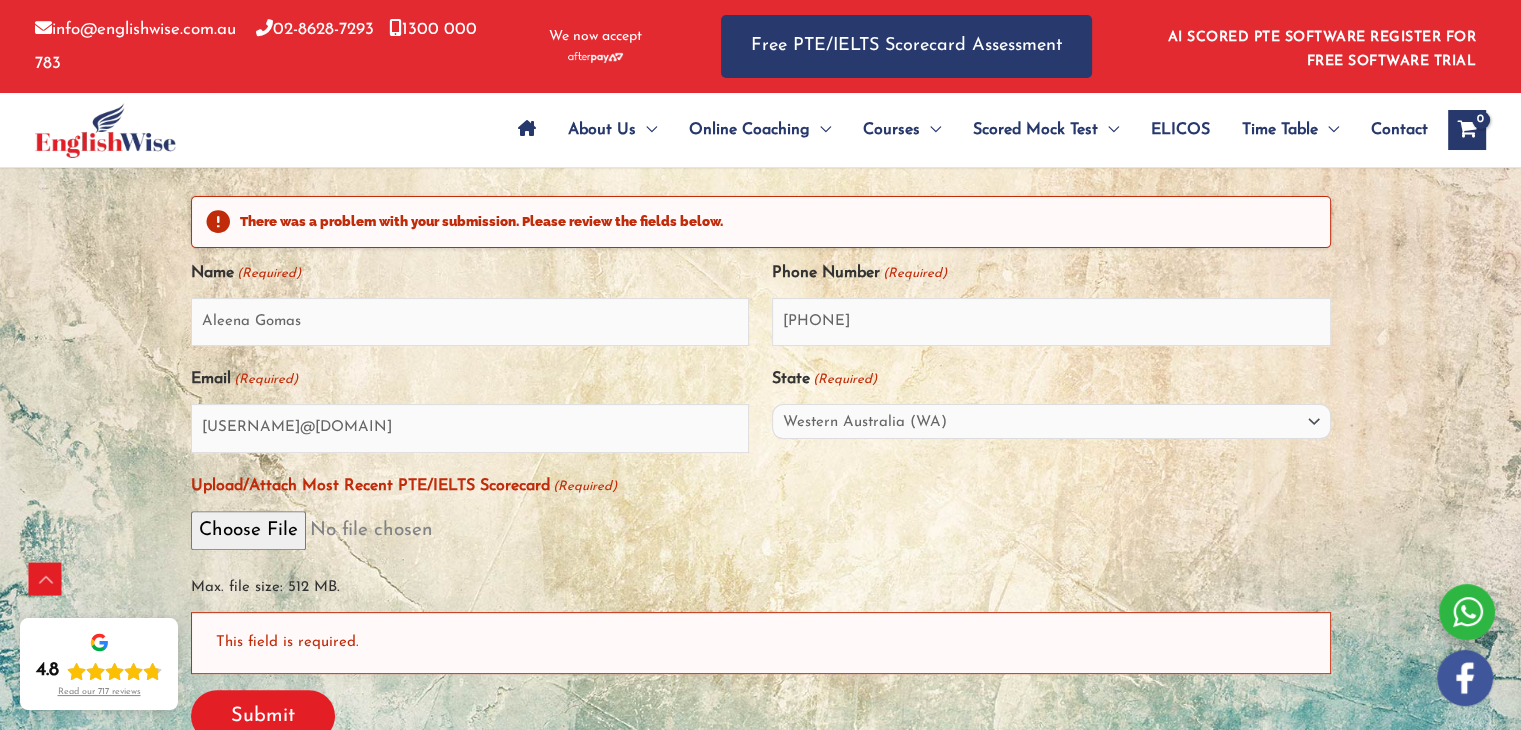 scroll, scrollTop: 580, scrollLeft: 0, axis: vertical 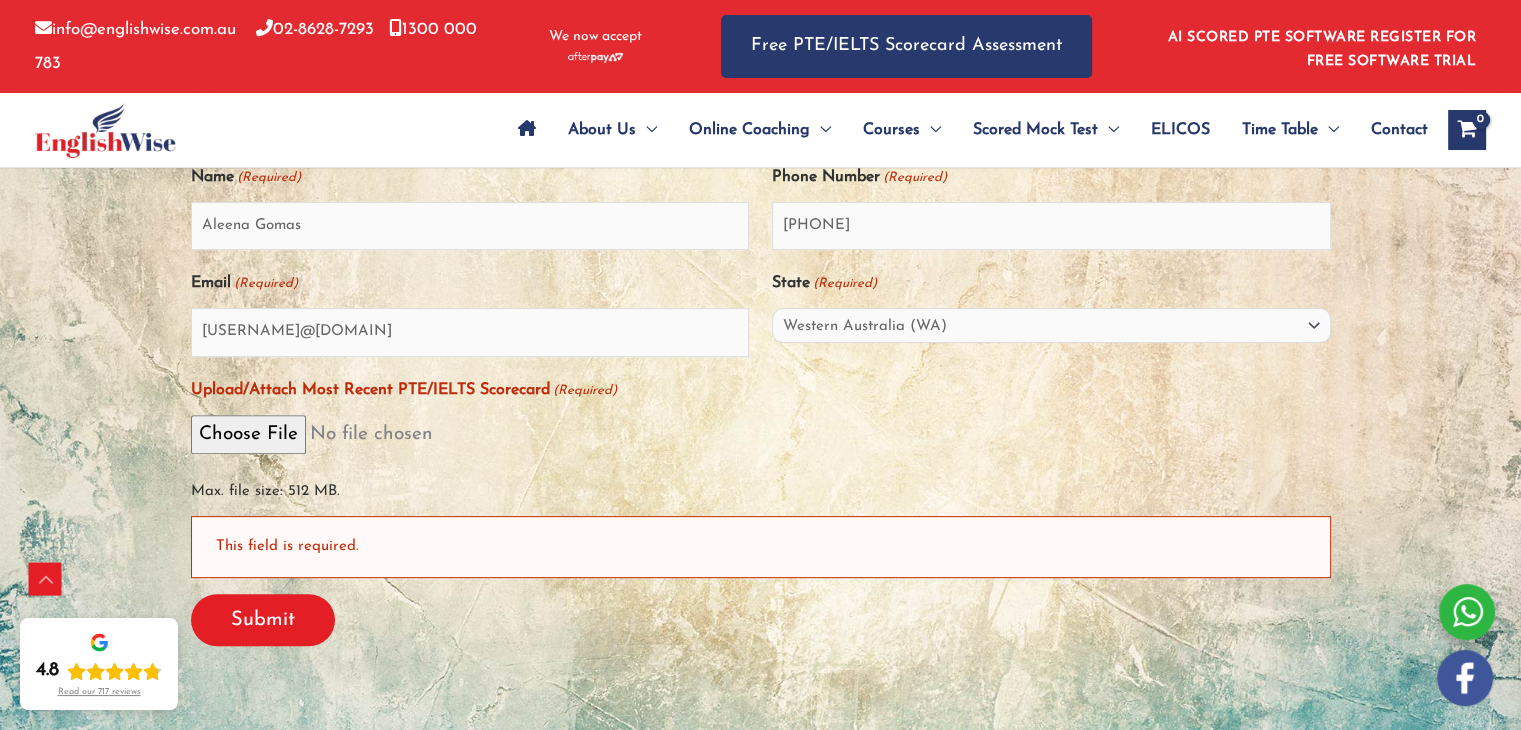 click at bounding box center [760, 333] 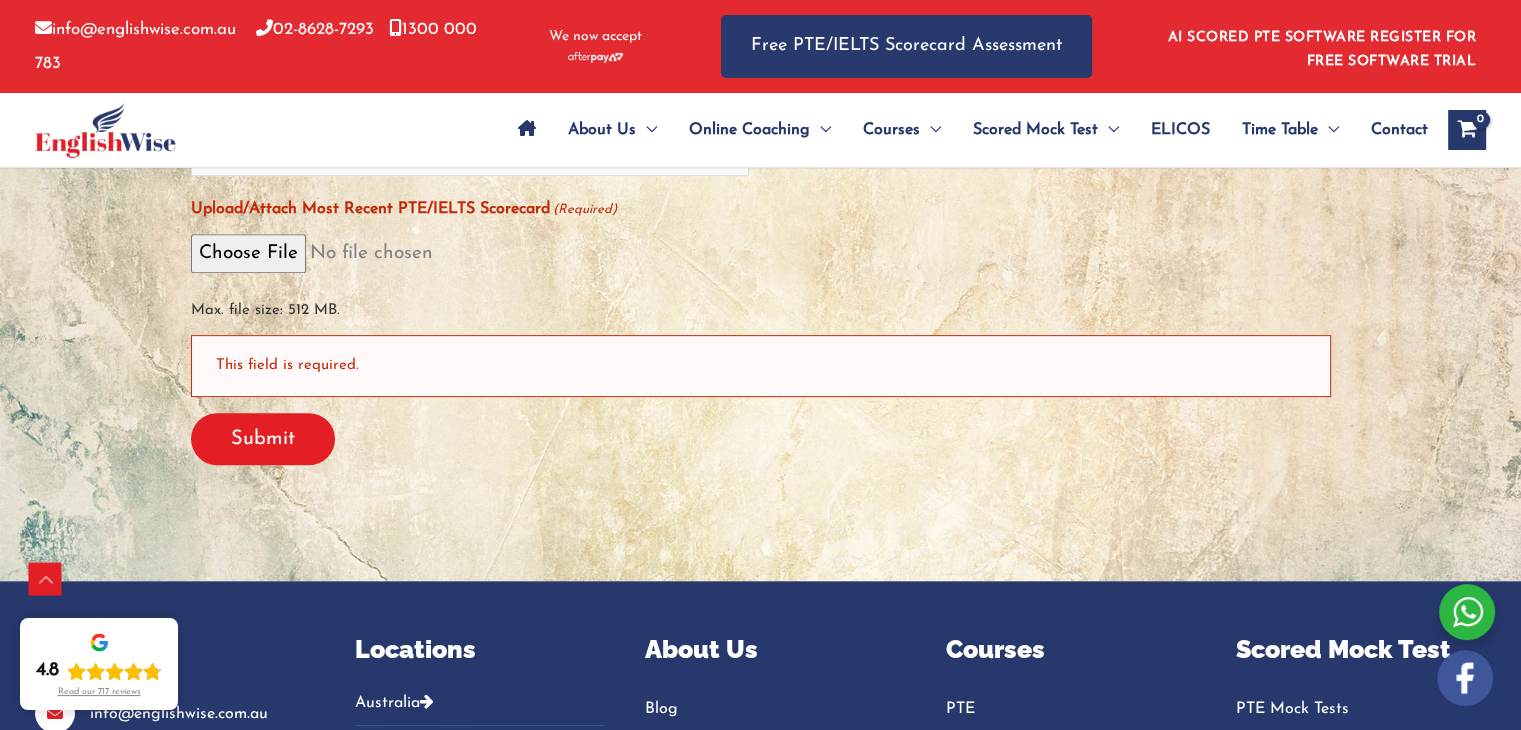 scroll, scrollTop: 763, scrollLeft: 0, axis: vertical 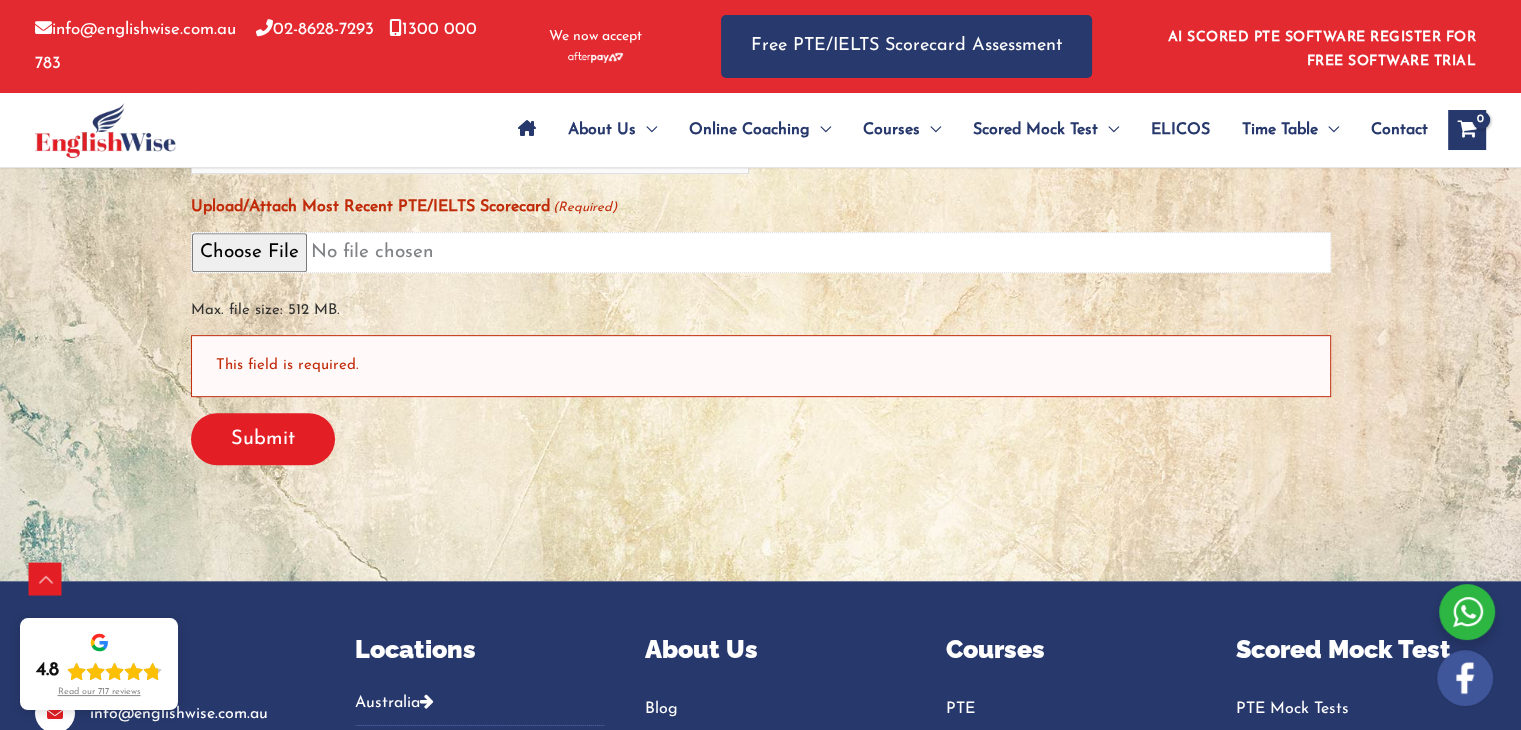 click on "Upload/Attach Most Recent PTE/IELTS Scorecard (Required)" at bounding box center [761, 252] 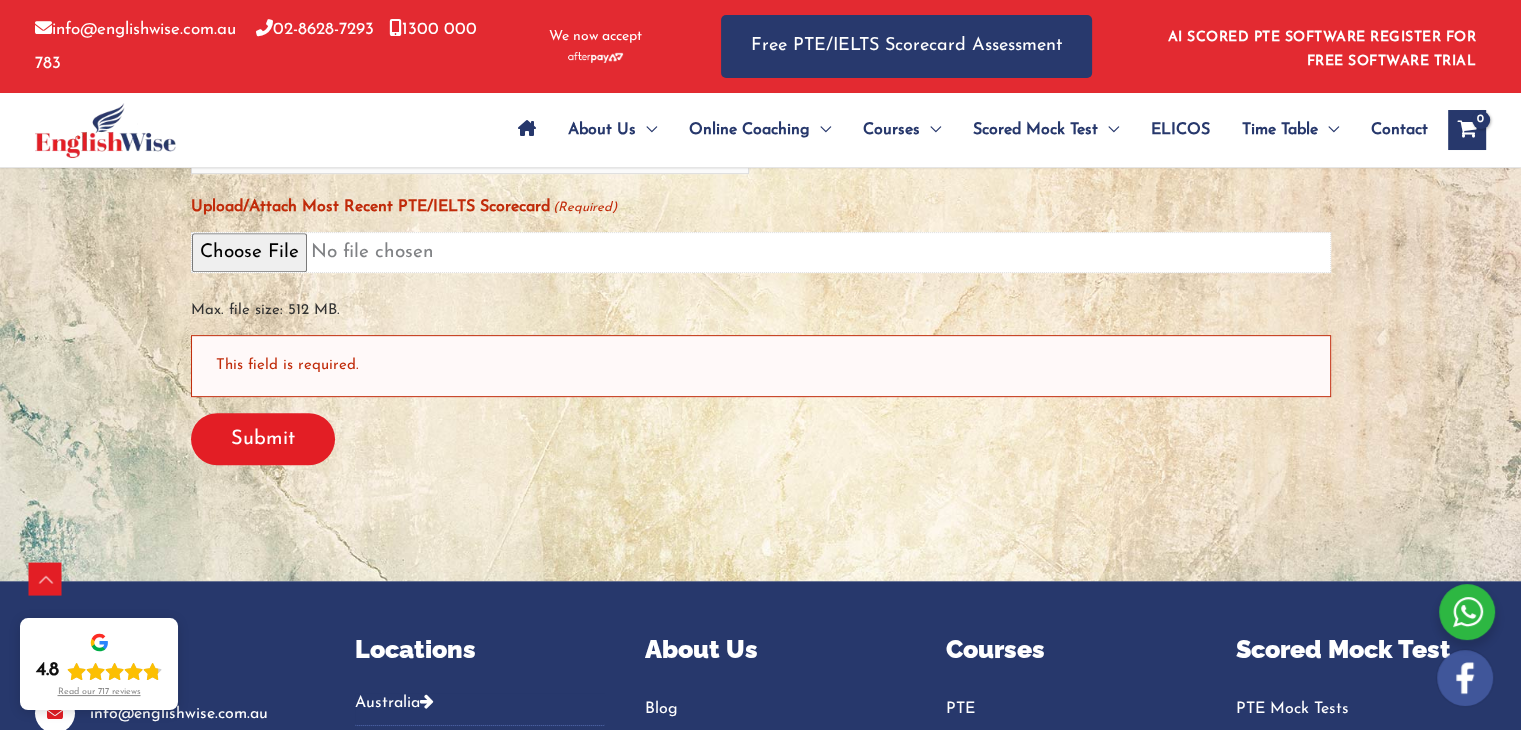 type on "C:\fakepath\pteneed.docx" 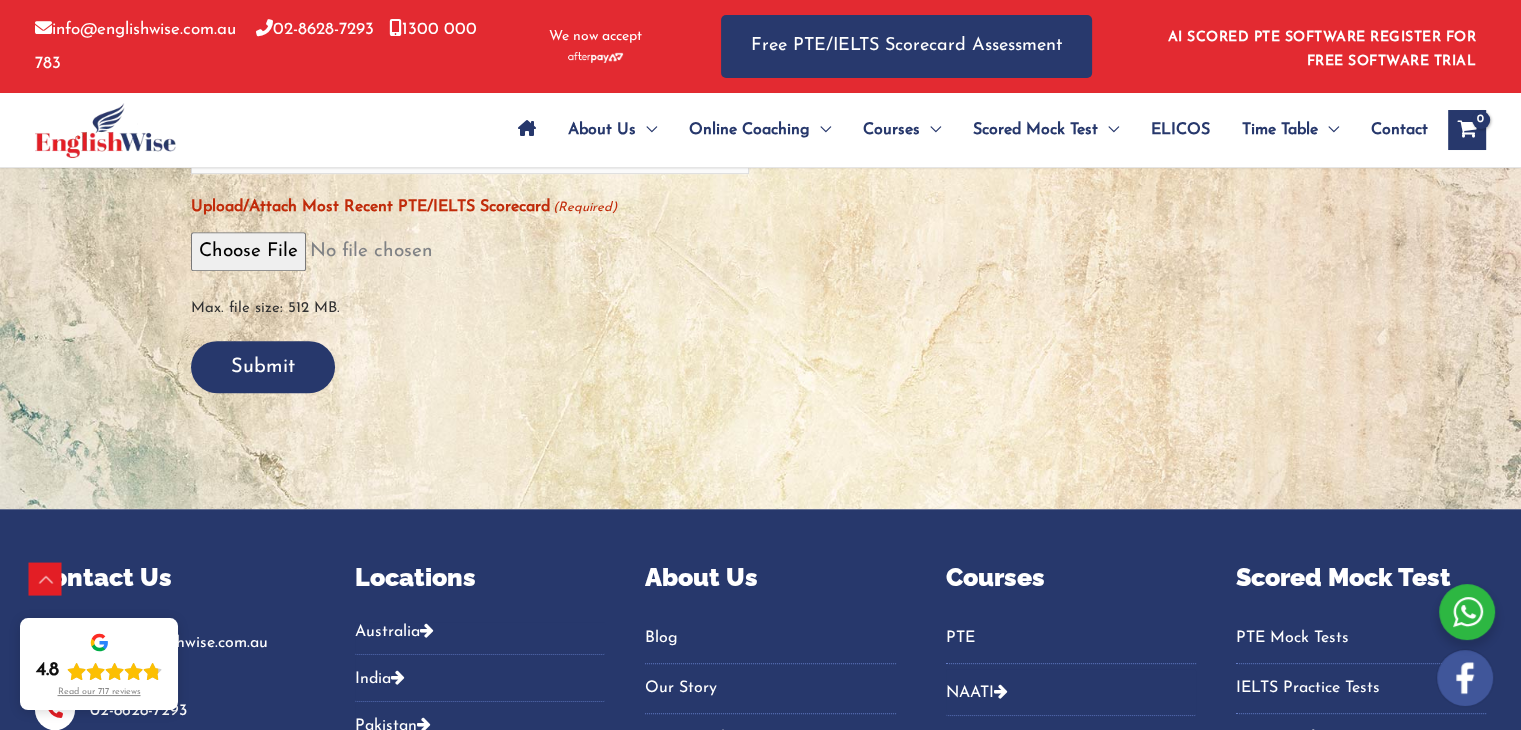 click on "Submit" at bounding box center (263, 367) 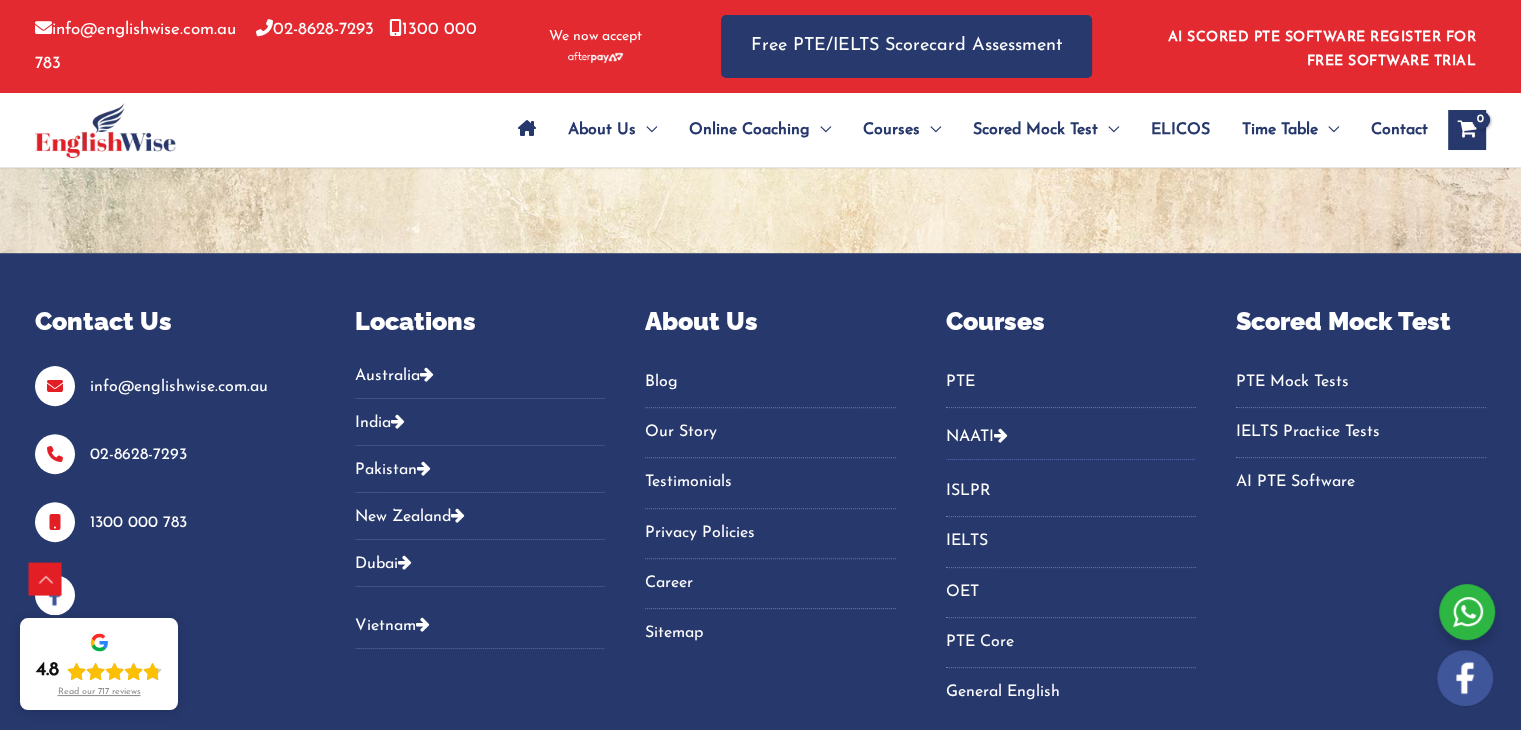 scroll, scrollTop: 8, scrollLeft: 8, axis: both 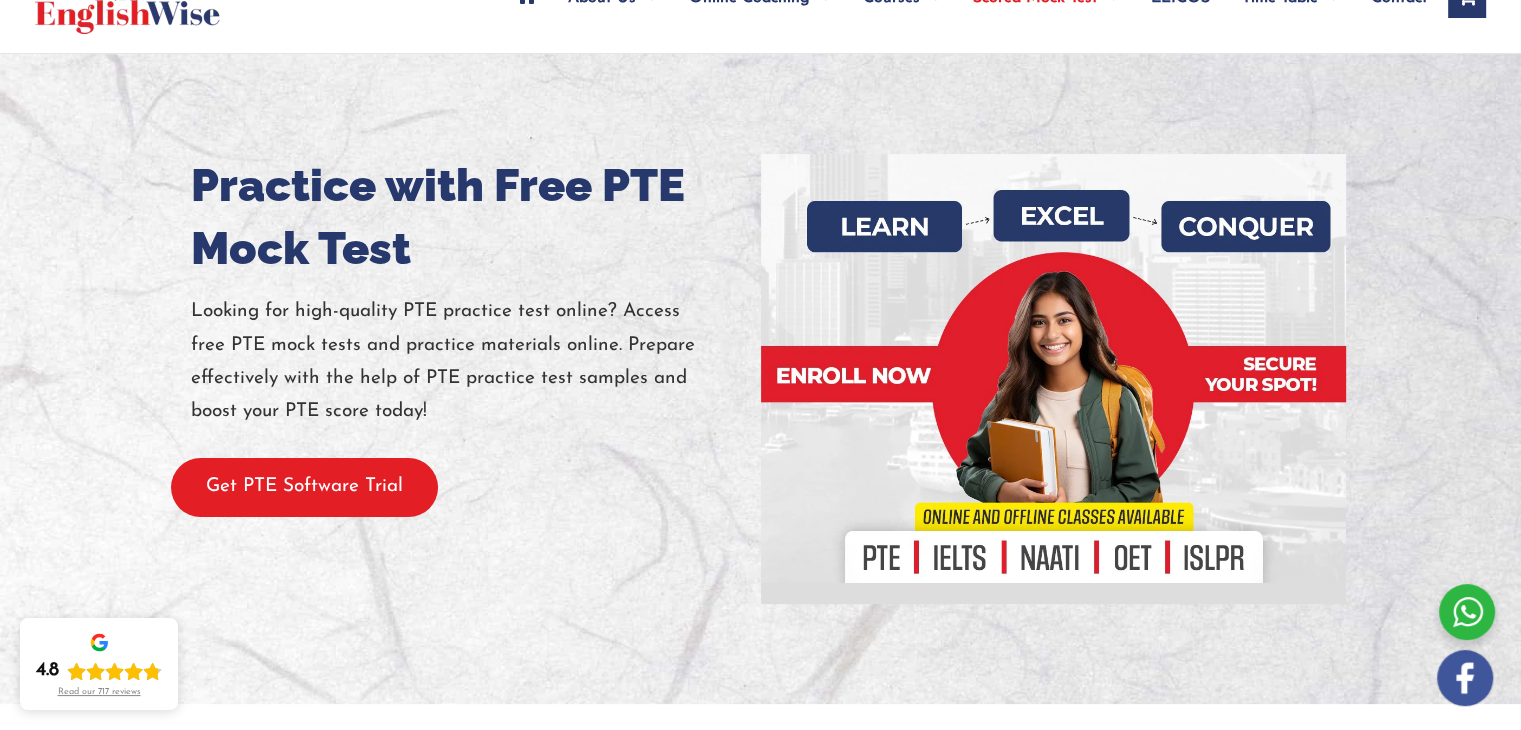 click on "Get PTE Software Trial" at bounding box center (304, 487) 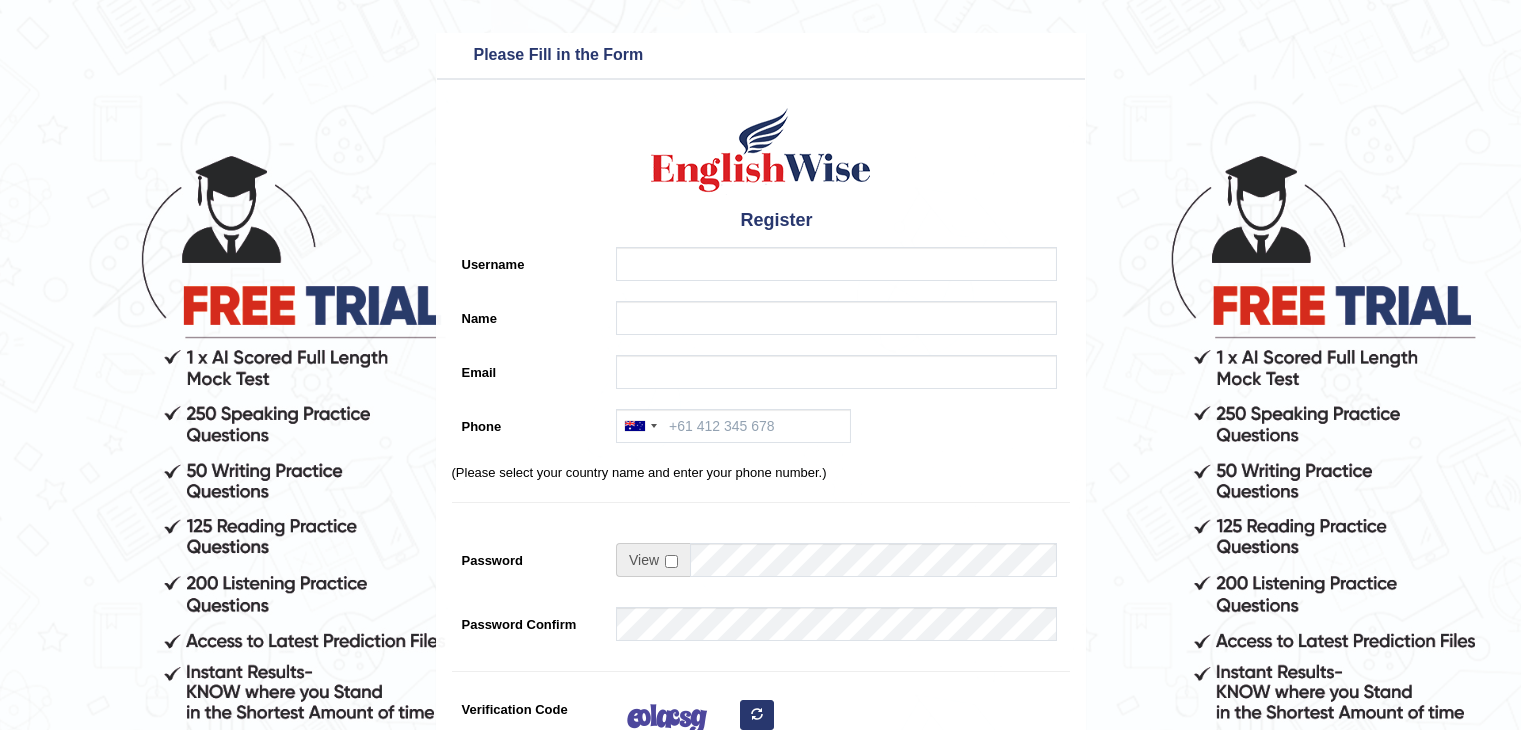 scroll, scrollTop: 0, scrollLeft: 0, axis: both 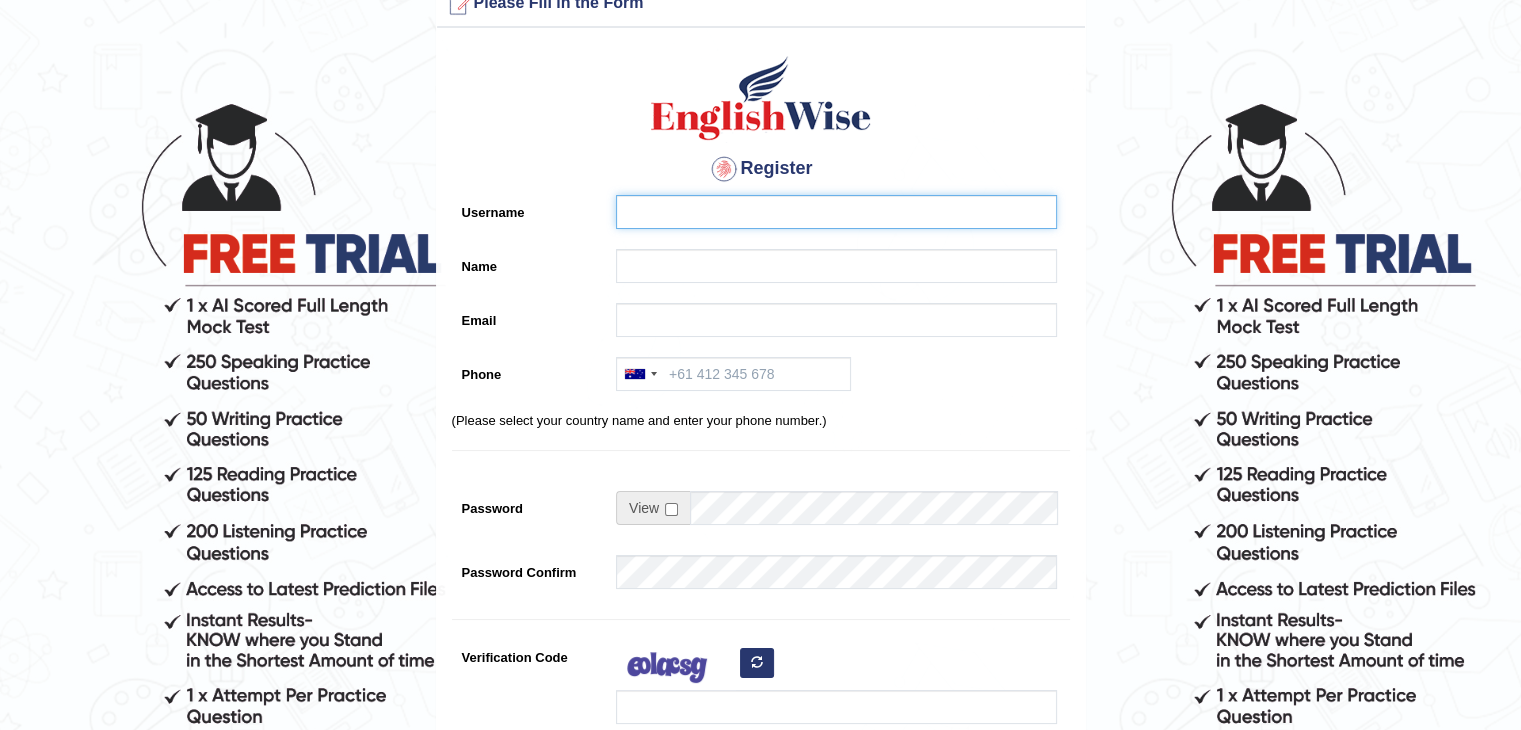 click on "Username" at bounding box center [836, 212] 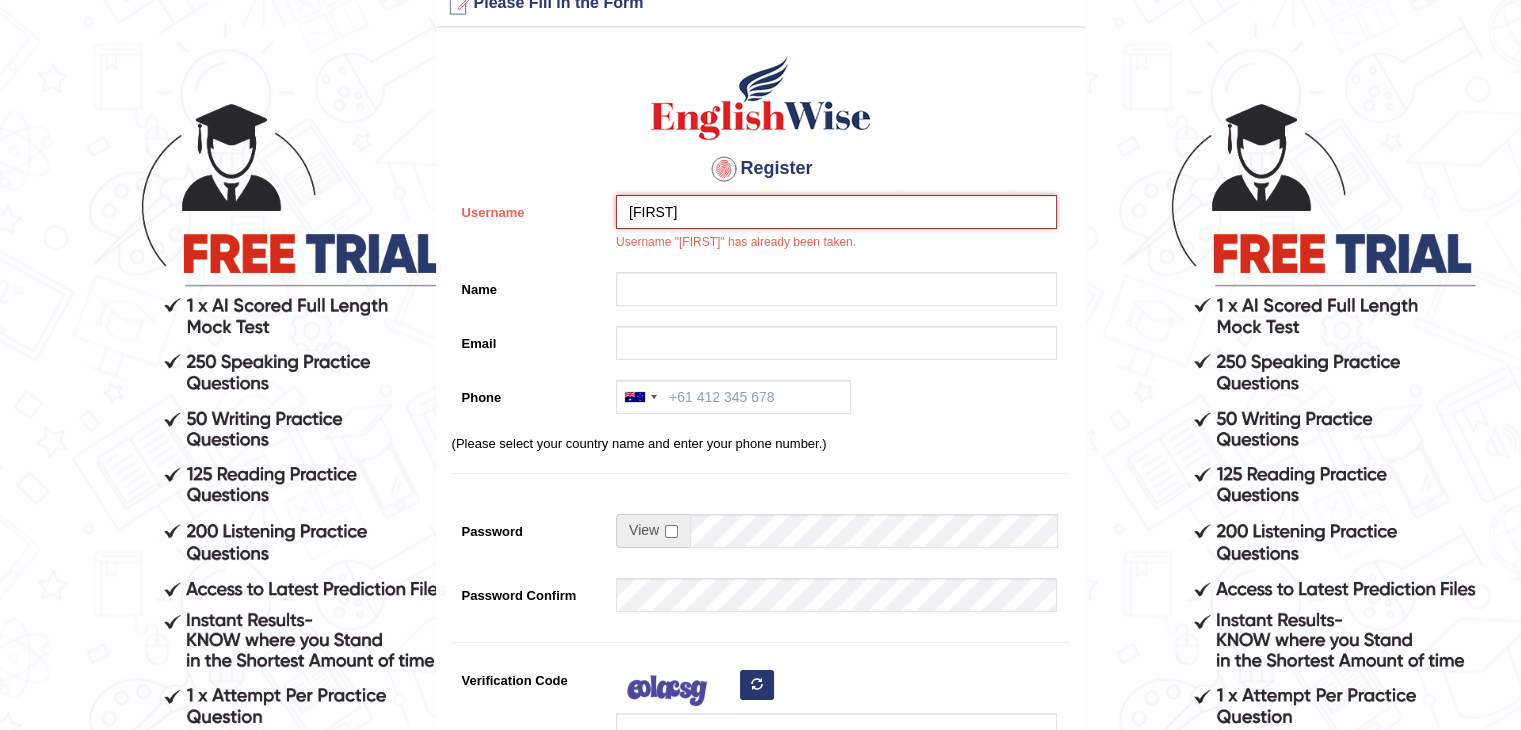 click on "[FIRST]" at bounding box center (836, 212) 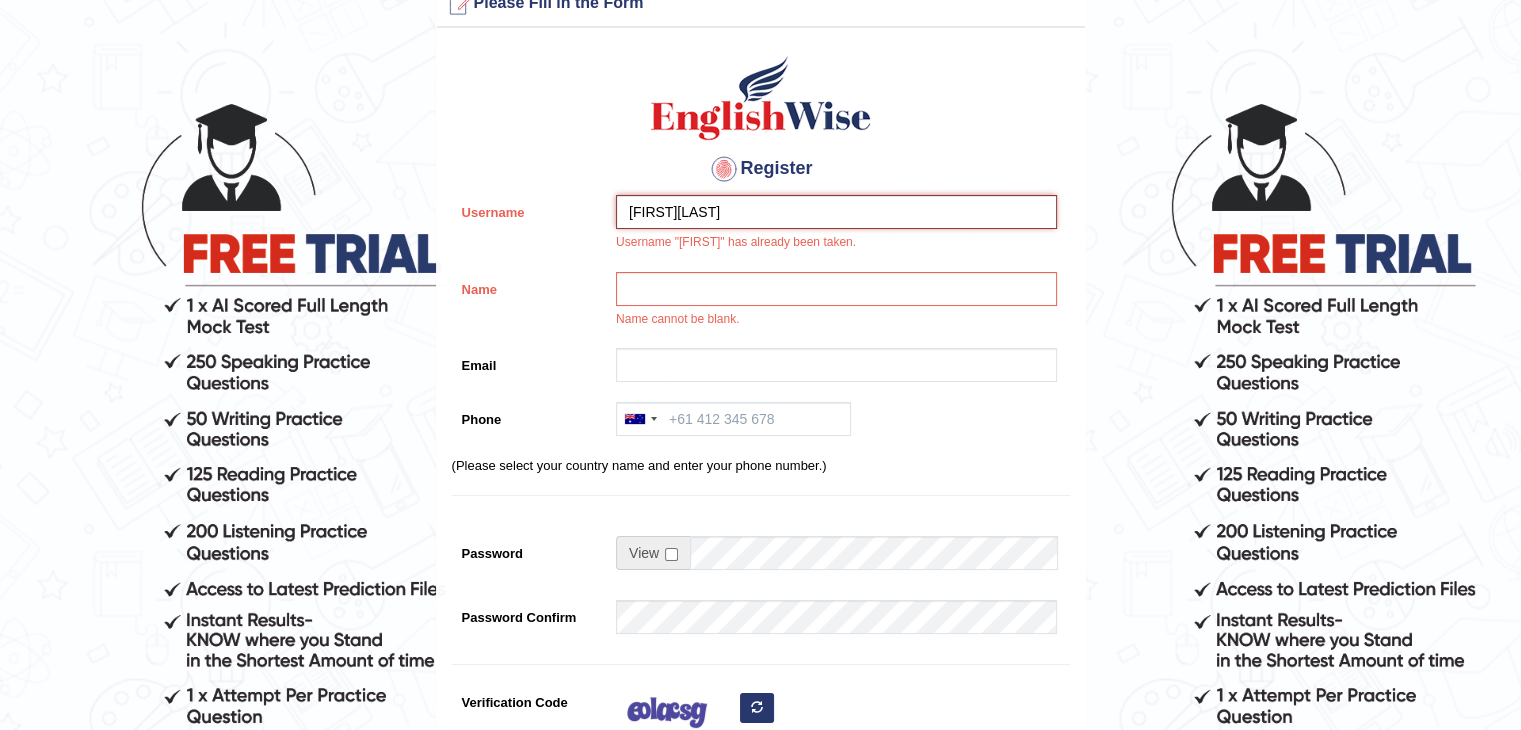 type on "AleenaAshish" 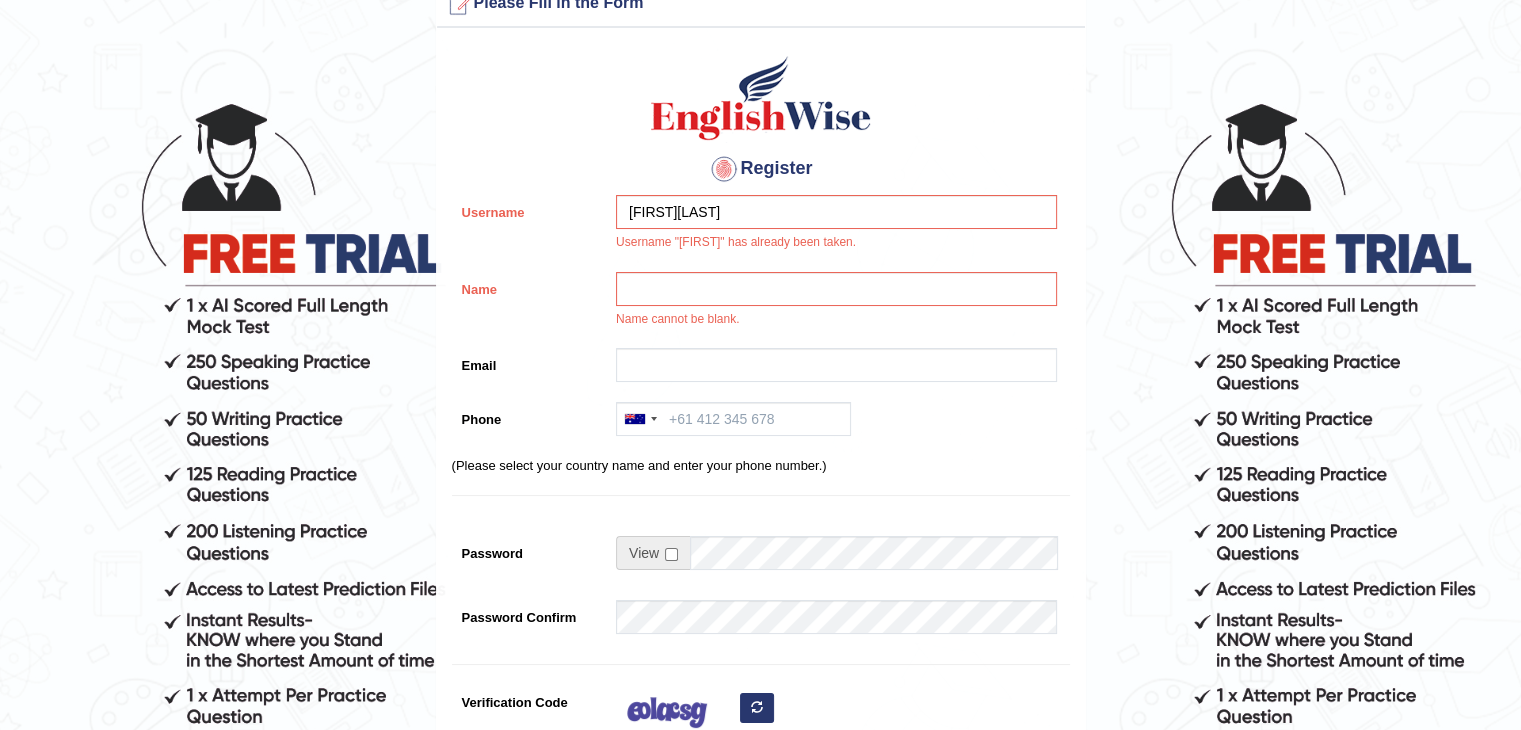 click on "AleenaAshish
Username "Aleena" has already been taken." at bounding box center (831, 228) 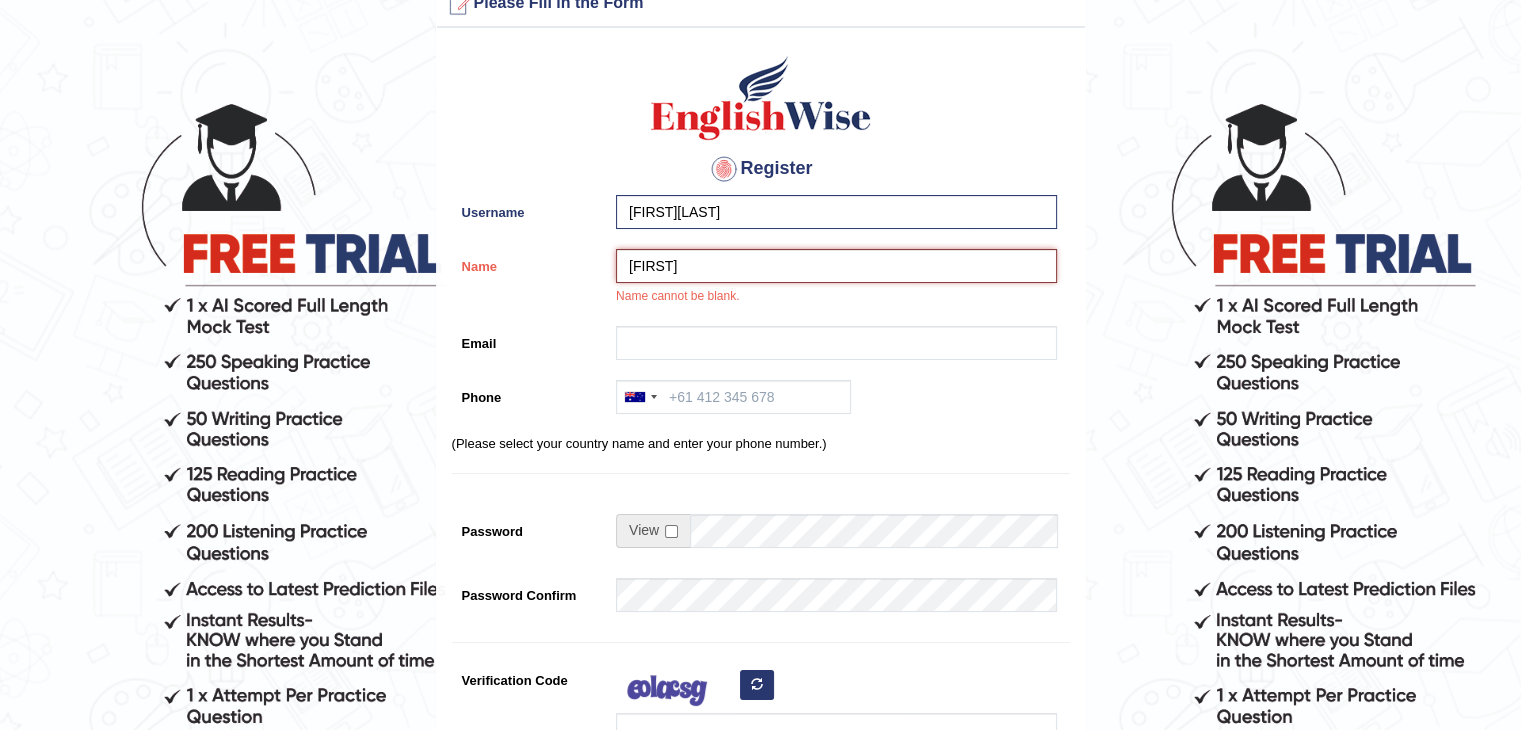 type on "Aleena Gomas" 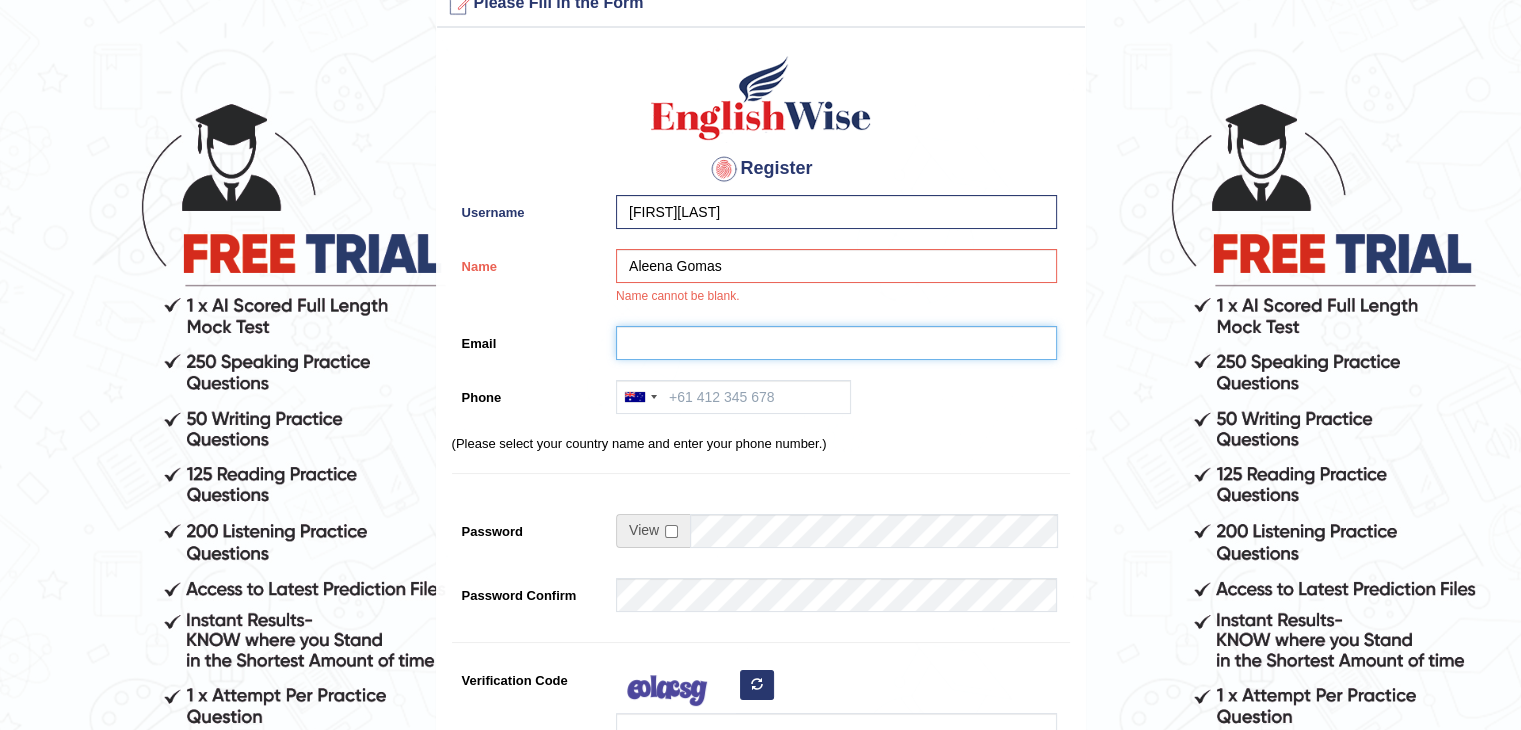 type on "alinaleena97@gmail.com" 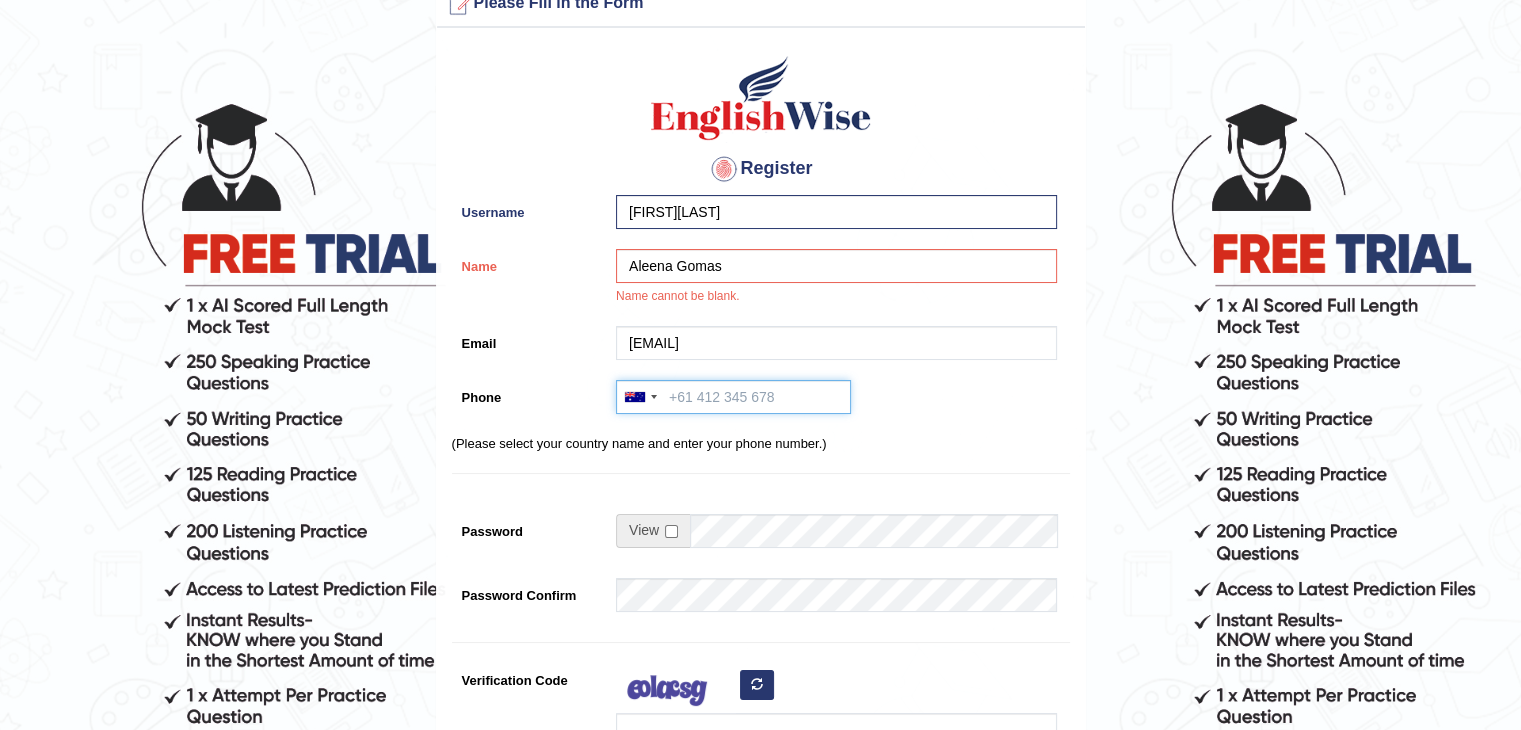 type on "+61466605148" 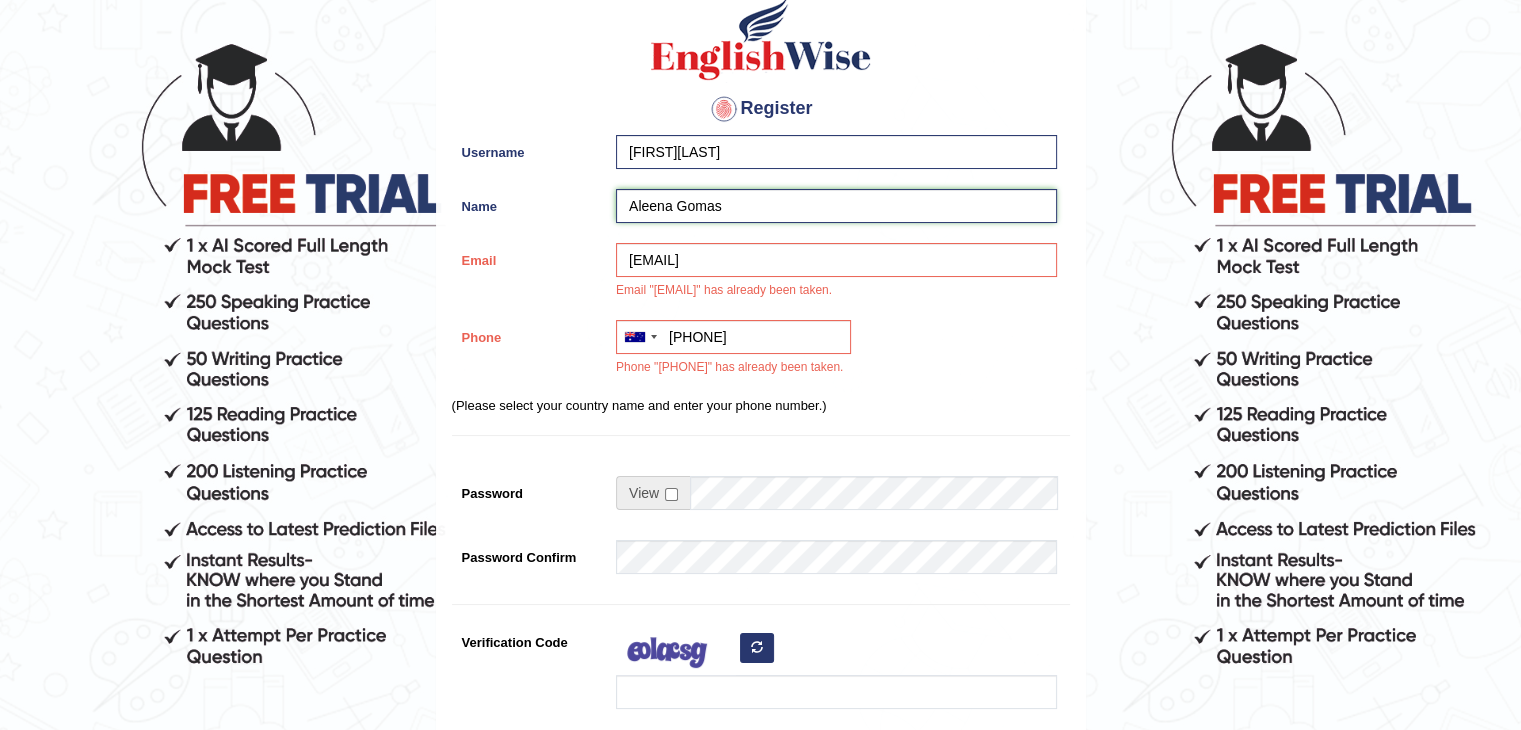 scroll, scrollTop: 128, scrollLeft: 0, axis: vertical 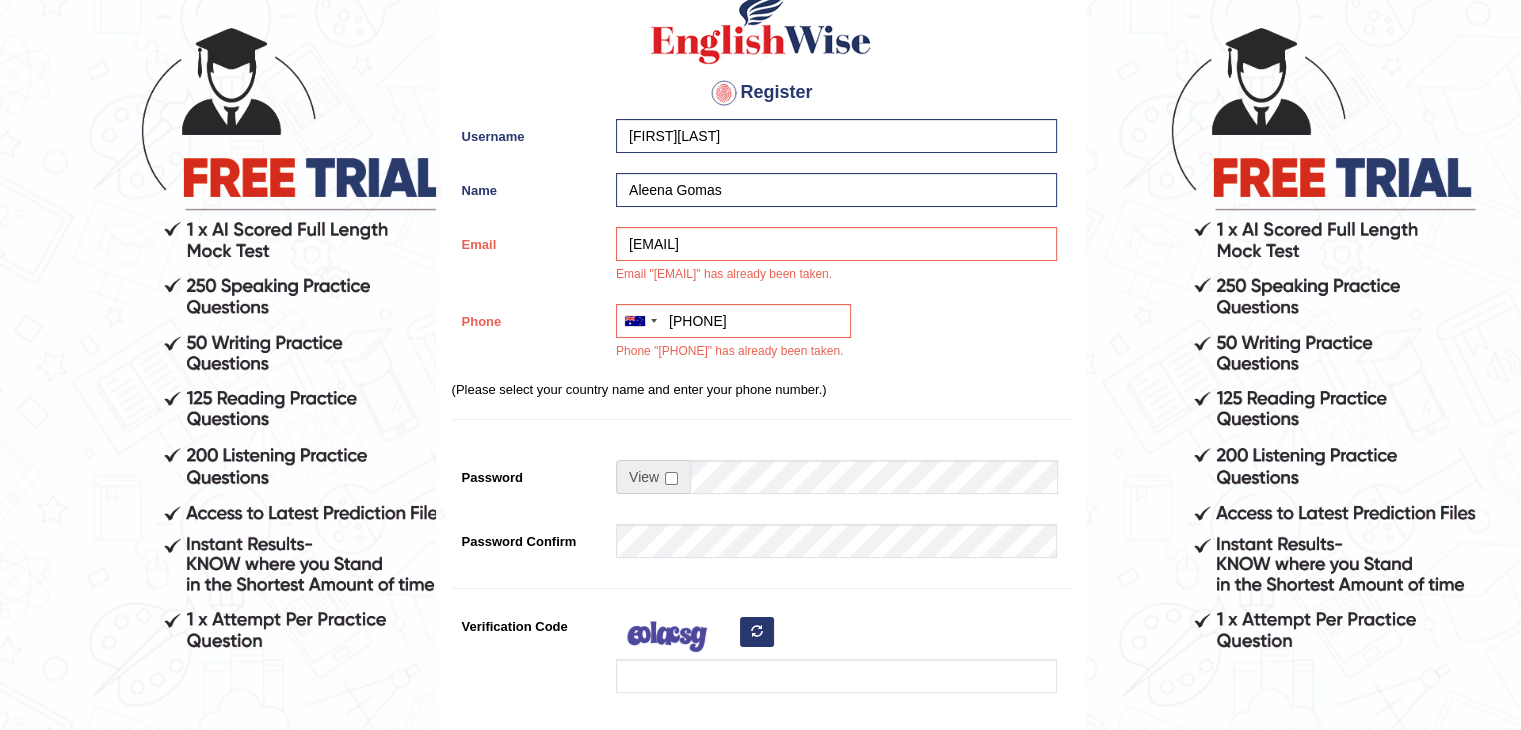 click on "(Please select your country name and enter your phone number.)" at bounding box center (761, 389) 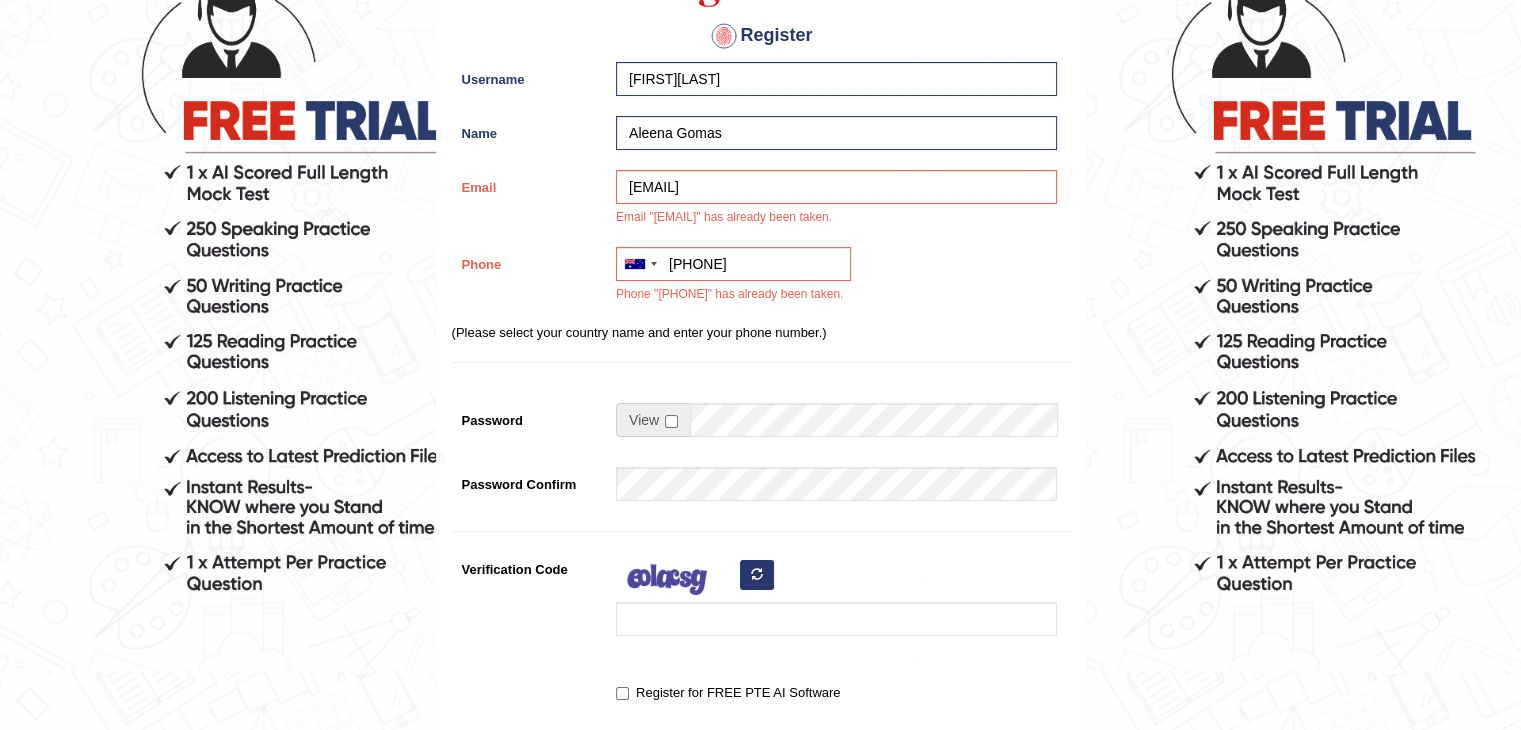 scroll, scrollTop: 184, scrollLeft: 0, axis: vertical 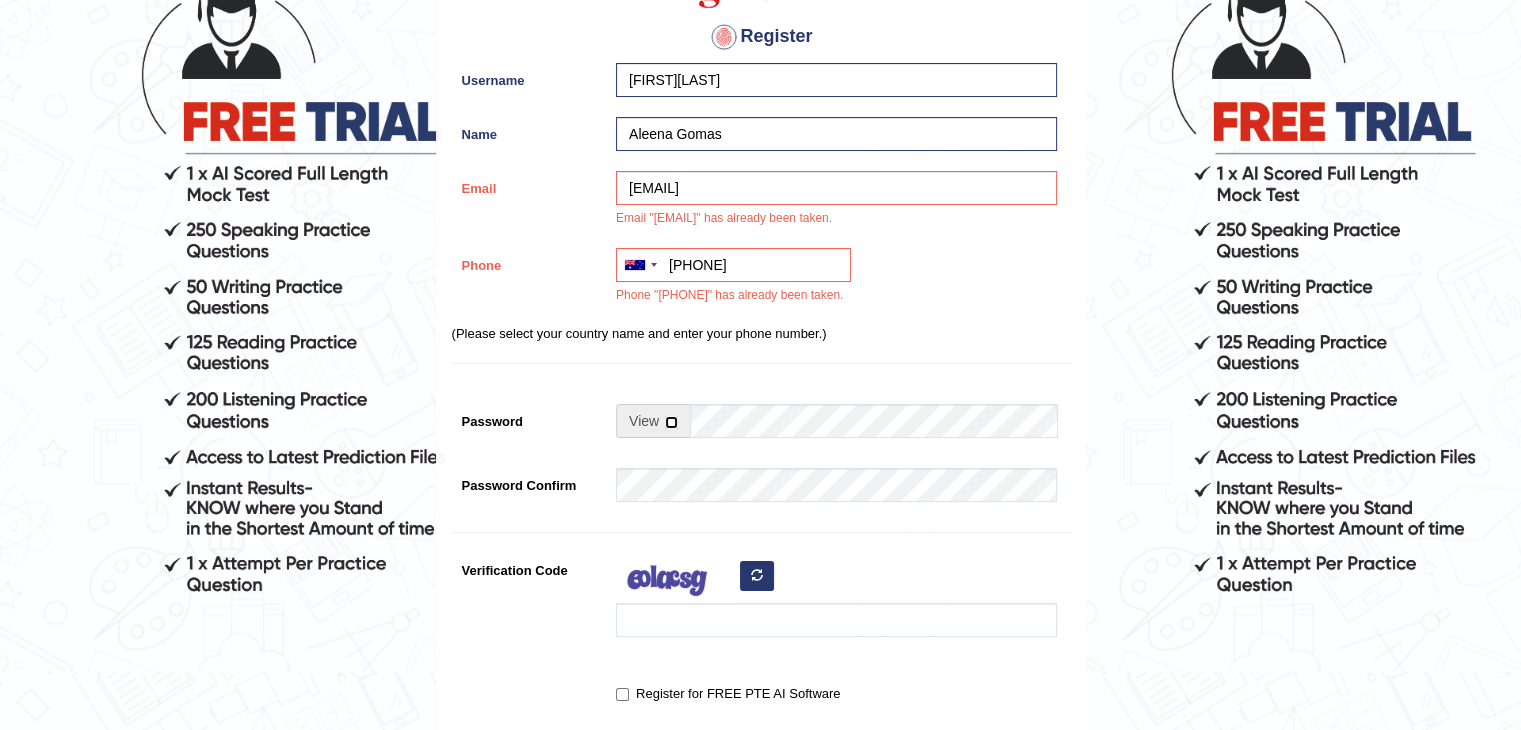 click at bounding box center (671, 422) 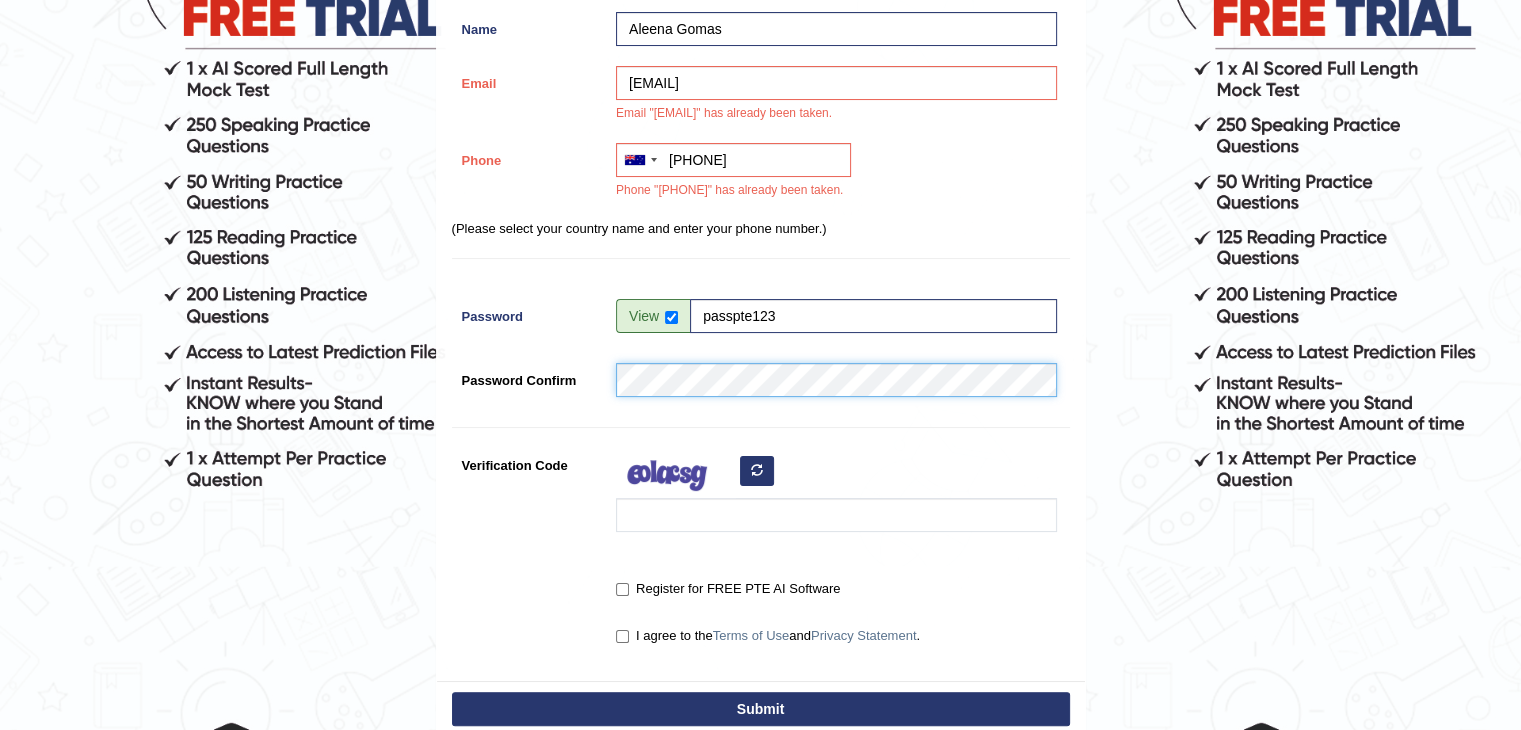 scroll, scrollTop: 291, scrollLeft: 0, axis: vertical 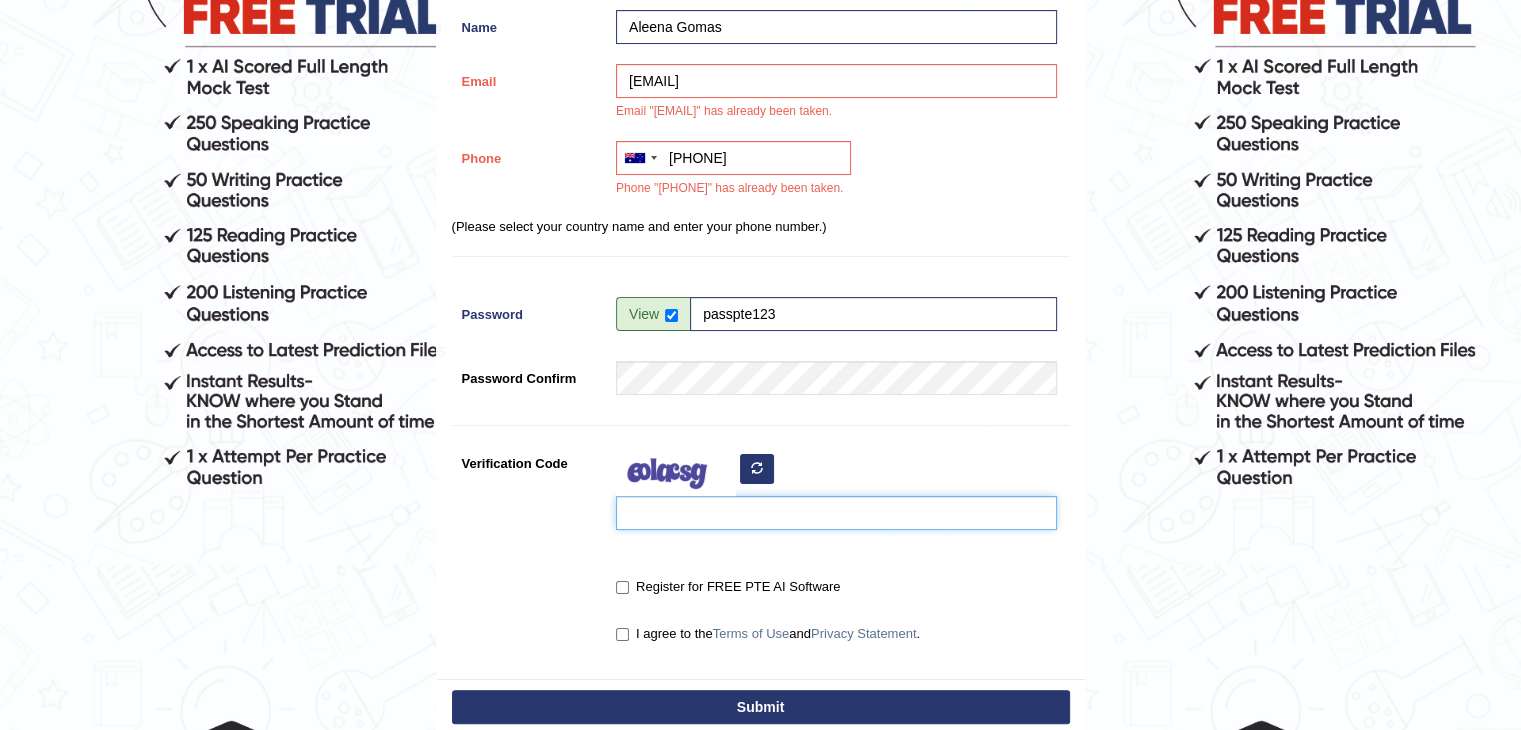 click on "Verification Code" at bounding box center (836, 513) 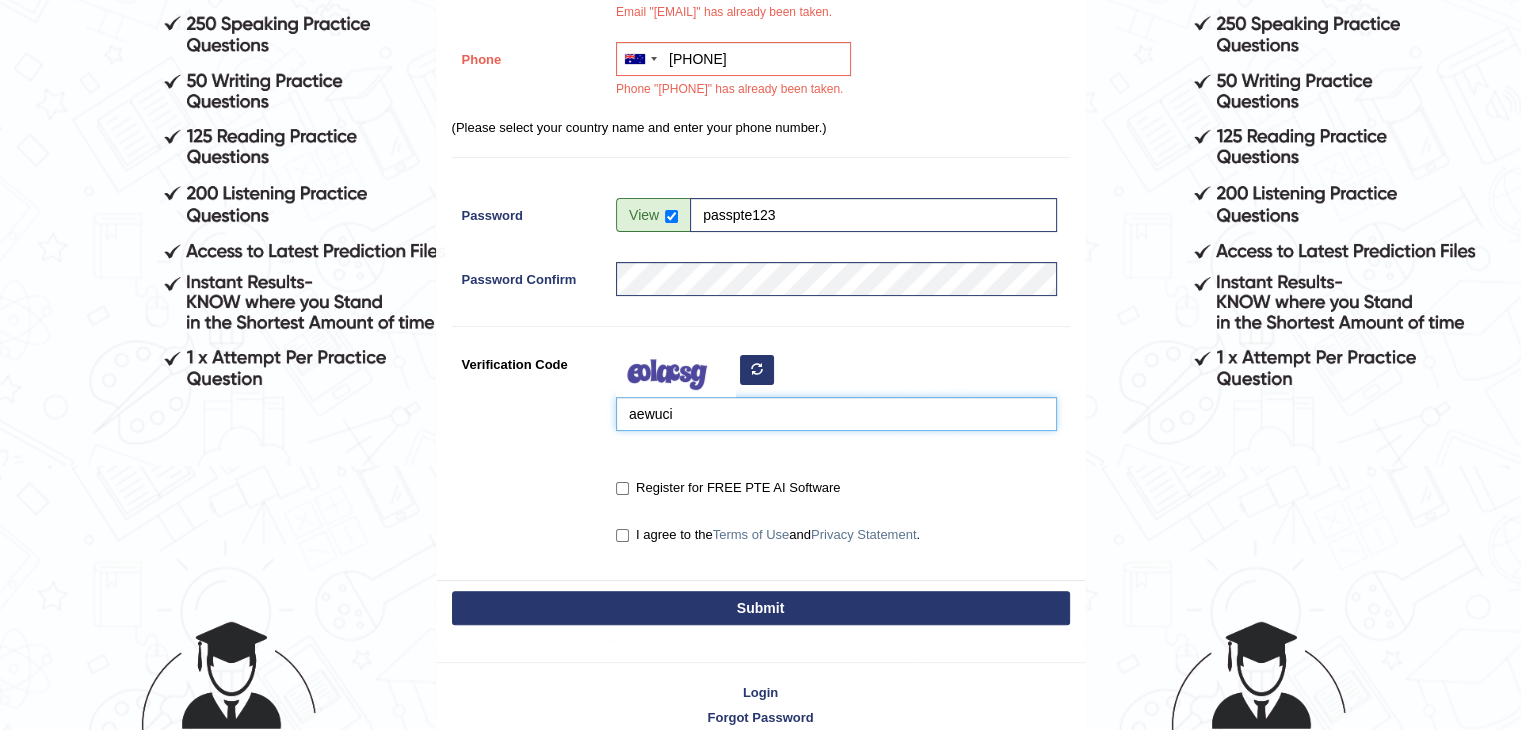 scroll, scrollTop: 393, scrollLeft: 0, axis: vertical 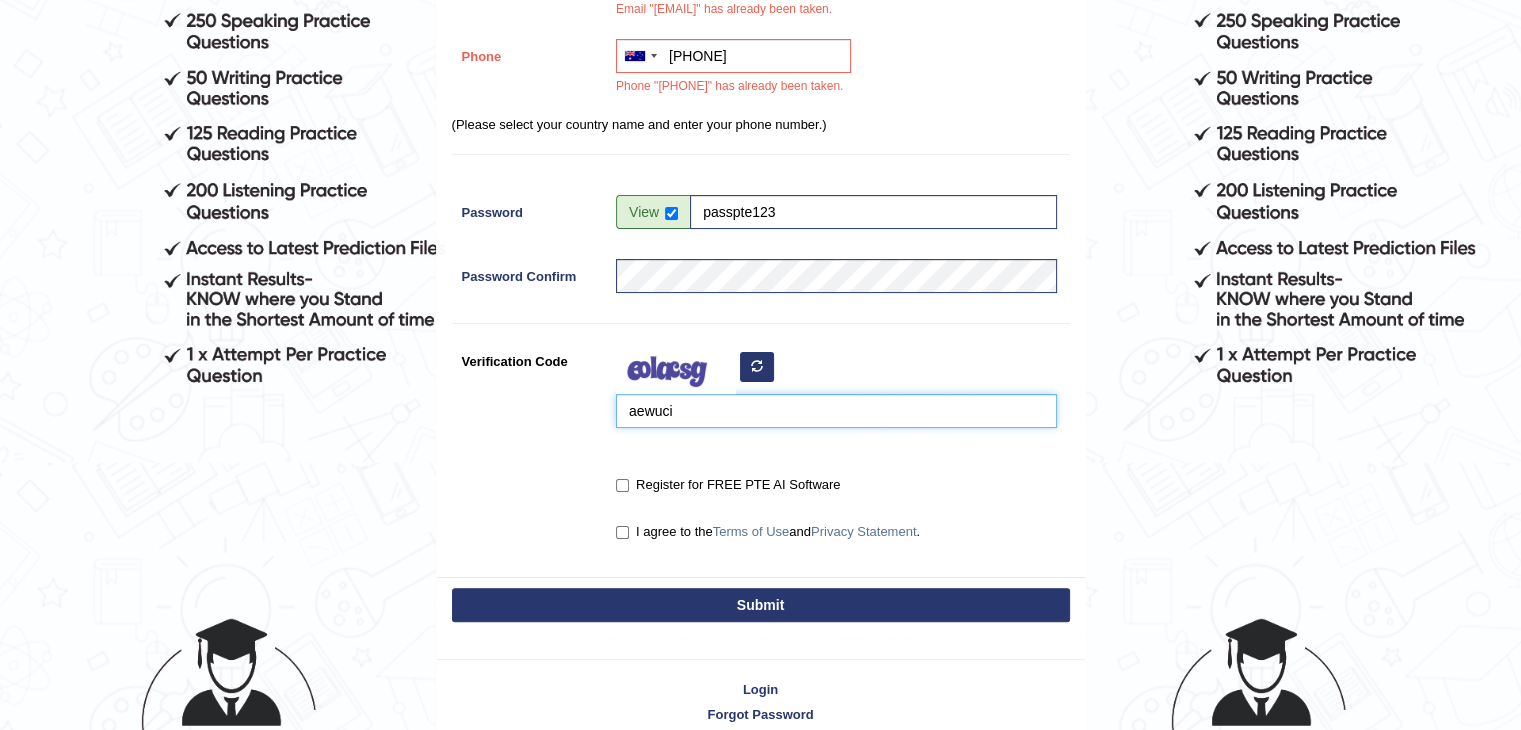 type on "aewuci" 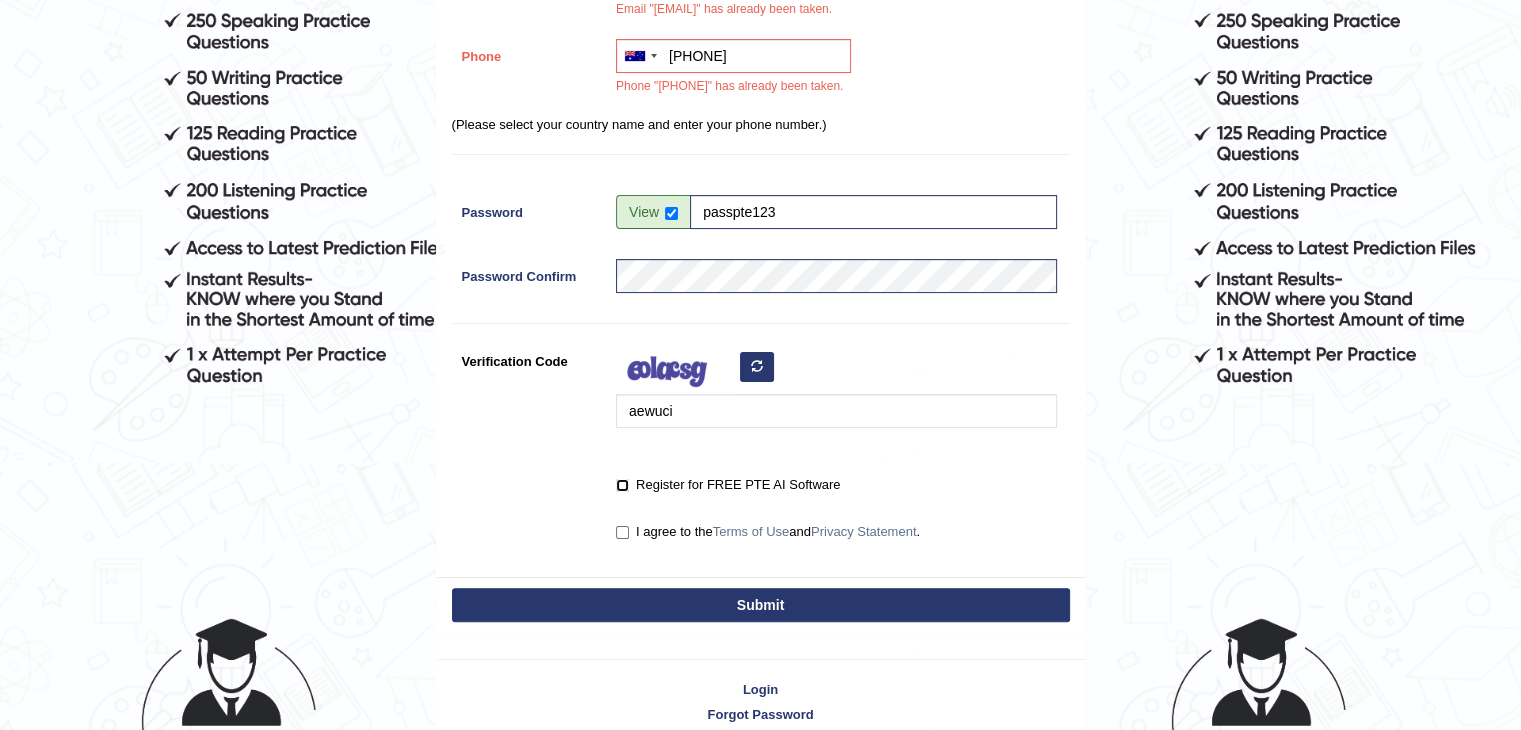 click on "Register for FREE PTE AI Software" at bounding box center (622, 485) 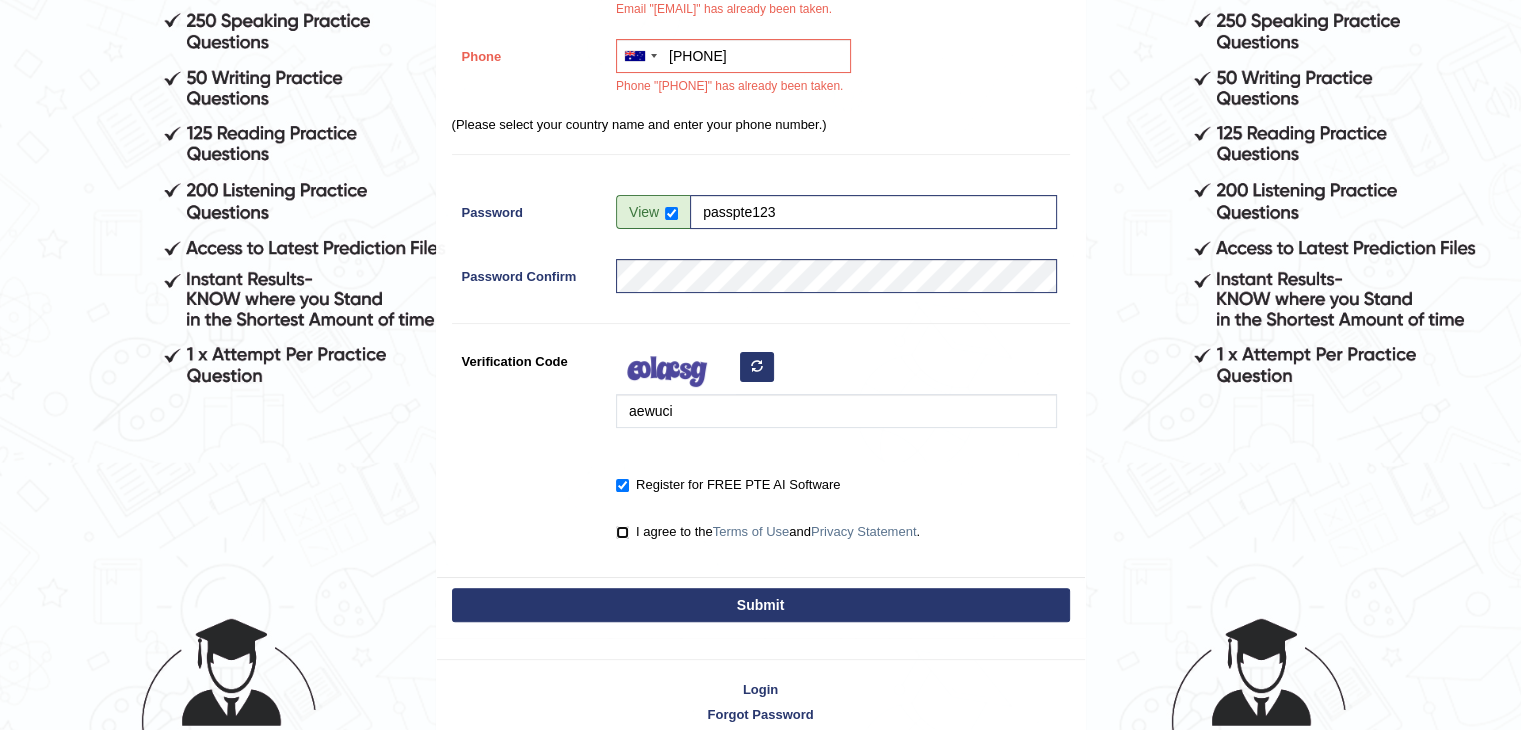 click on "I agree to the  Terms of Use  and  Privacy Statement ." at bounding box center [622, 532] 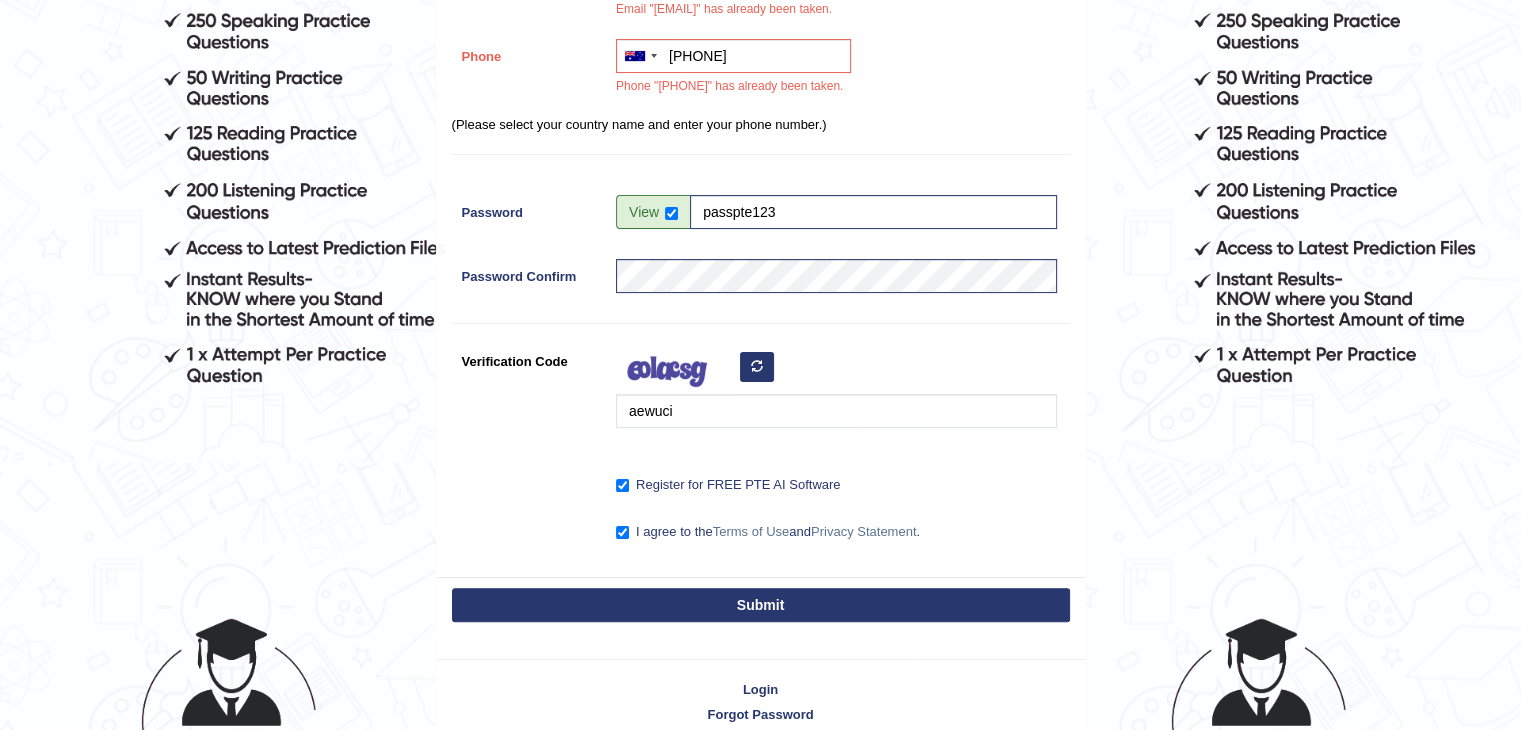 click on "Submit" at bounding box center [761, 605] 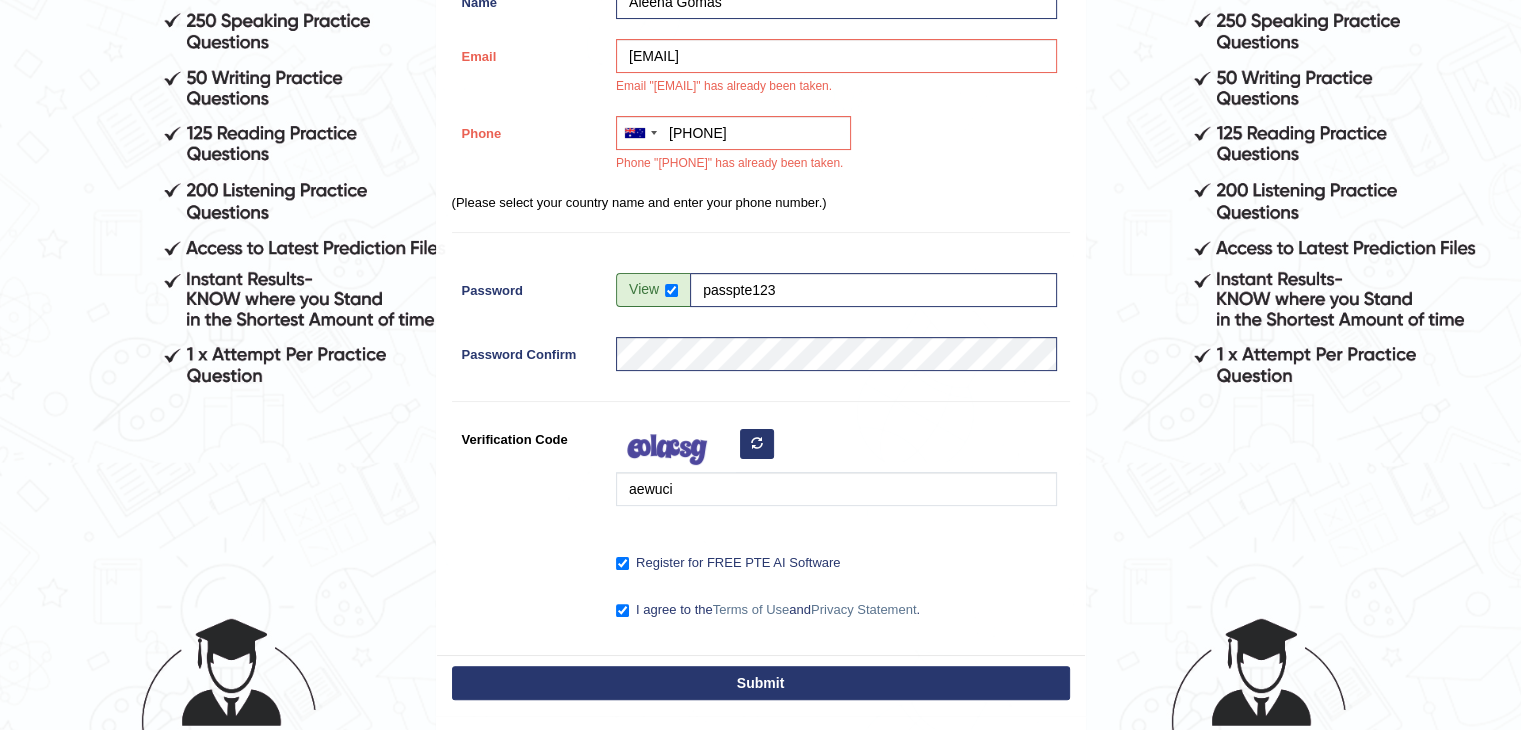 scroll, scrollTop: 432, scrollLeft: 0, axis: vertical 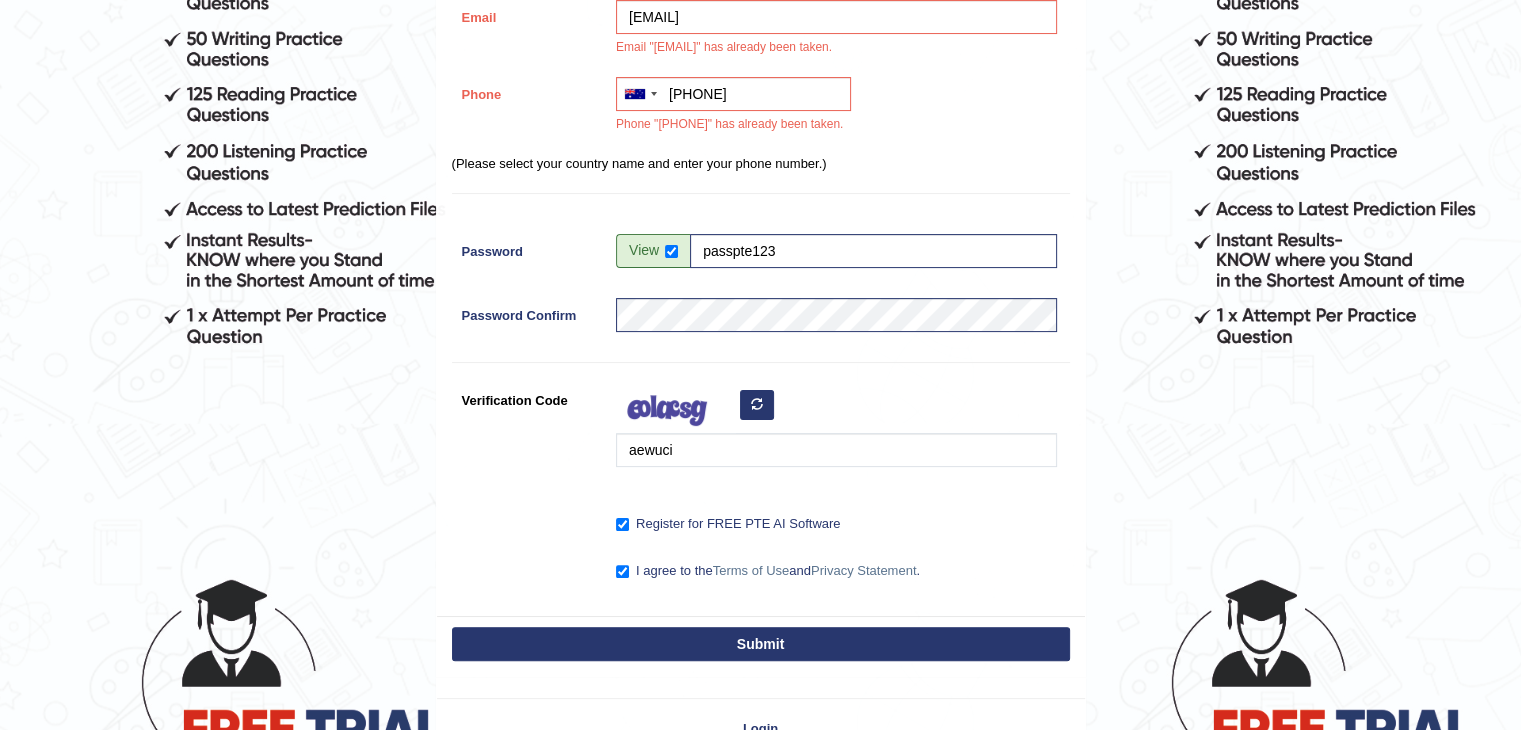 click on "Submit" at bounding box center [761, 644] 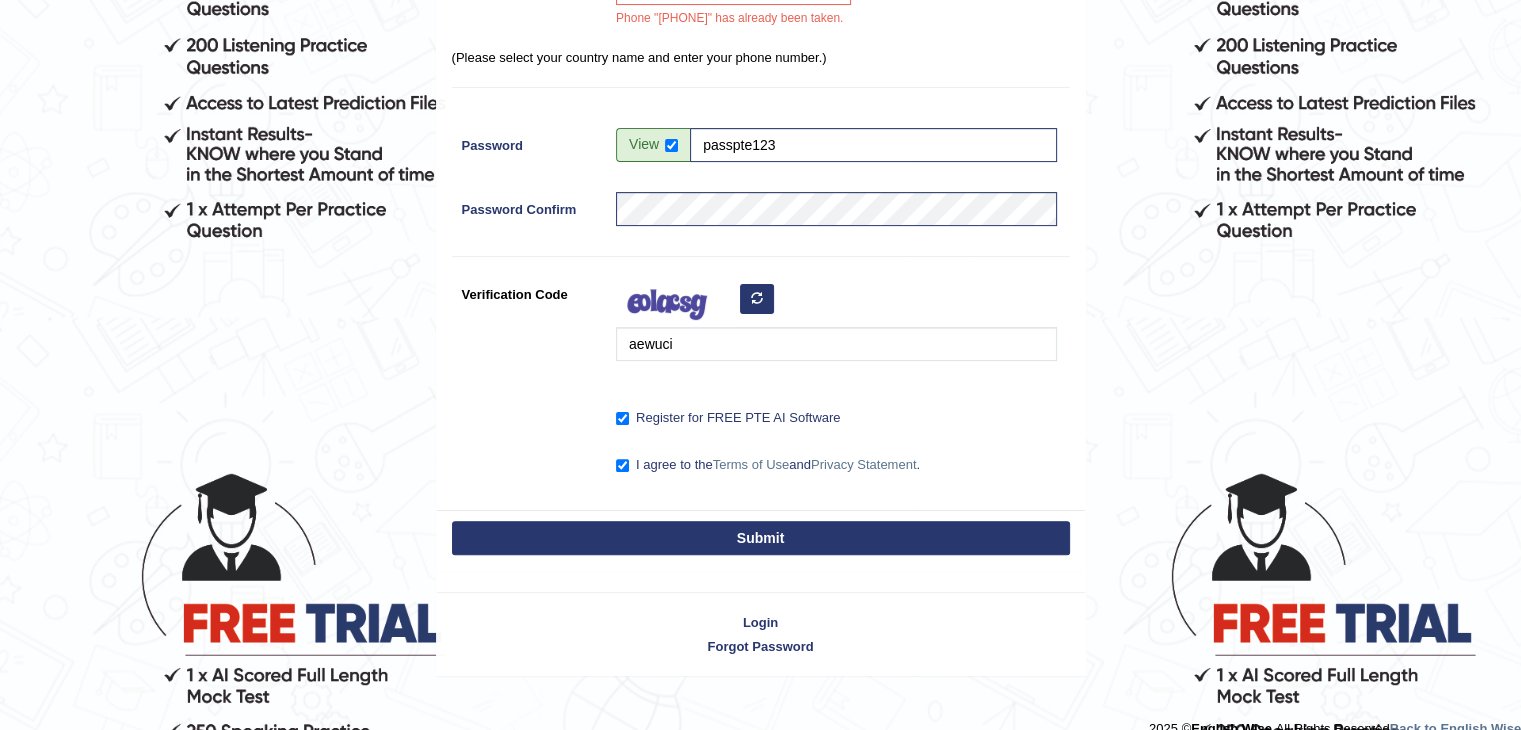scroll, scrollTop: 563, scrollLeft: 0, axis: vertical 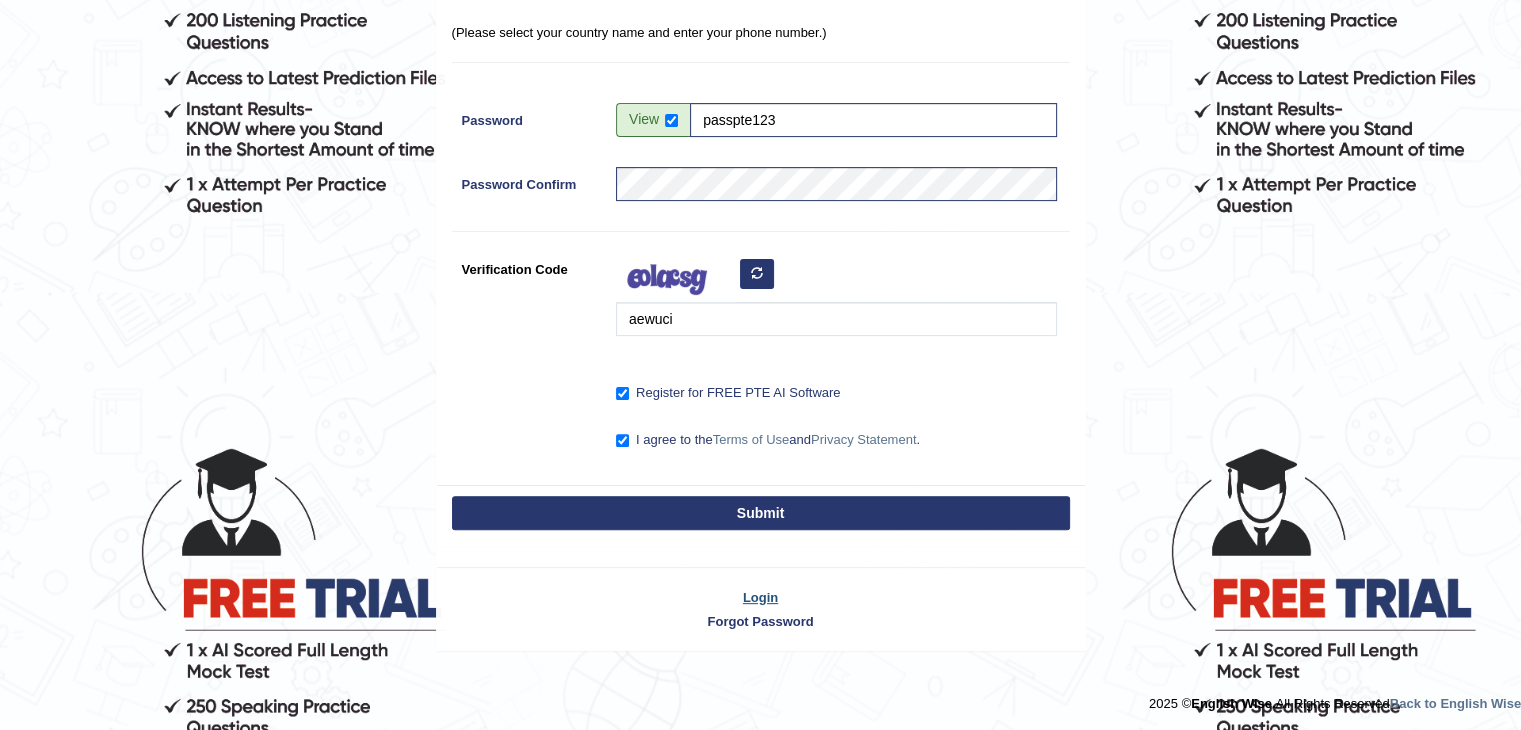 click on "Login" at bounding box center (761, 597) 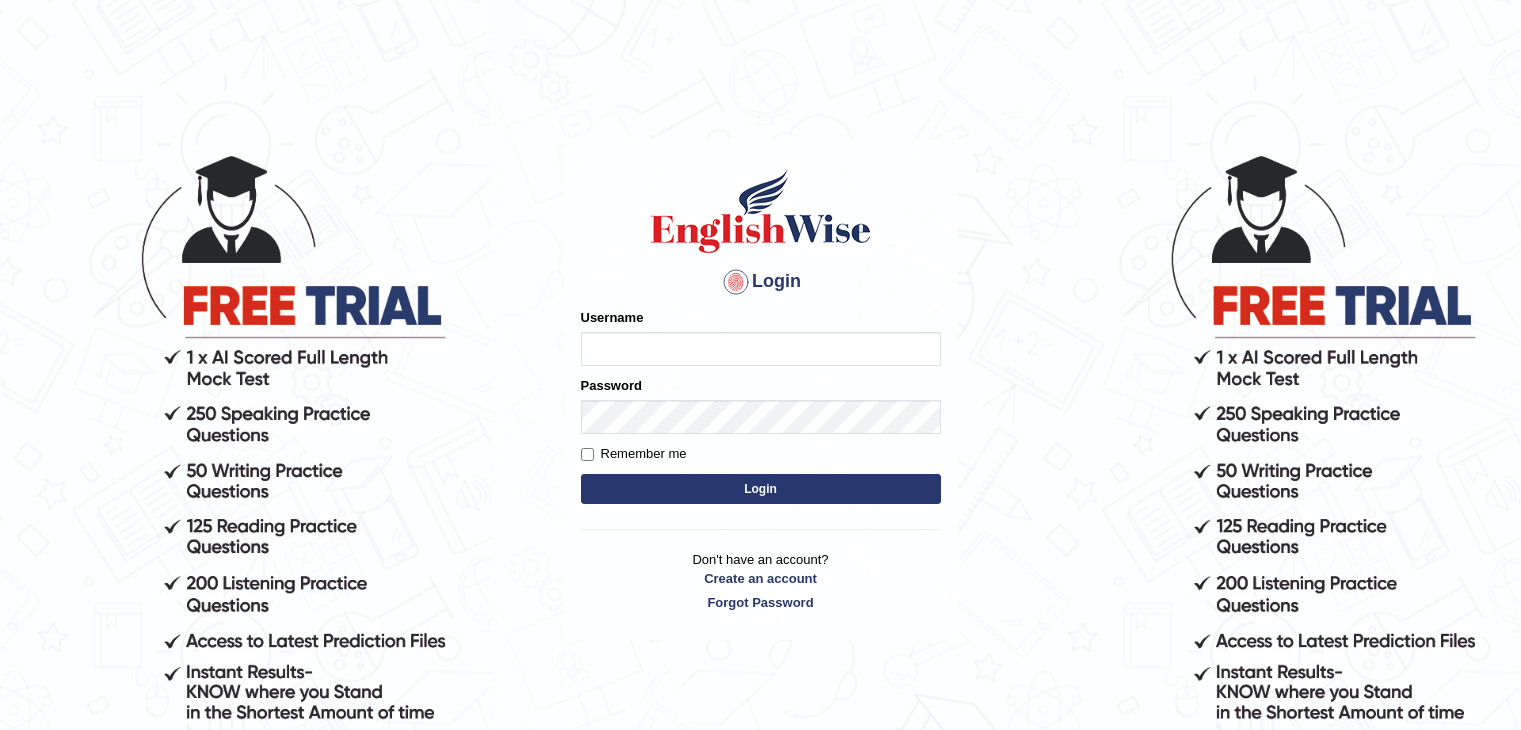 scroll, scrollTop: 0, scrollLeft: 0, axis: both 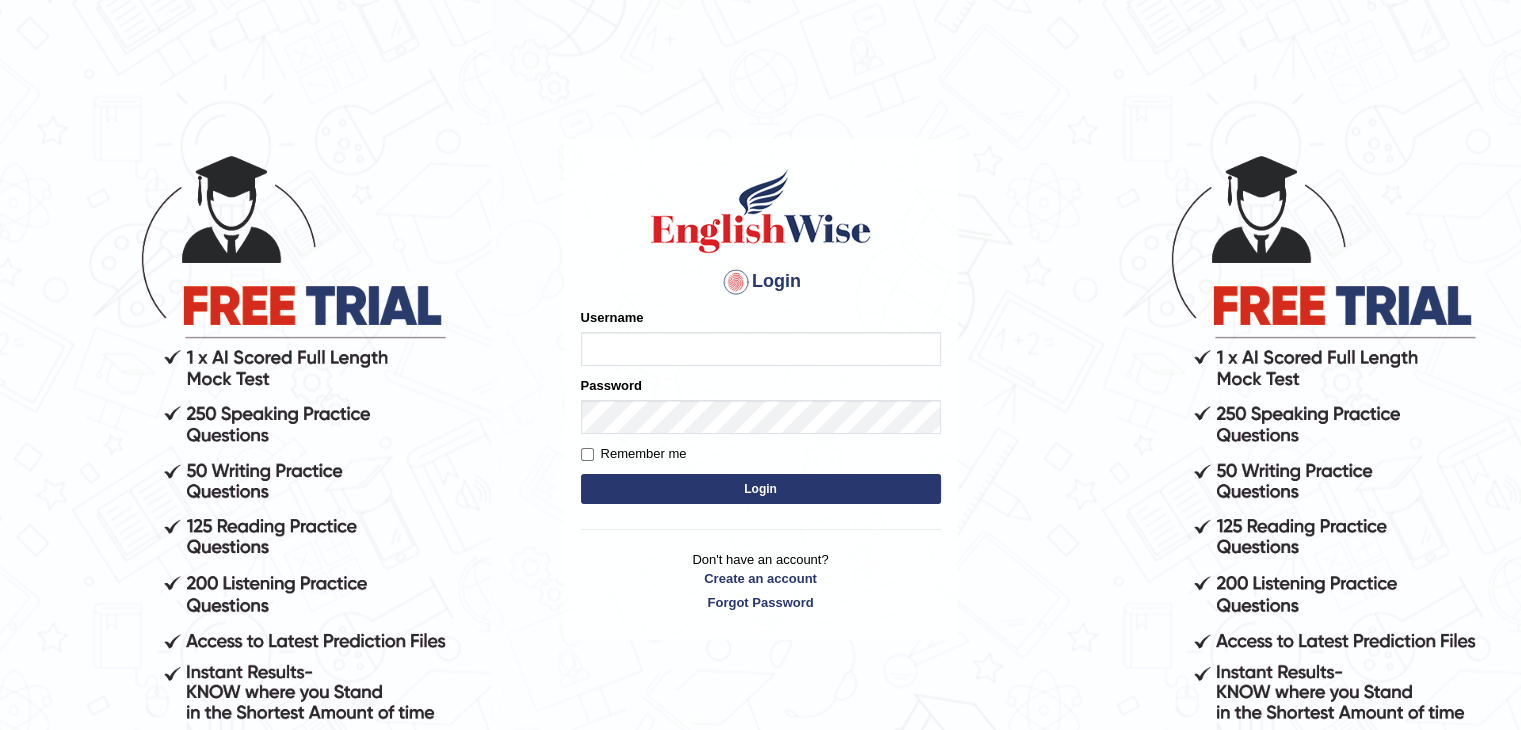click on "Username" at bounding box center (761, 349) 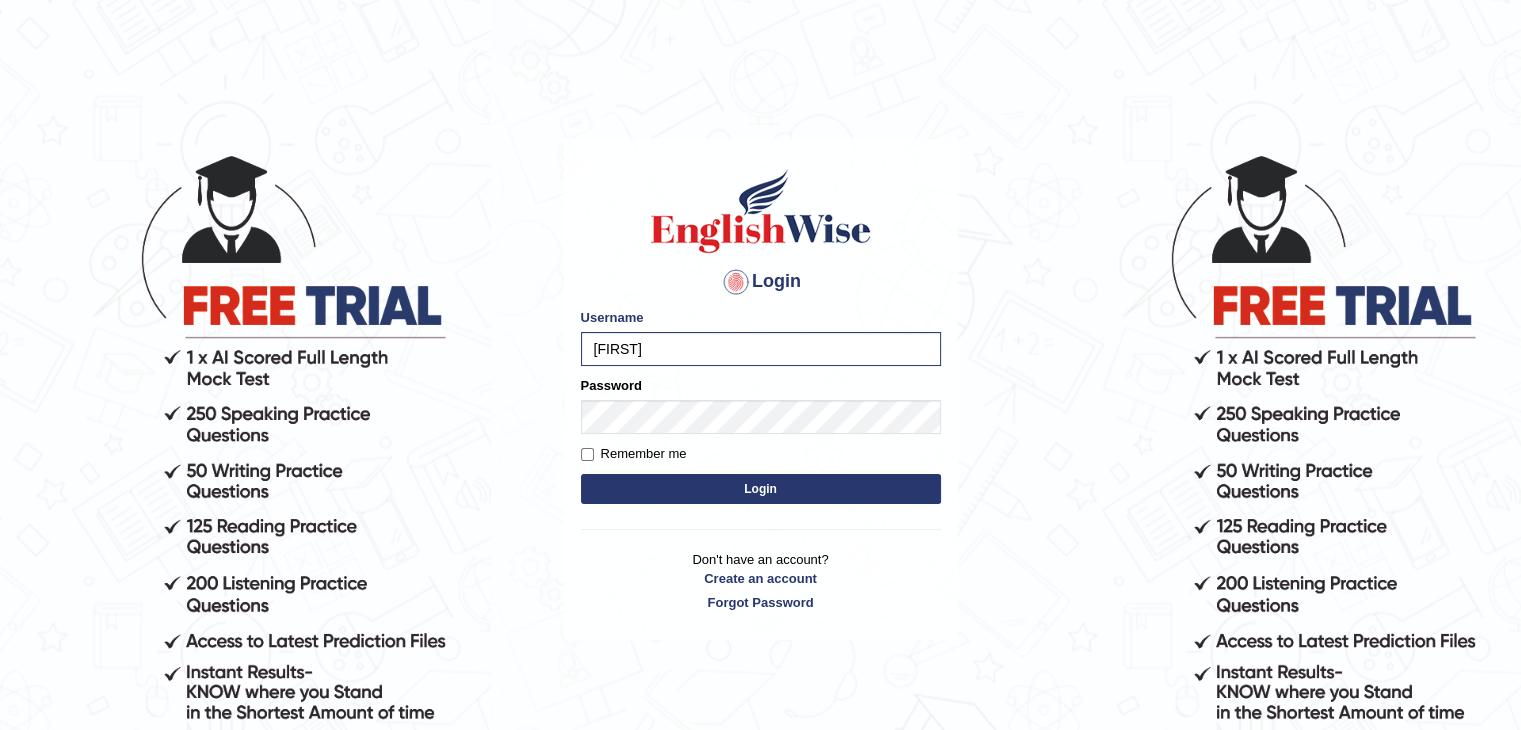 click on "Remember me" at bounding box center [761, 454] 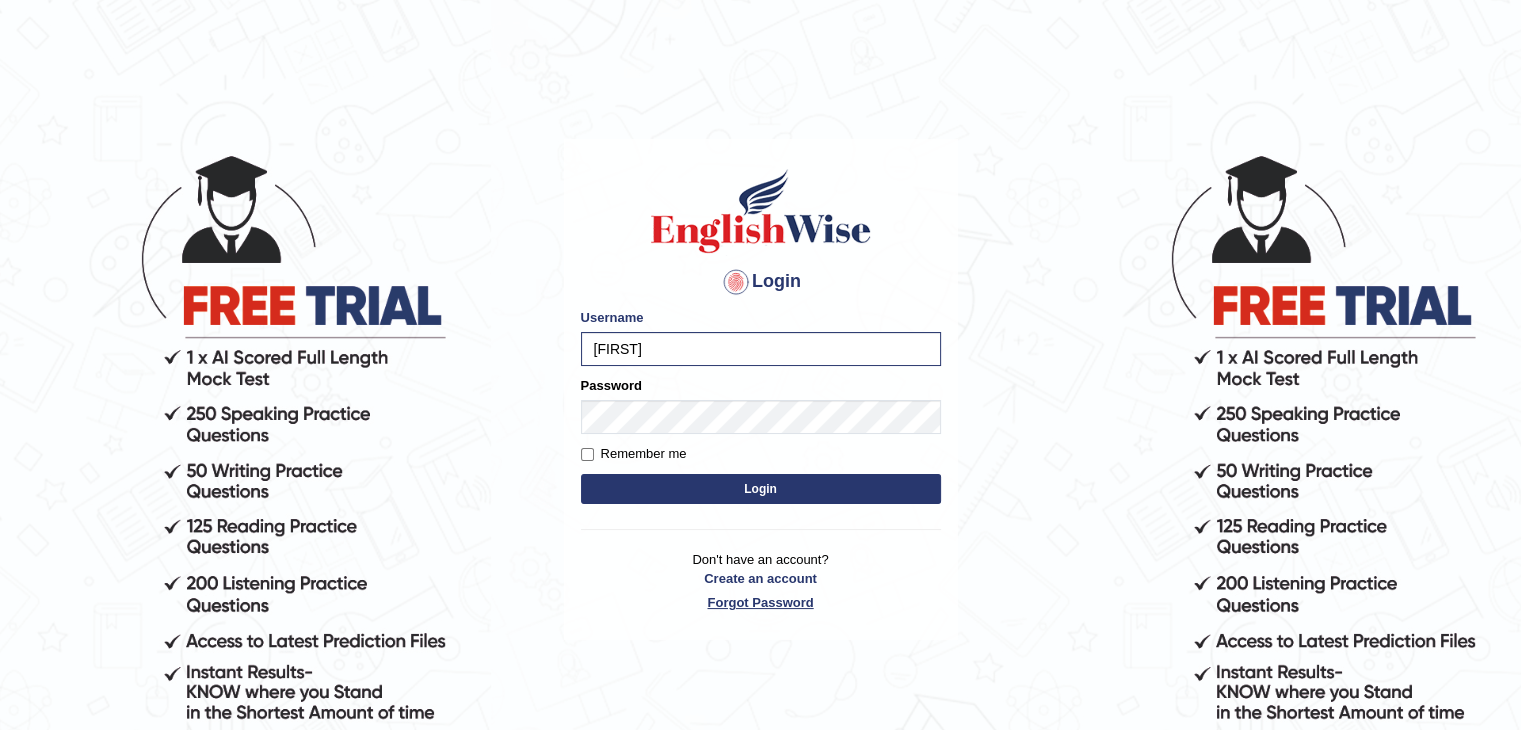 click on "Forgot Password" at bounding box center (761, 602) 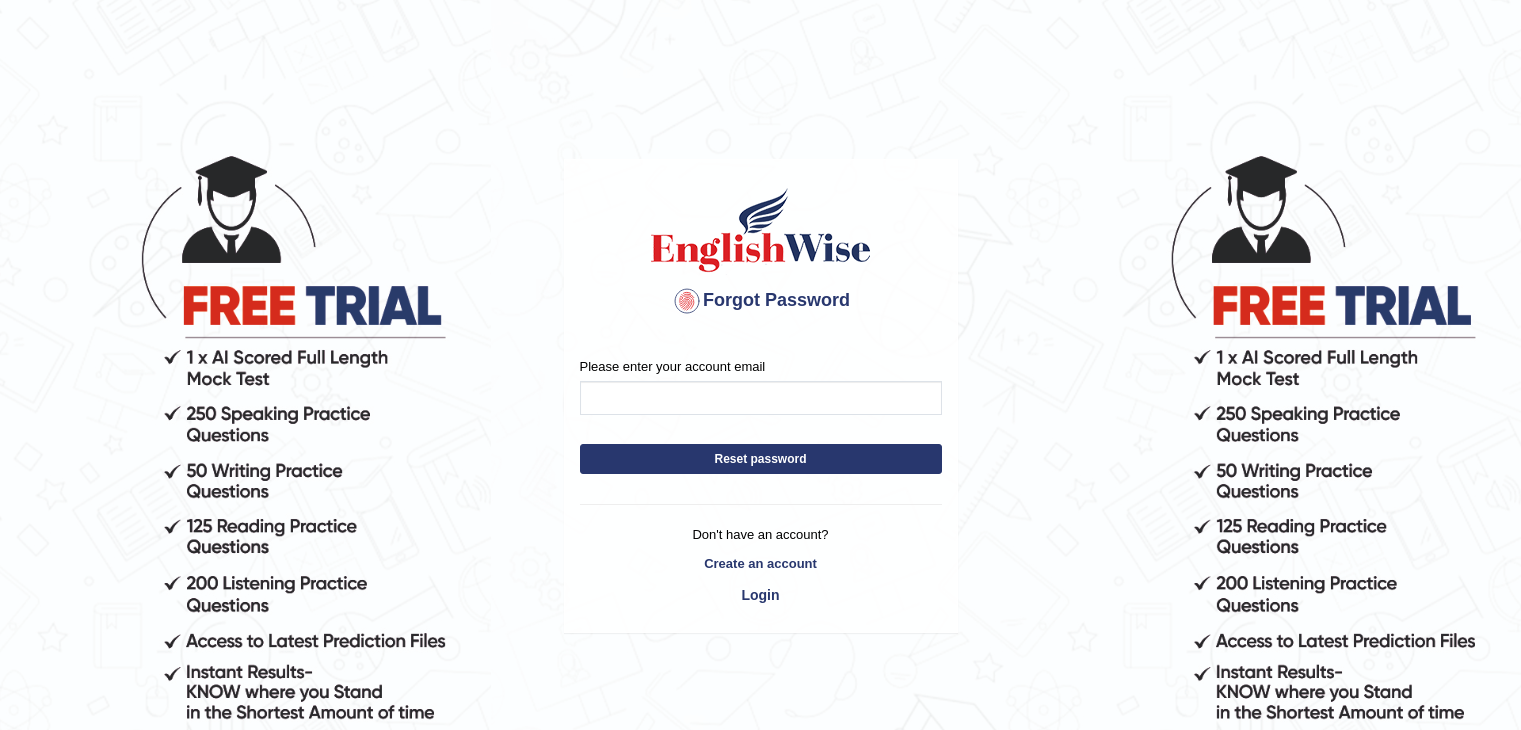 scroll, scrollTop: 0, scrollLeft: 0, axis: both 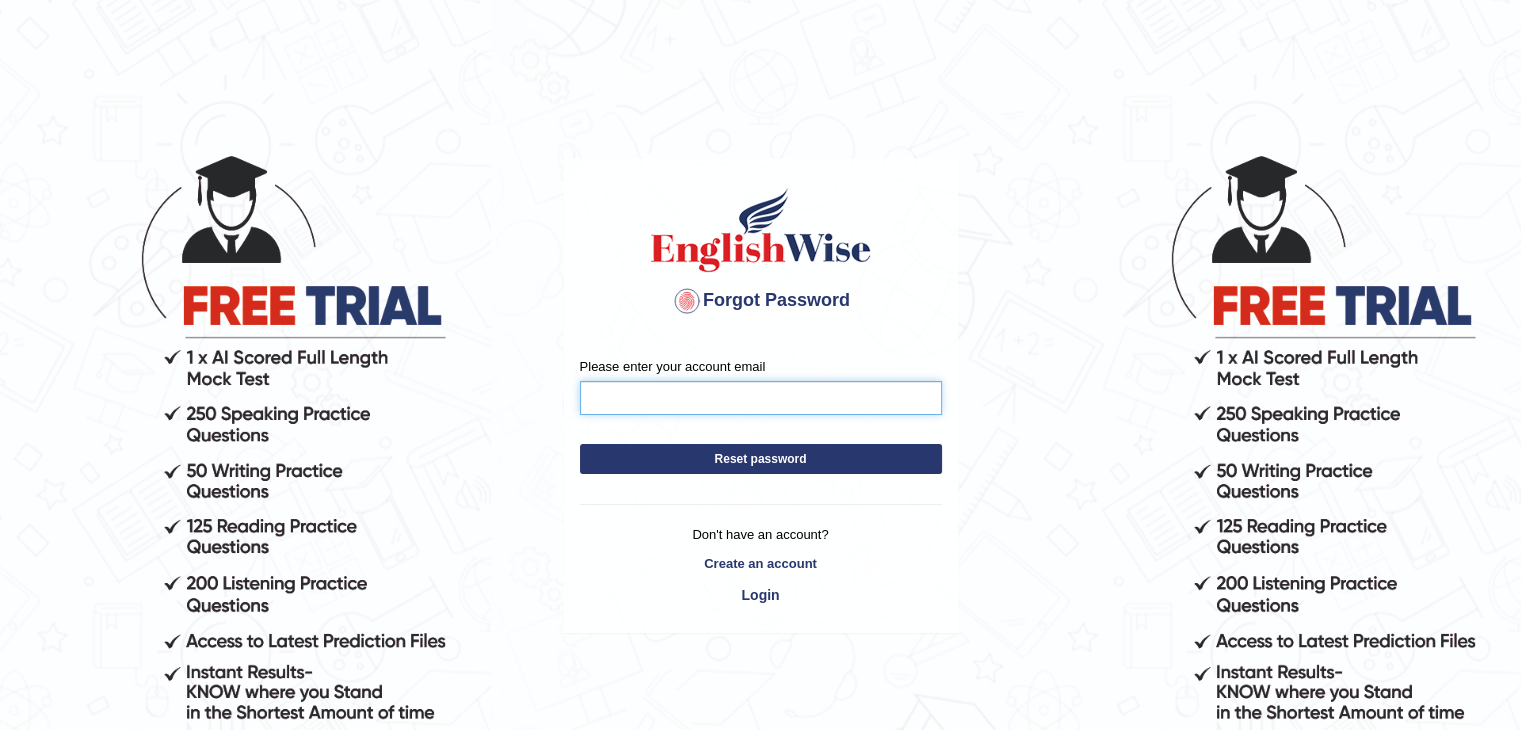 click on "Please enter your account email" at bounding box center (761, 398) 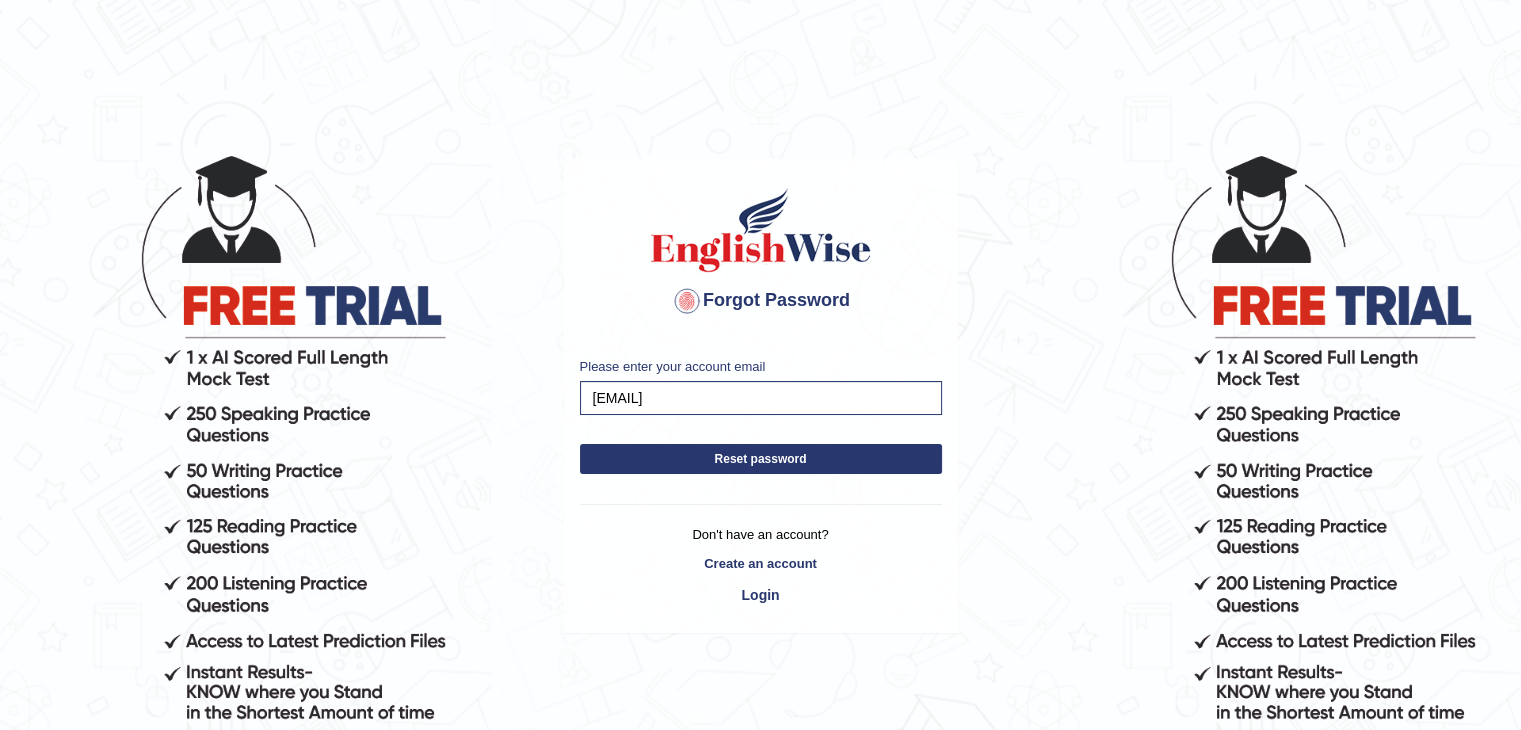 click on "Reset password" at bounding box center (761, 459) 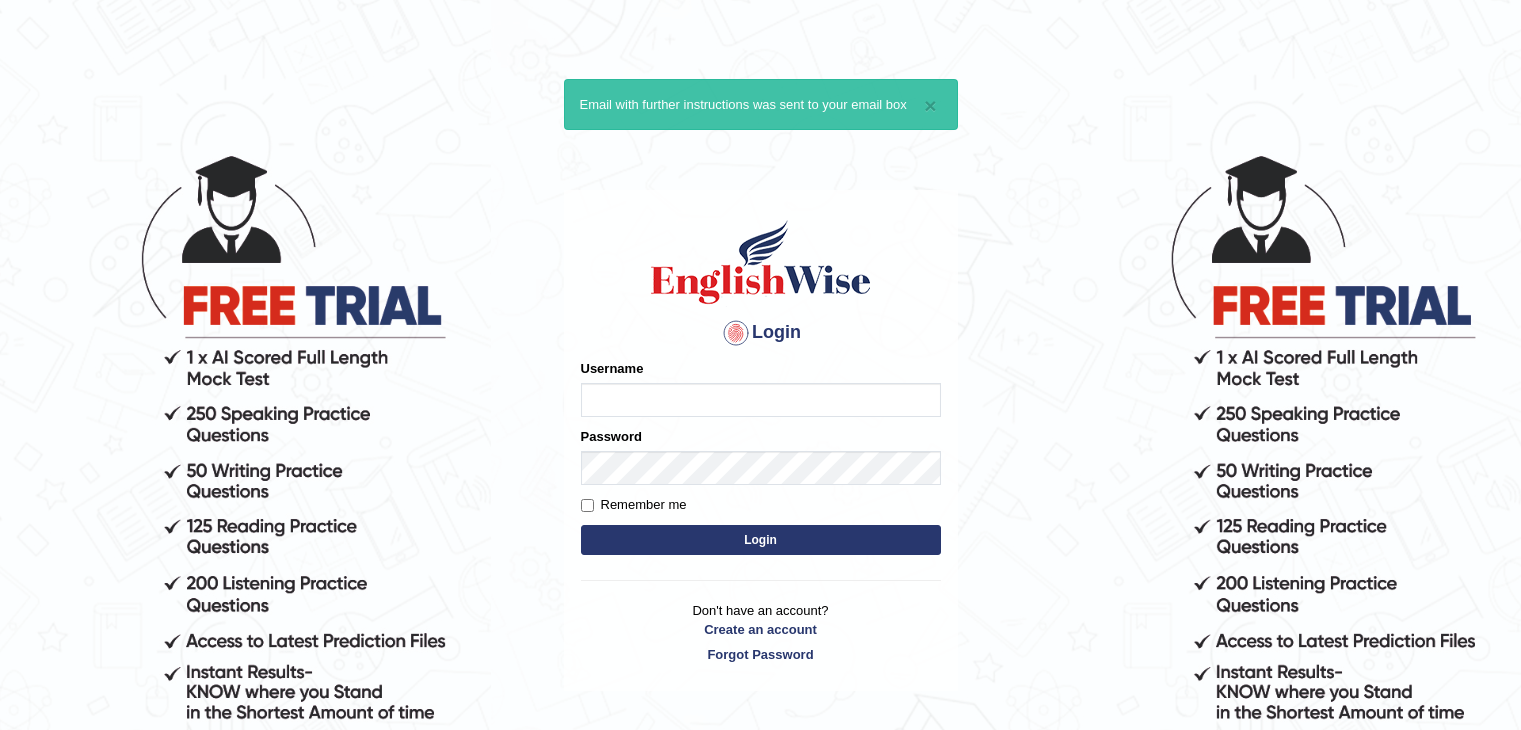 scroll, scrollTop: 0, scrollLeft: 0, axis: both 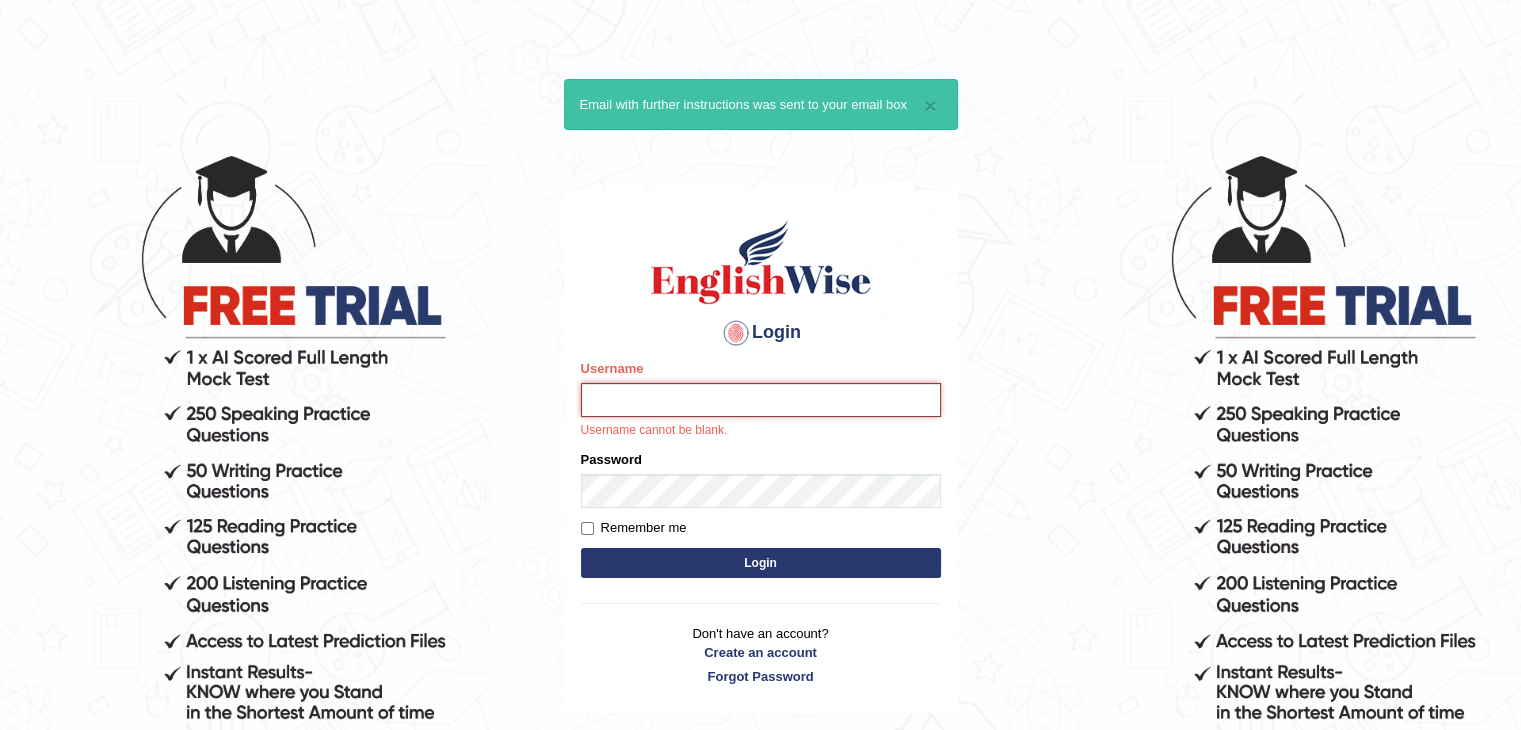 click on "Username" at bounding box center [761, 400] 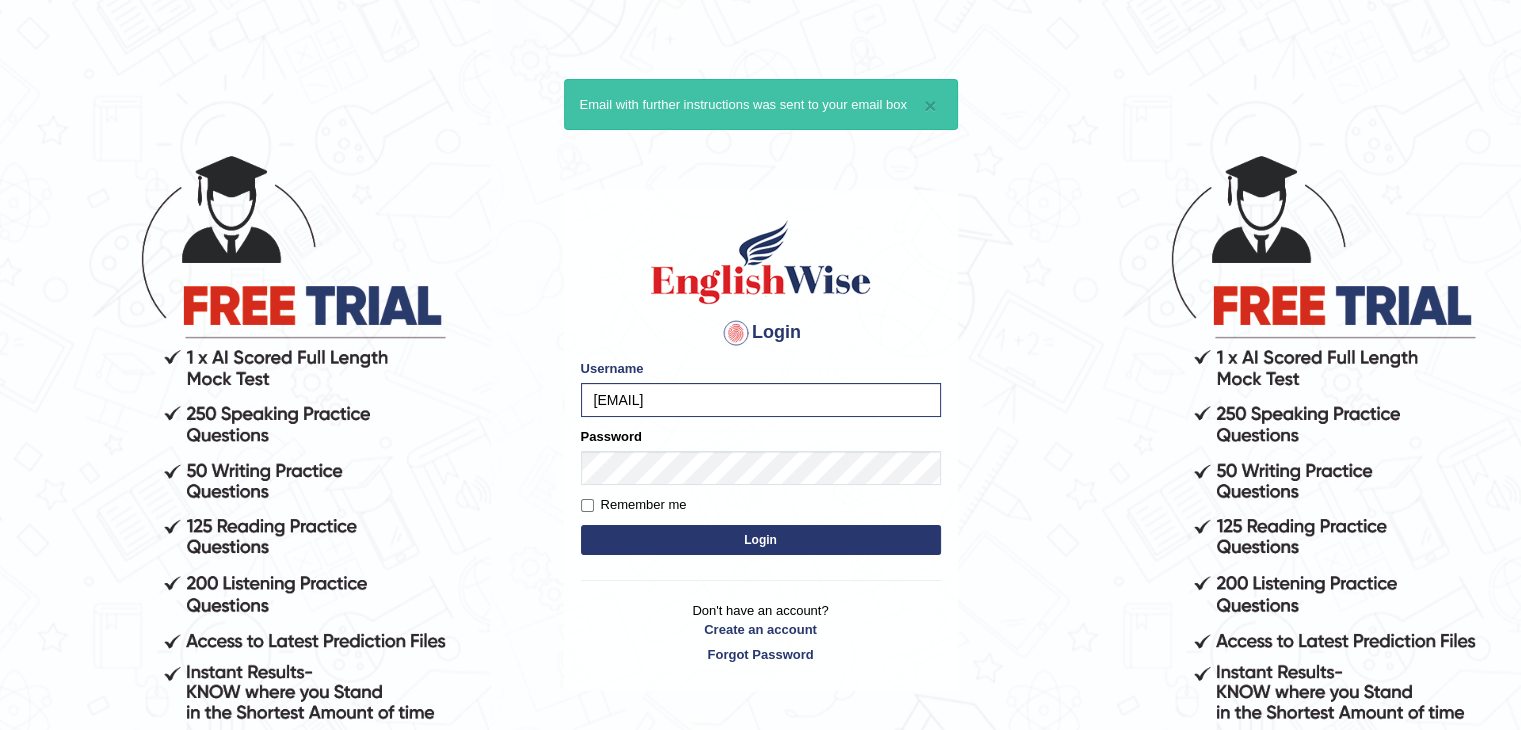 click on "Login" at bounding box center [761, 540] 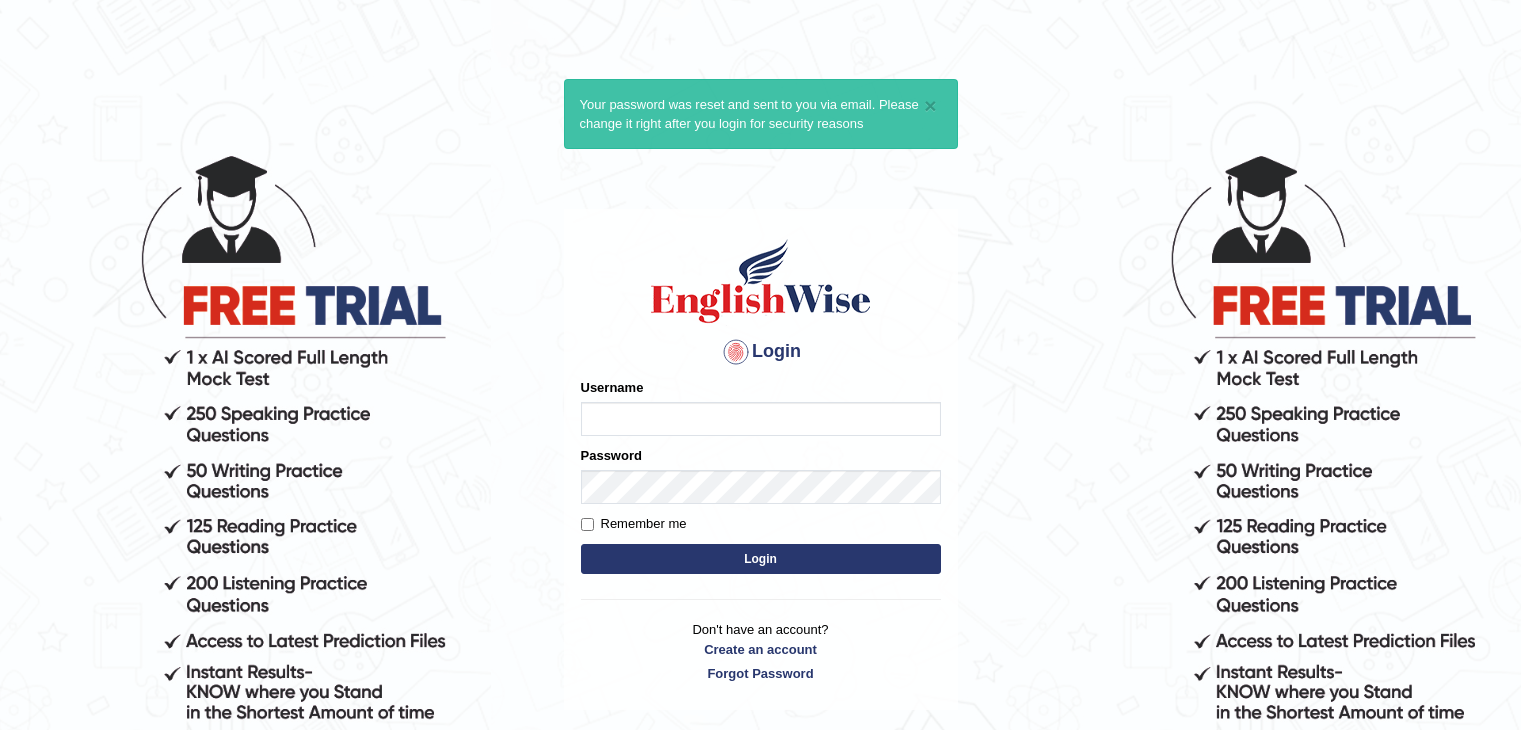 scroll, scrollTop: 0, scrollLeft: 0, axis: both 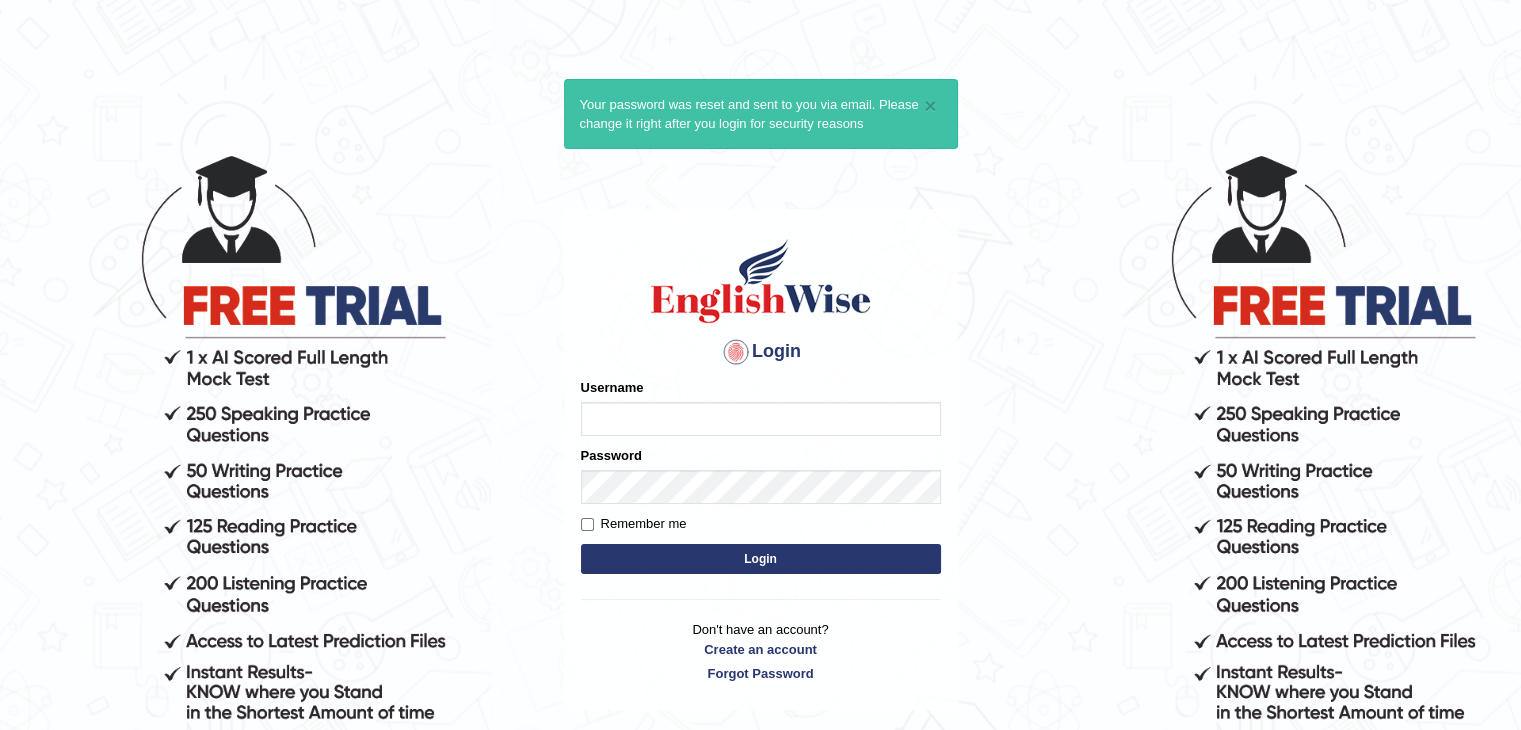 click on "Username" at bounding box center [761, 419] 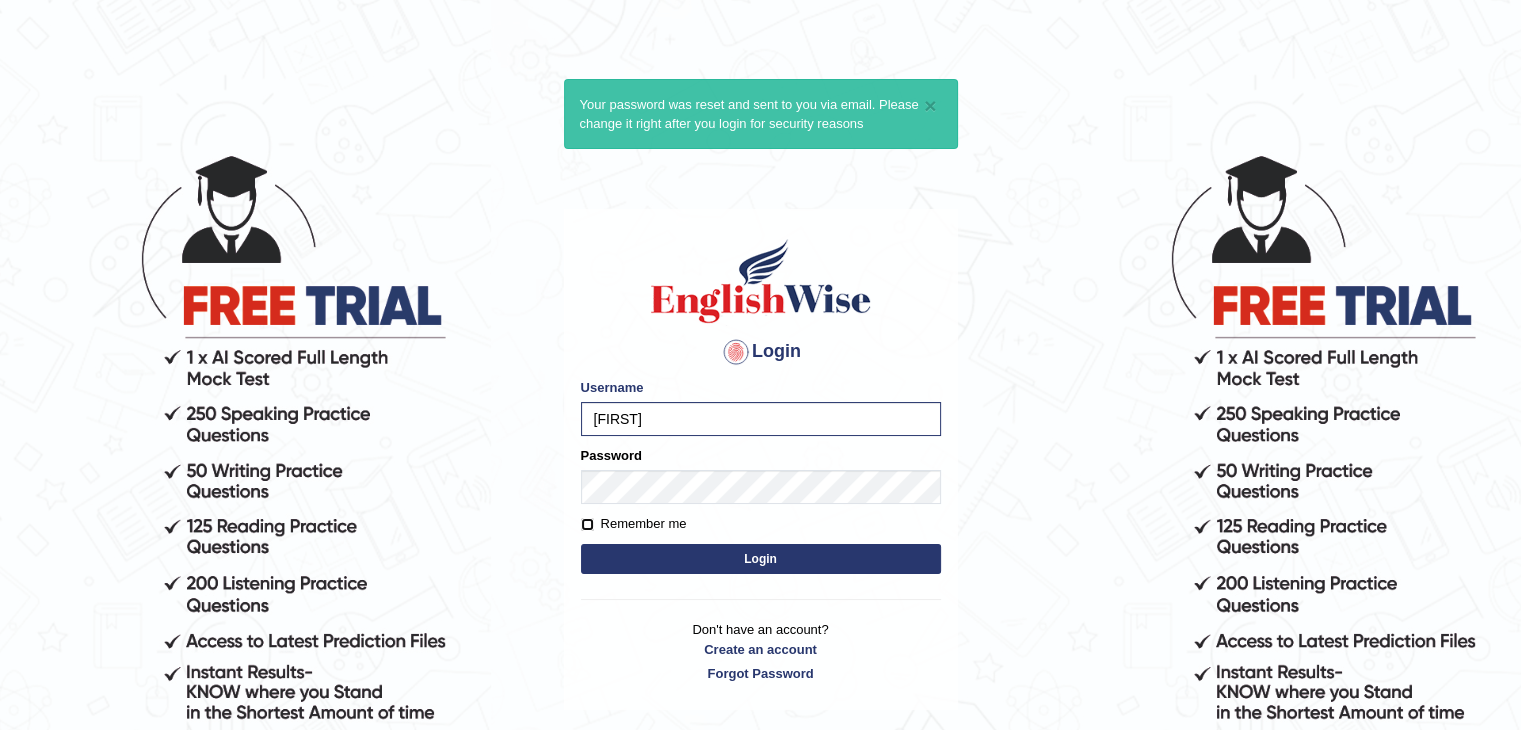 click on "Remember me" at bounding box center [587, 524] 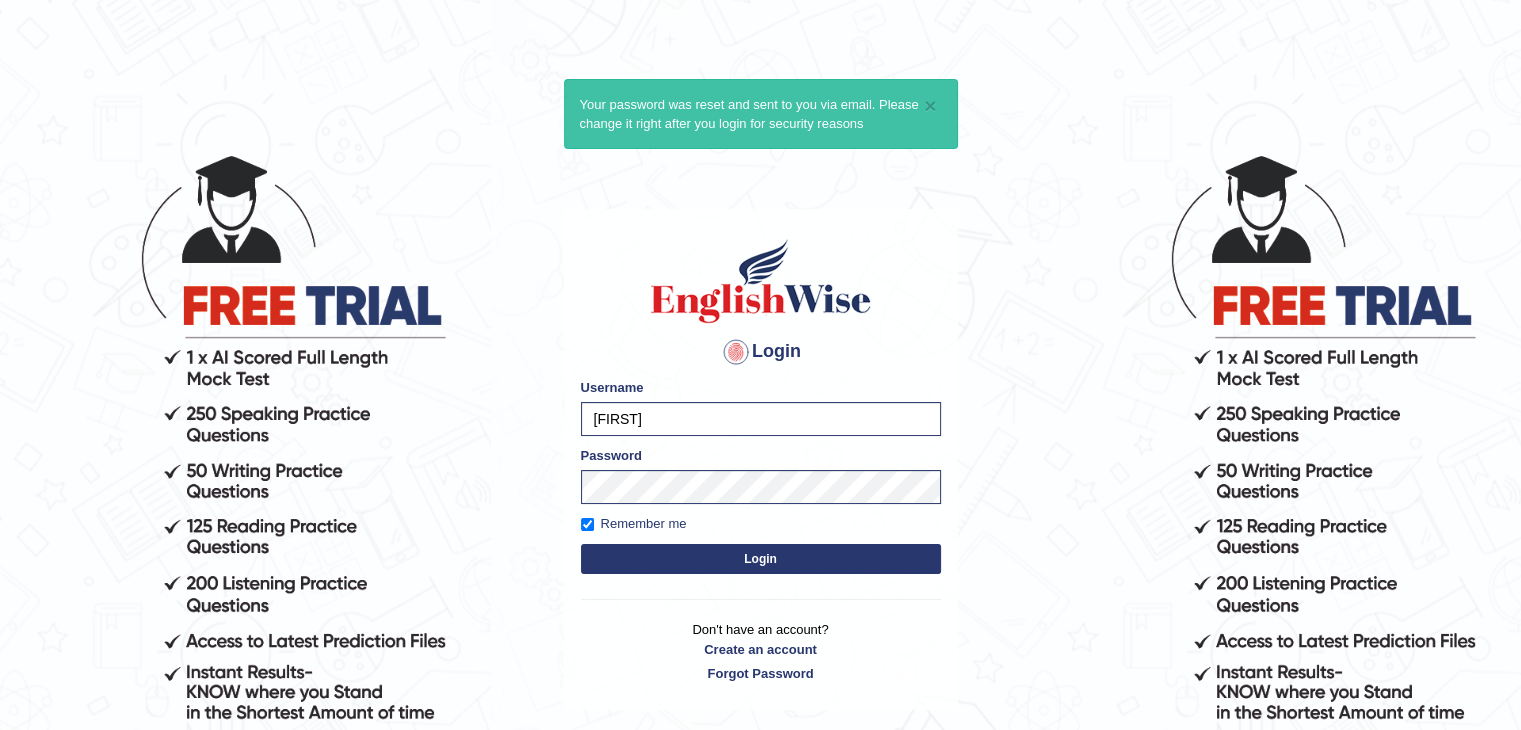 click on "Login" at bounding box center [761, 559] 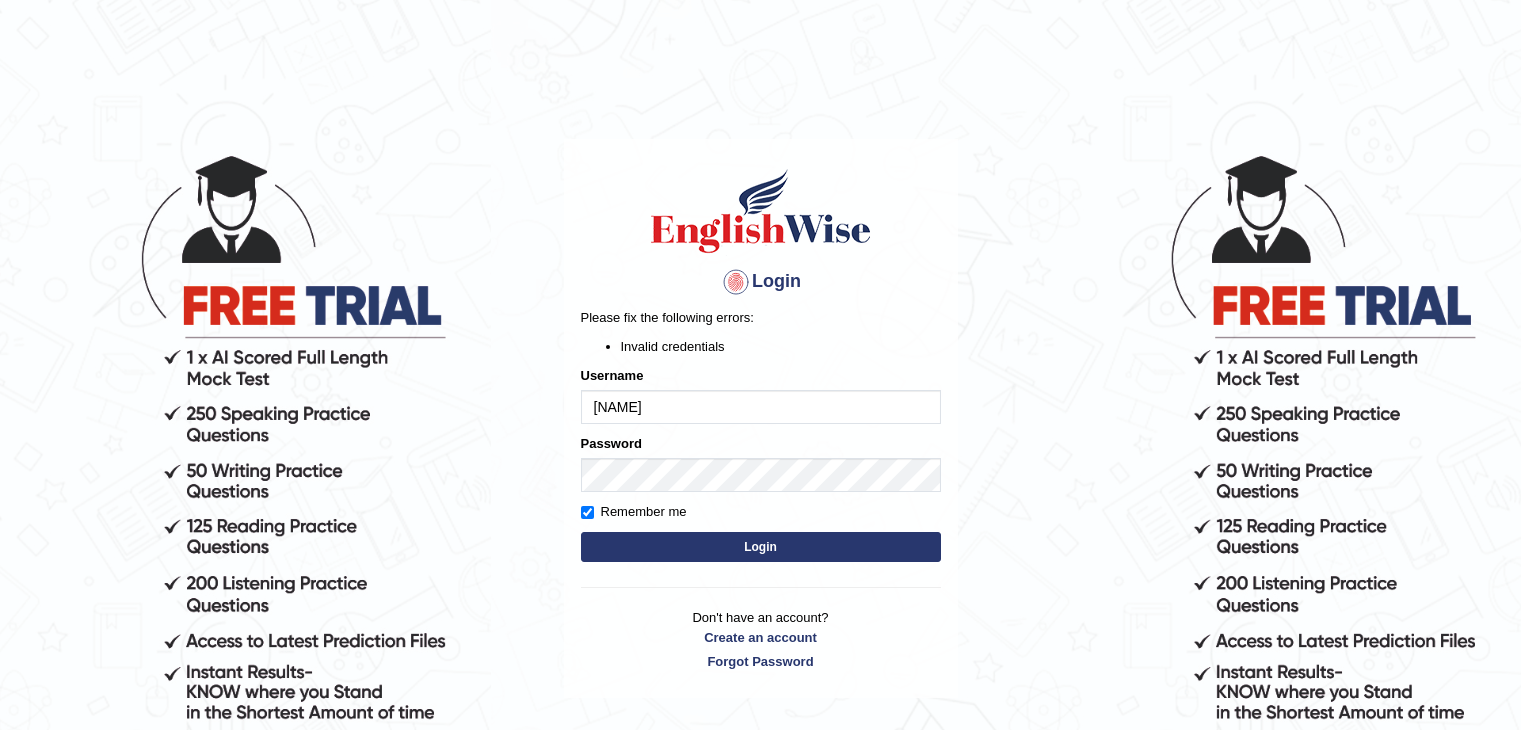scroll, scrollTop: 0, scrollLeft: 0, axis: both 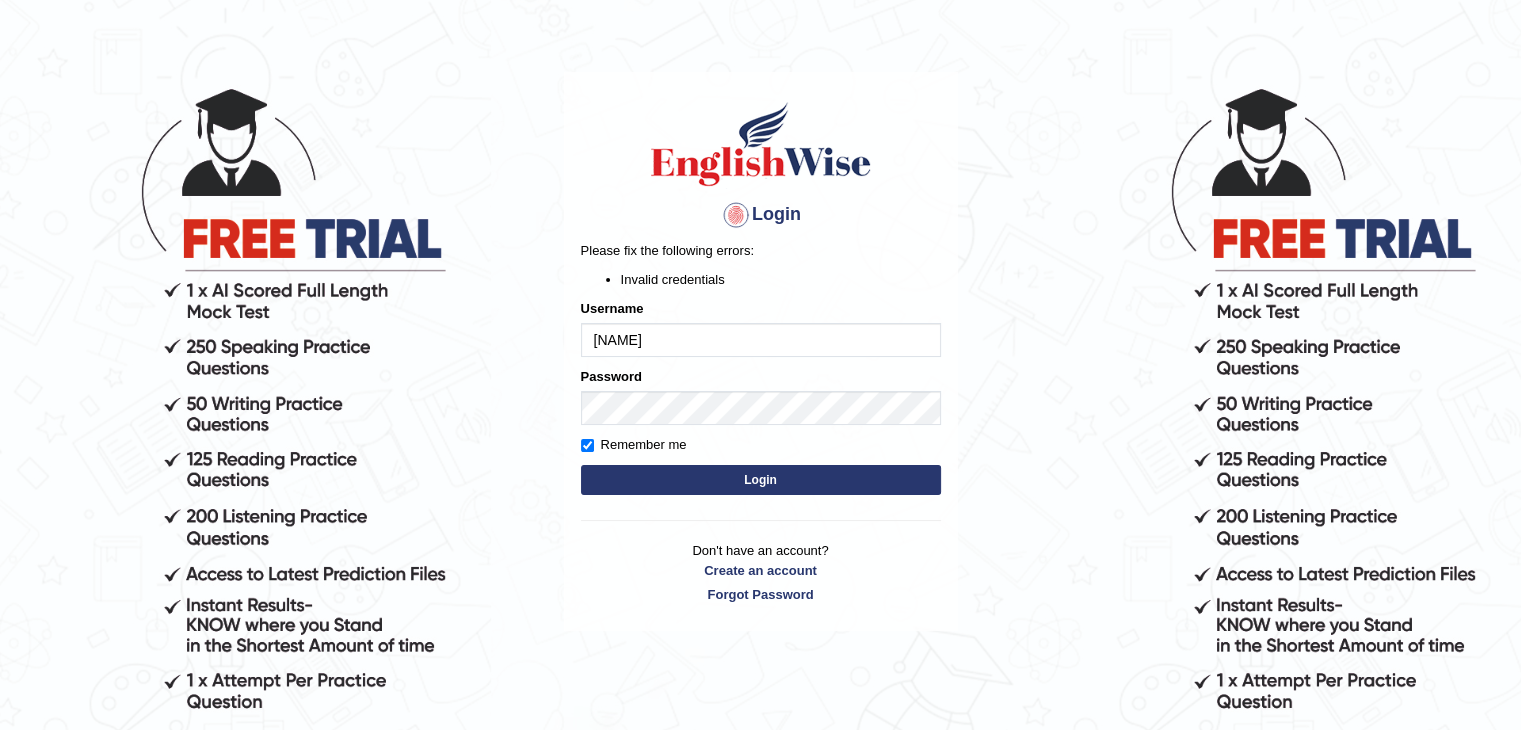 click on "[NAME]" at bounding box center (761, 340) 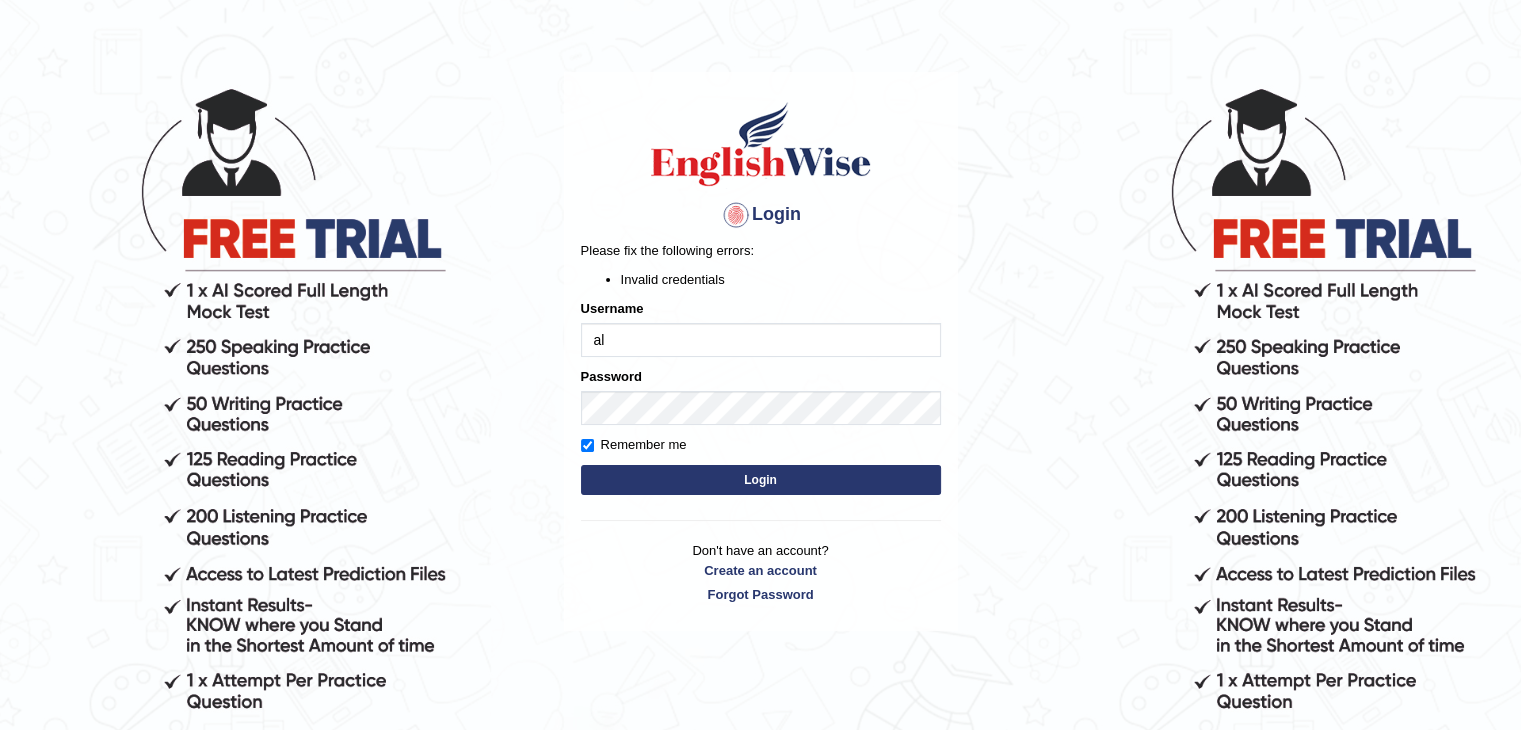 type on "a" 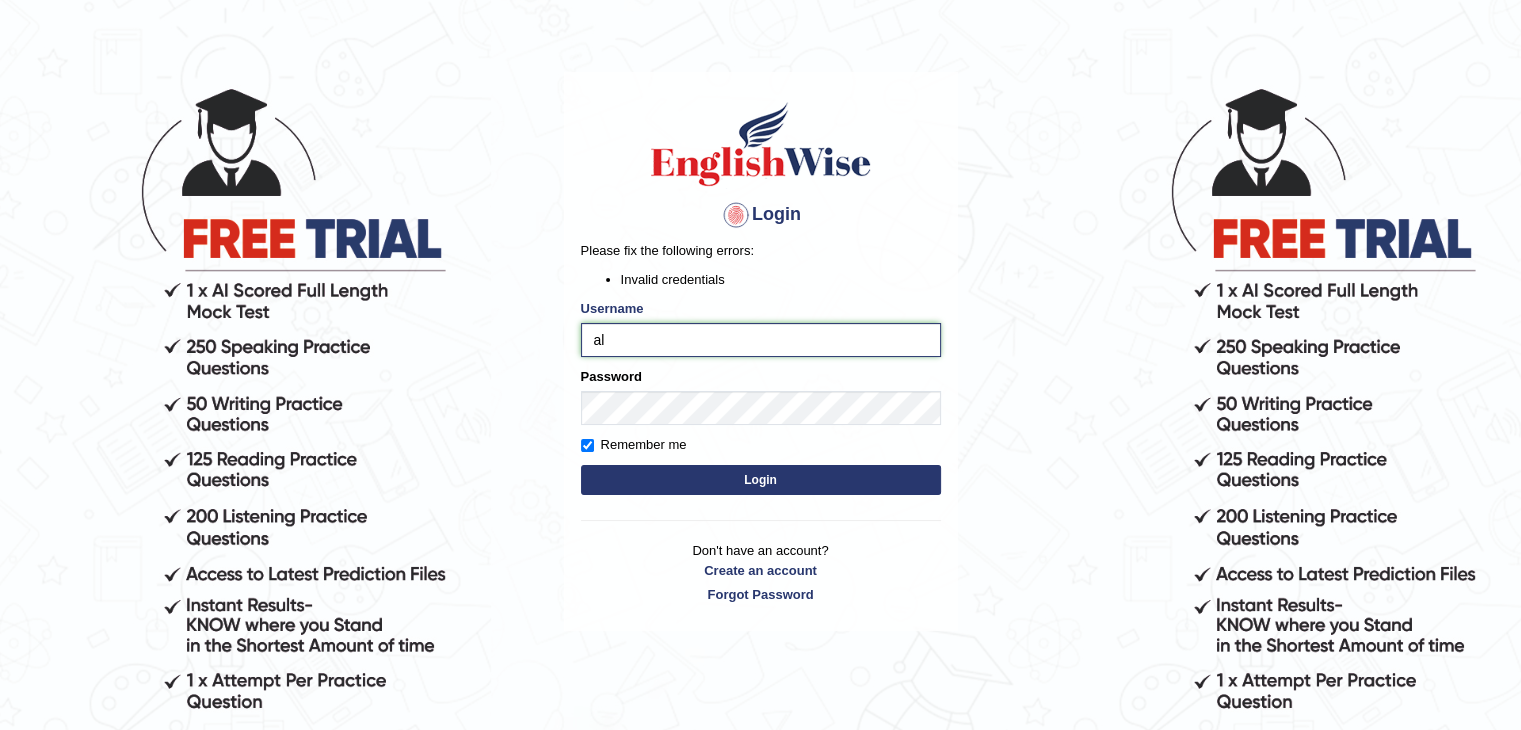 type on "a" 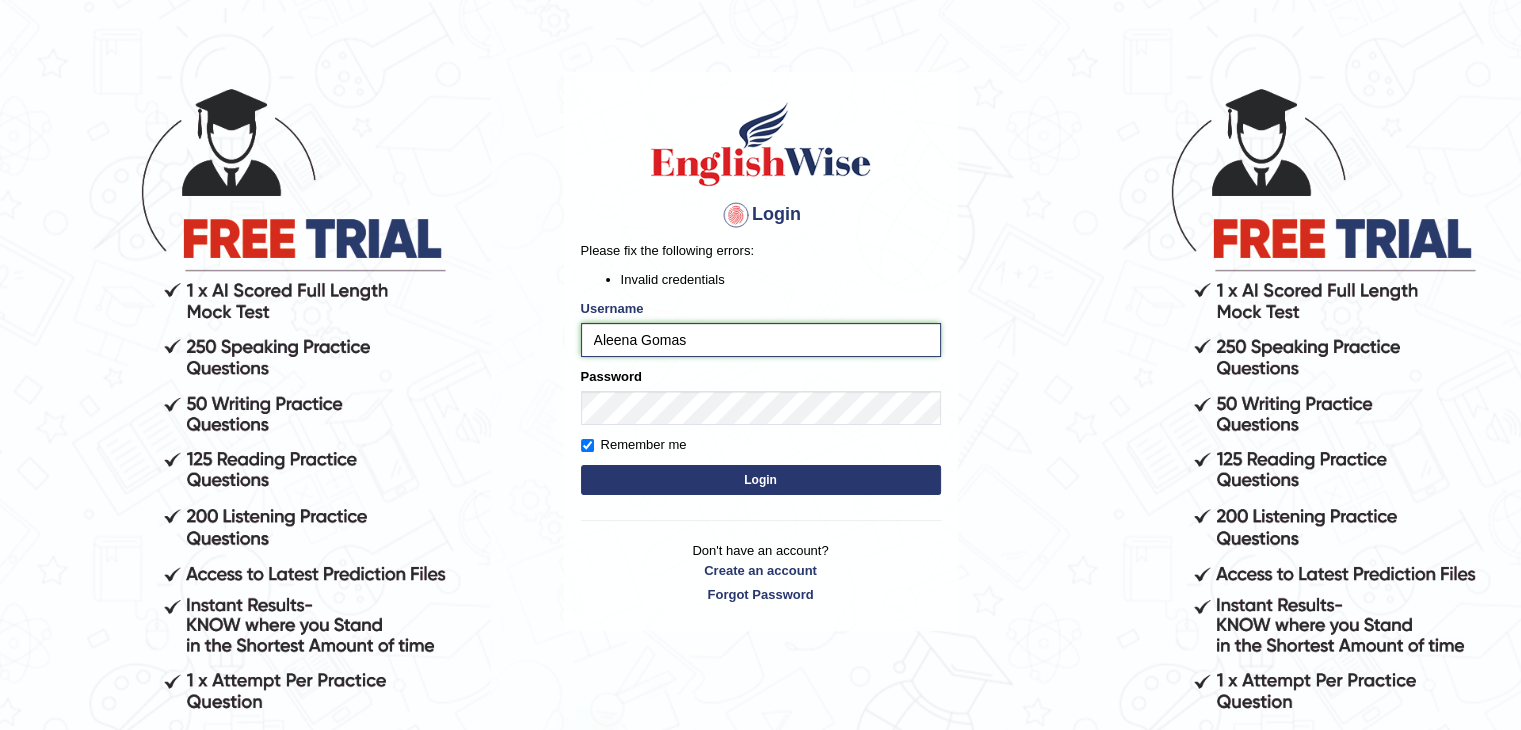 type on "Aleena Gomas" 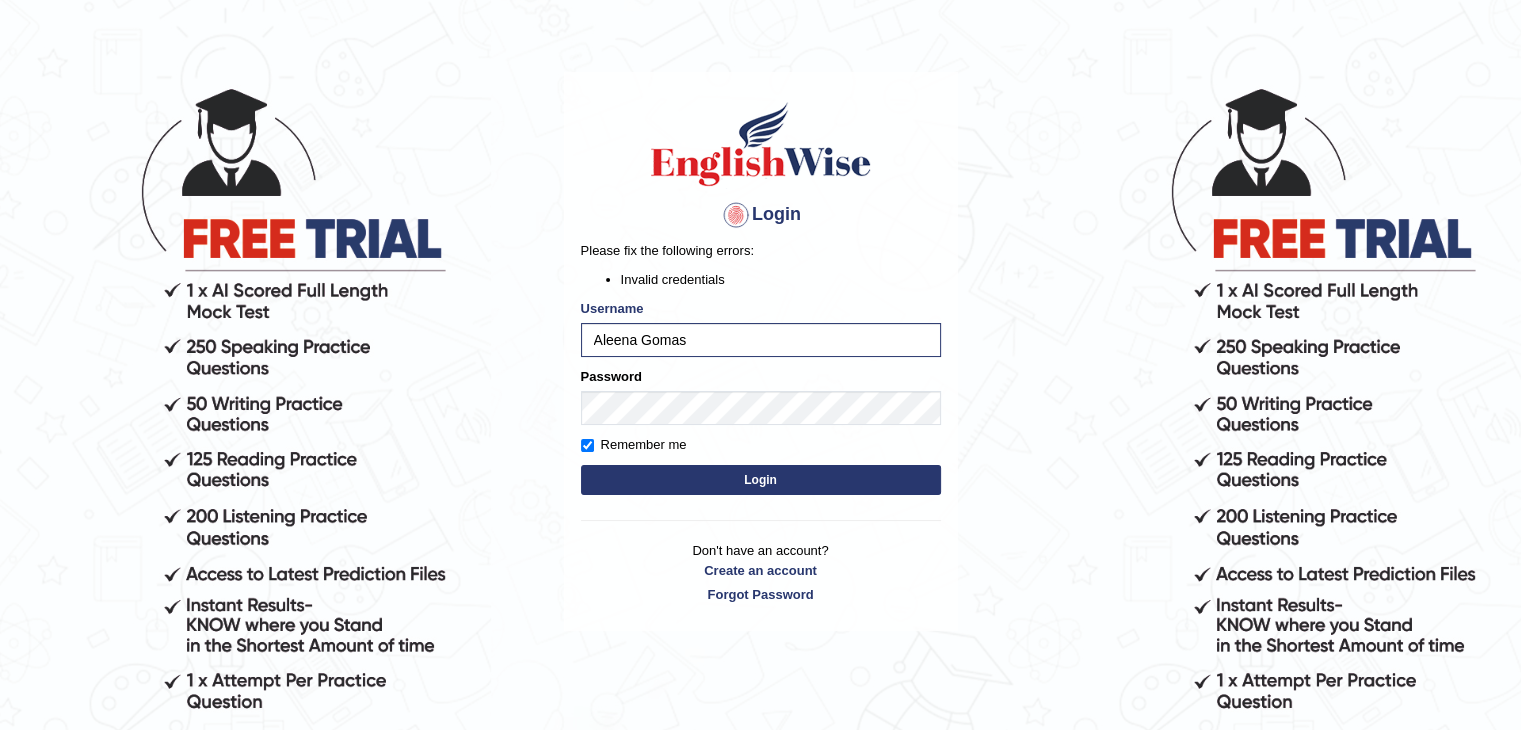 click on "Remember me" at bounding box center (761, 445) 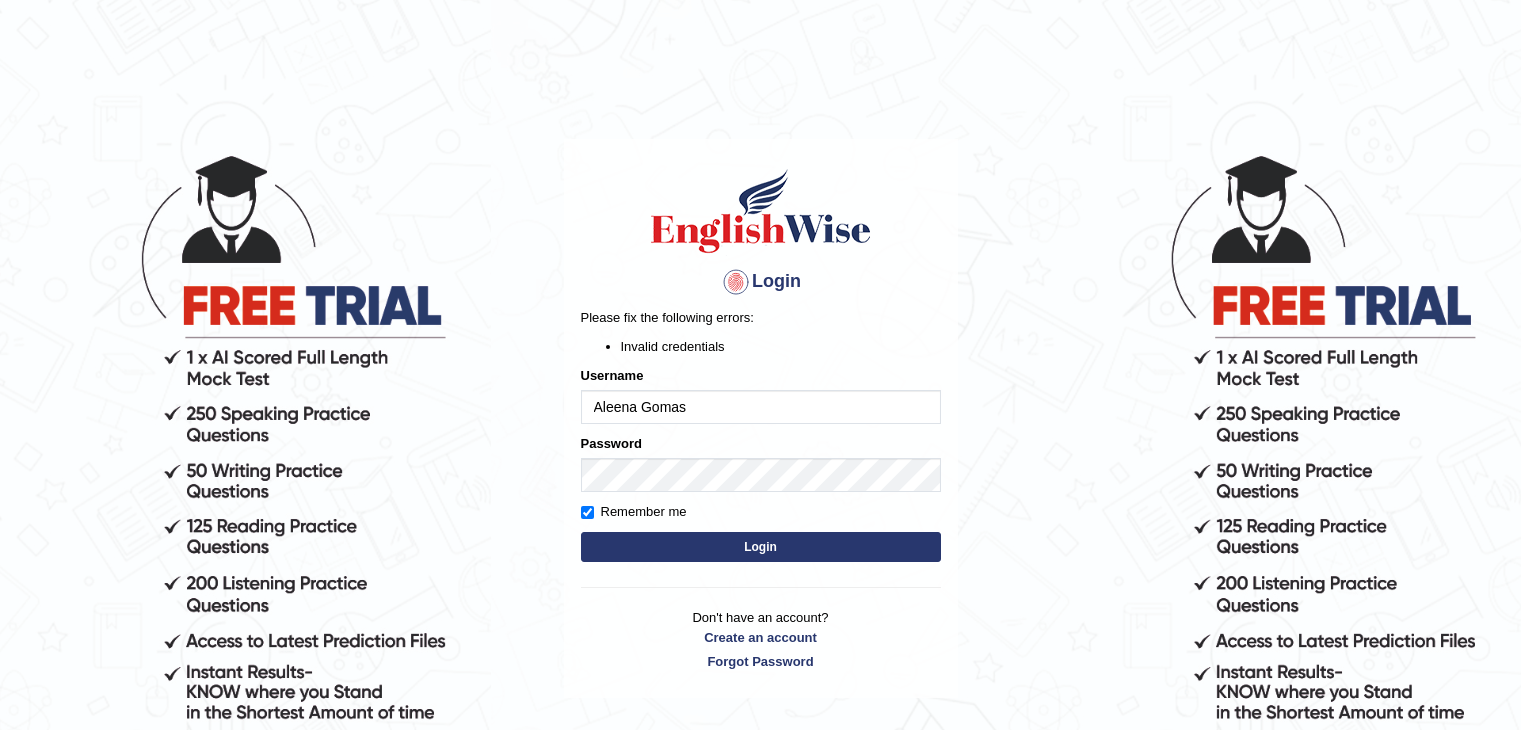 scroll, scrollTop: 0, scrollLeft: 0, axis: both 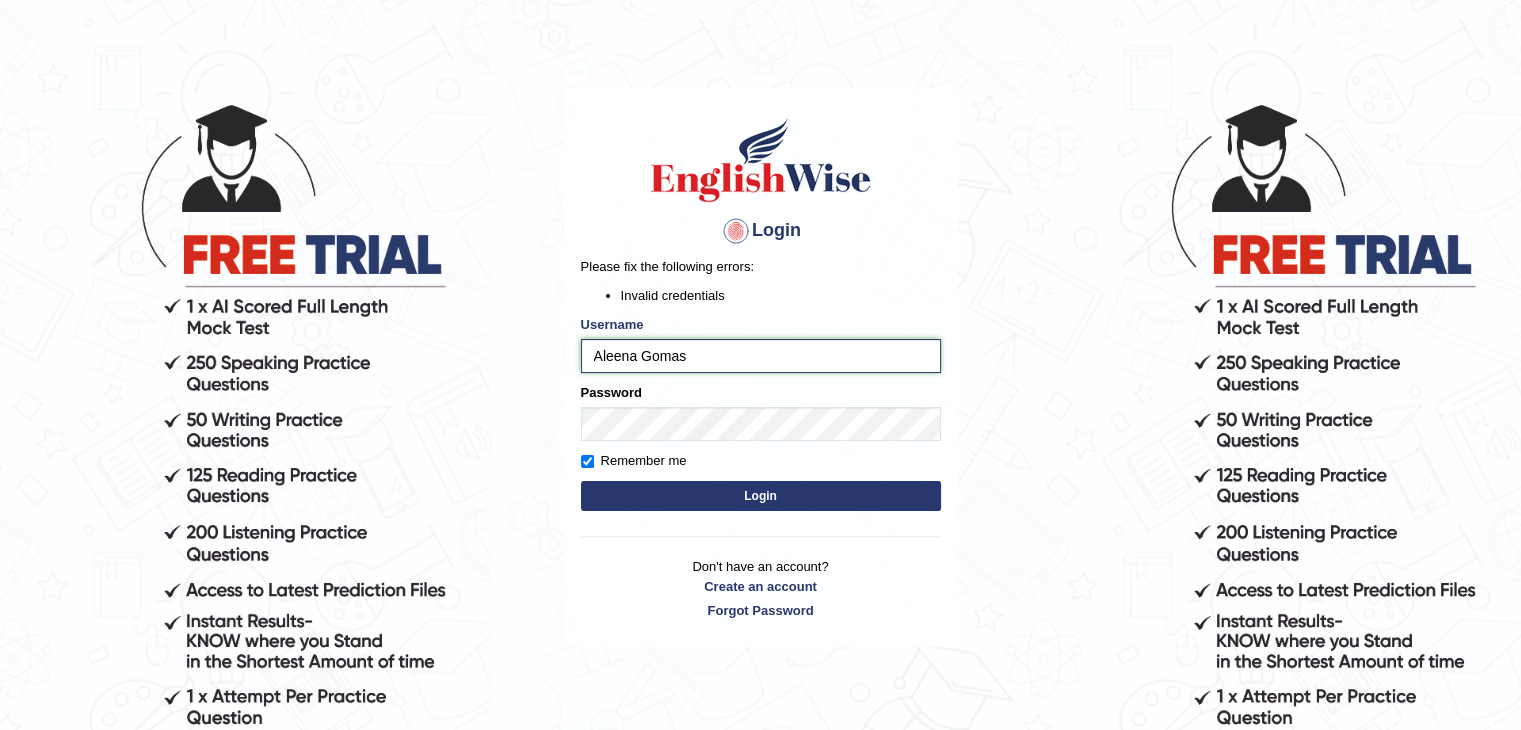 click on "Aleena Gomas" at bounding box center [761, 356] 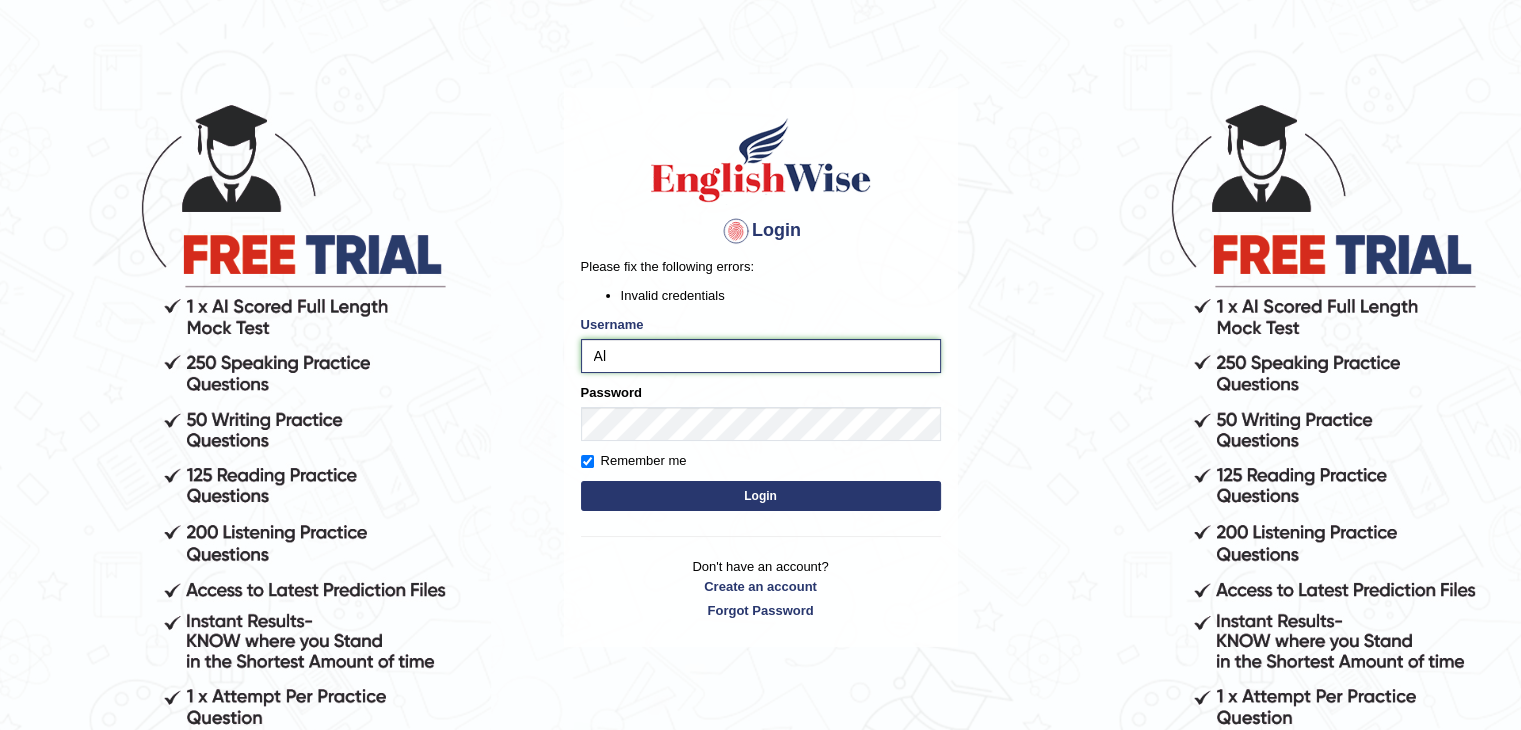 type on "A" 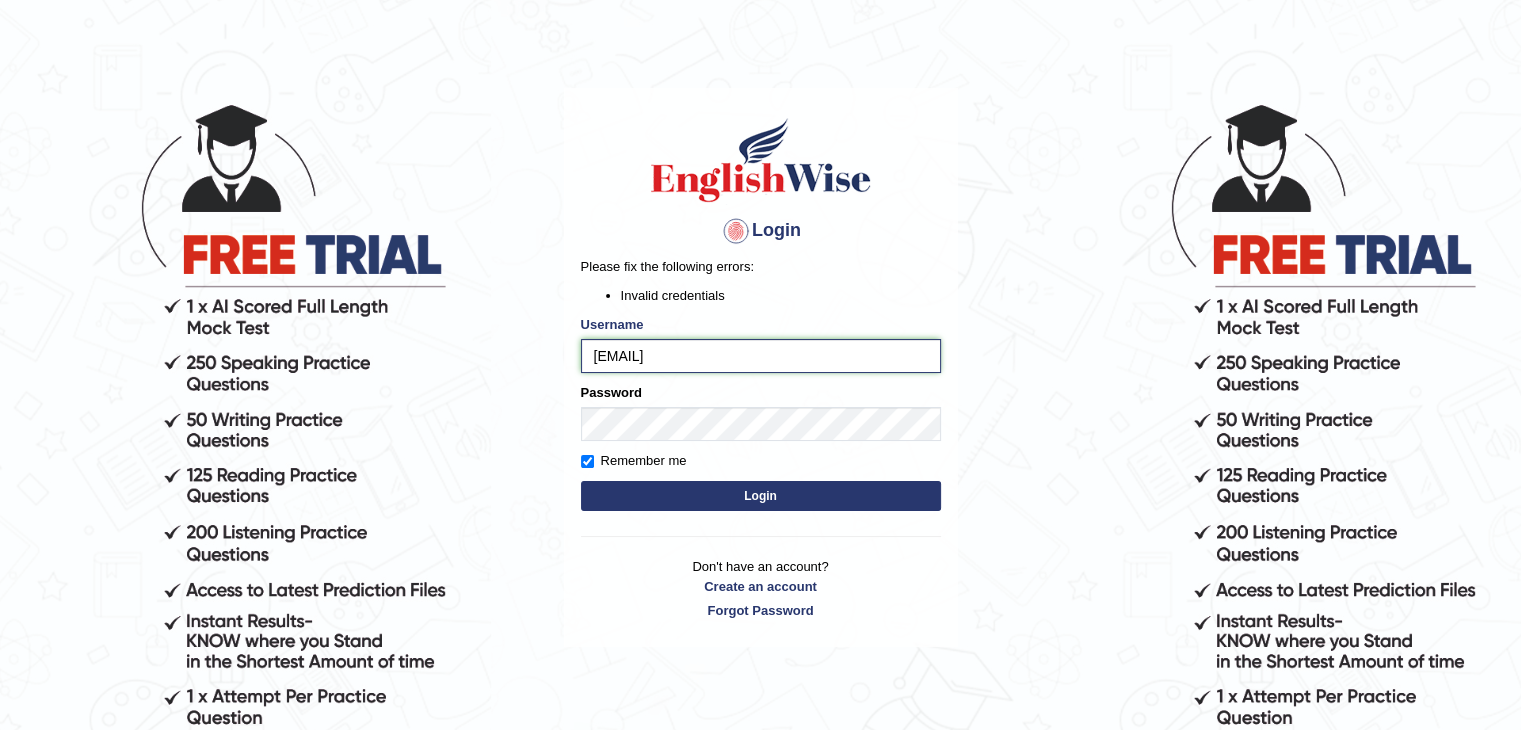 type on "[EMAIL]" 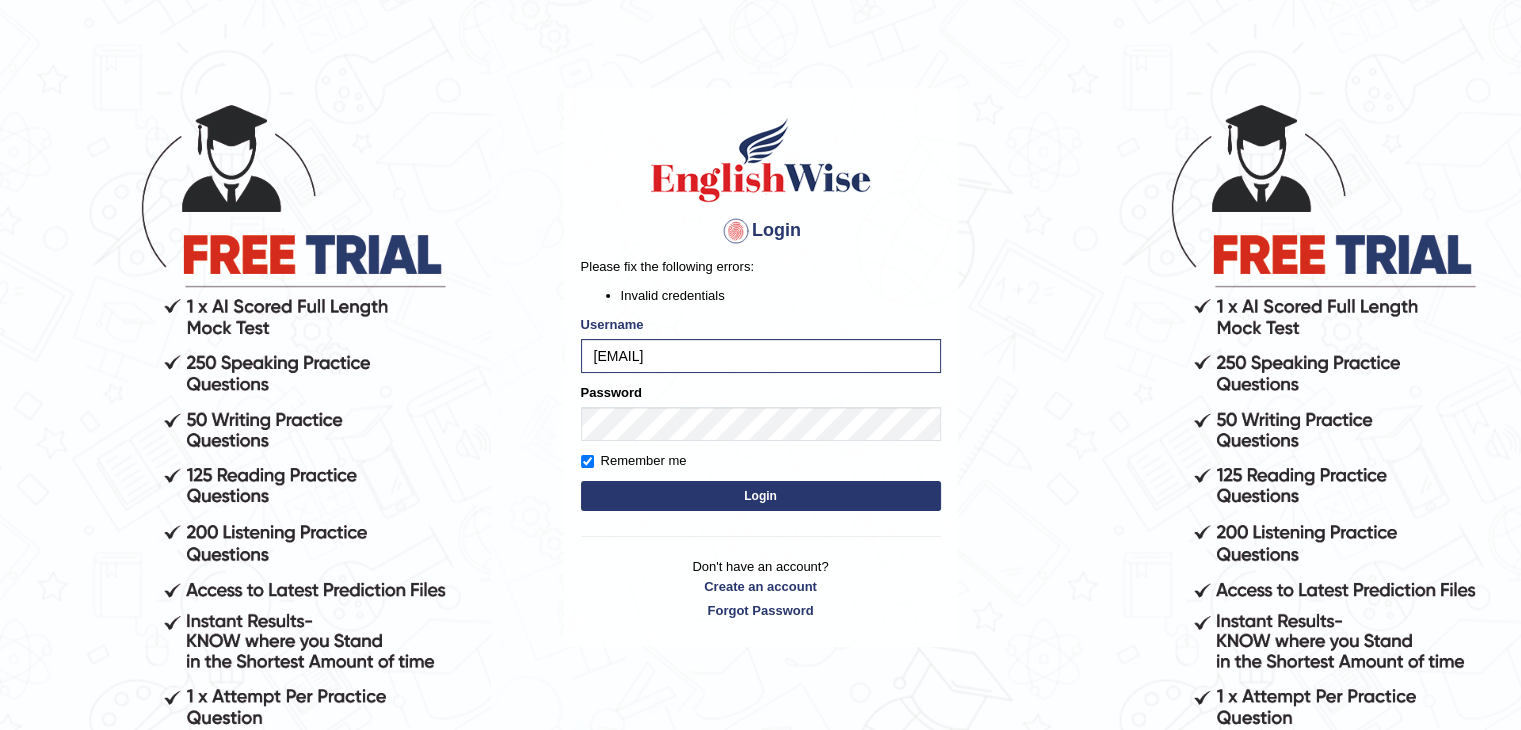 click on "Login" at bounding box center (761, 496) 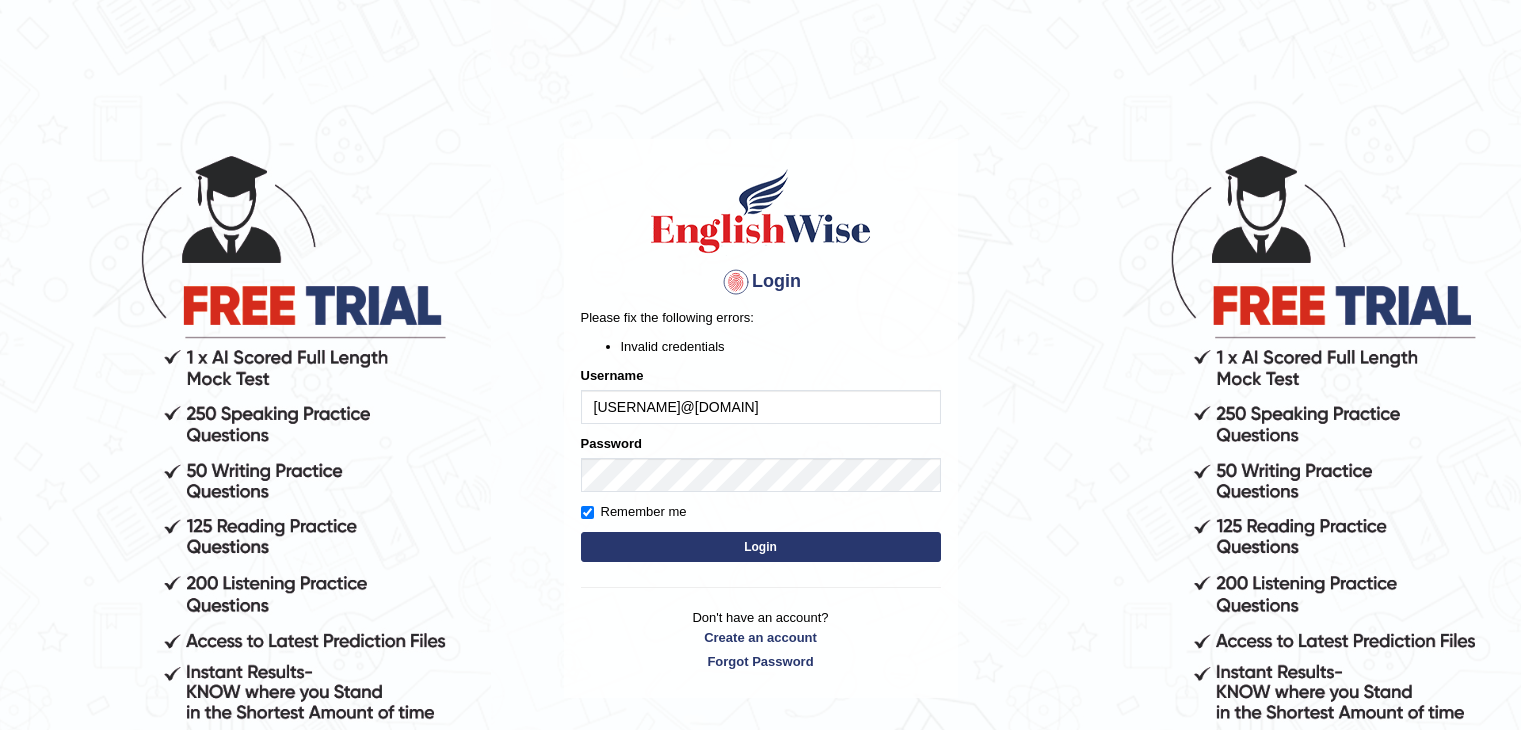 scroll, scrollTop: 0, scrollLeft: 0, axis: both 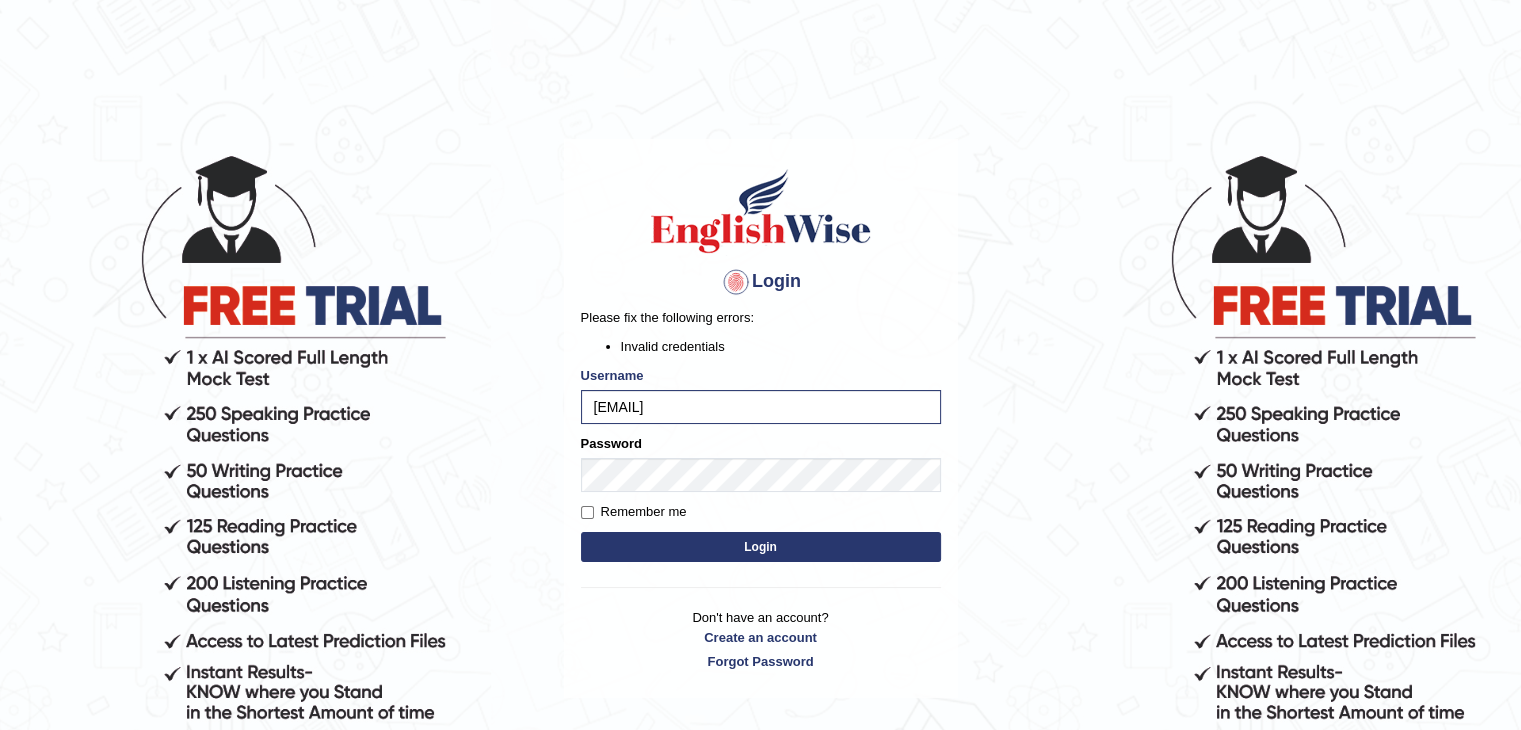 click on "Login" at bounding box center (761, 547) 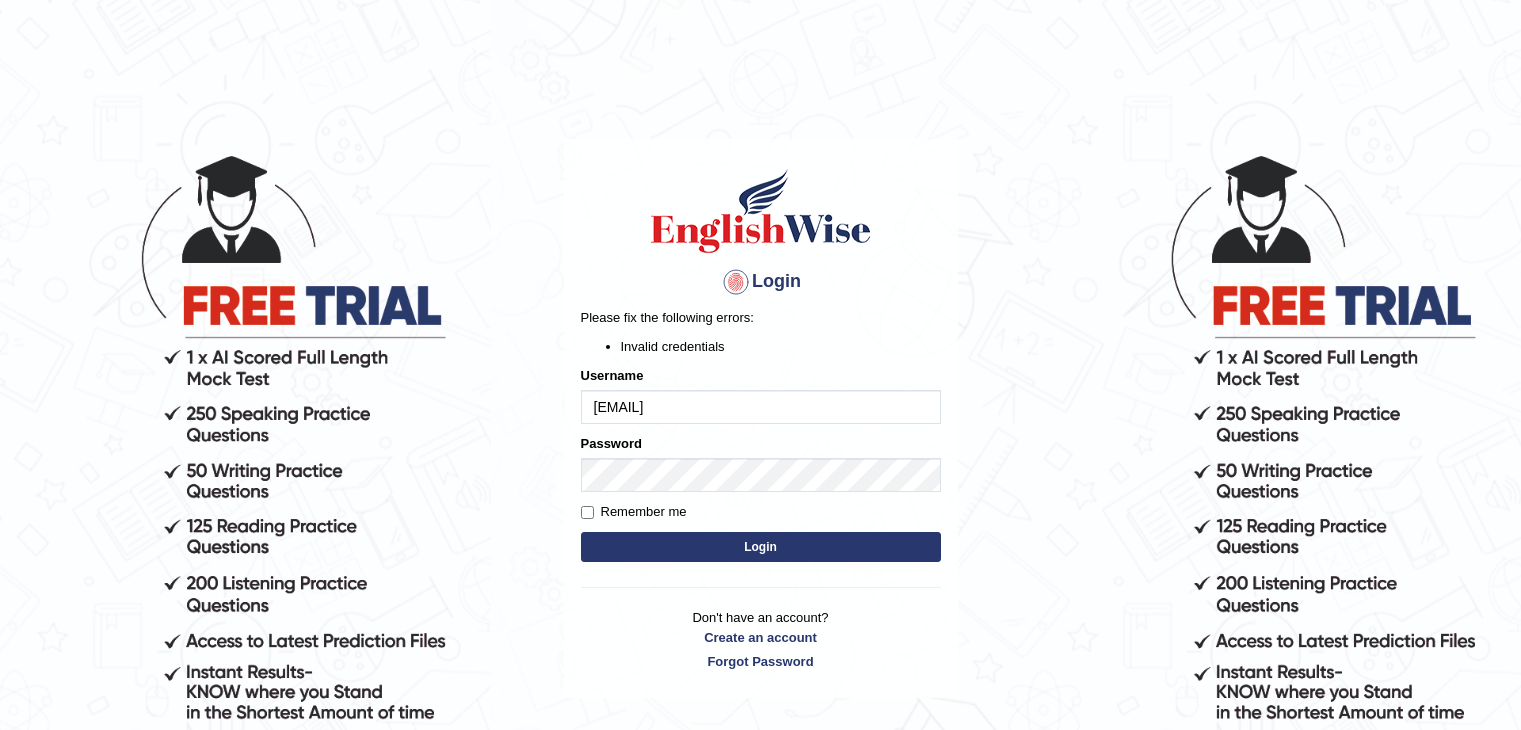 scroll, scrollTop: 0, scrollLeft: 0, axis: both 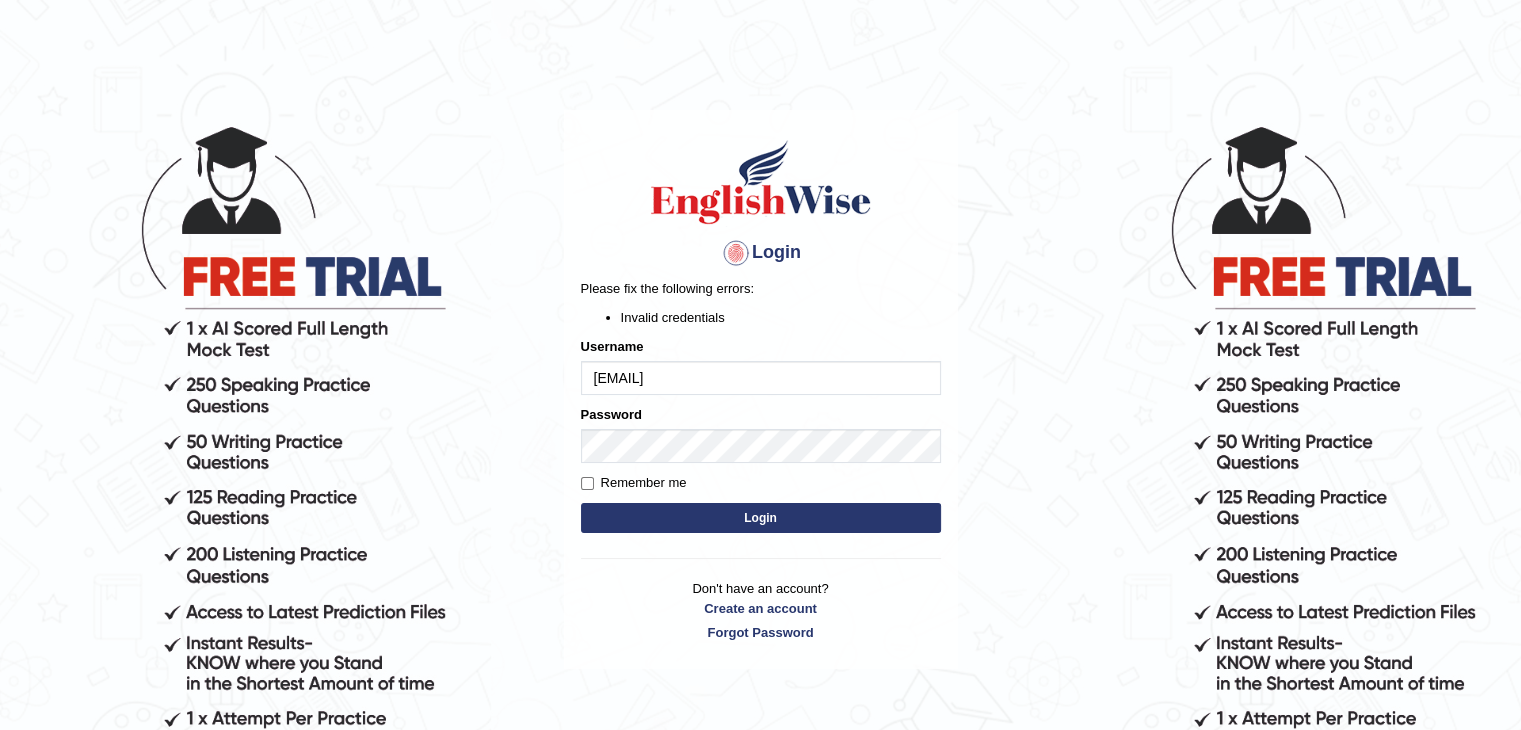 click on "Login" at bounding box center (761, 518) 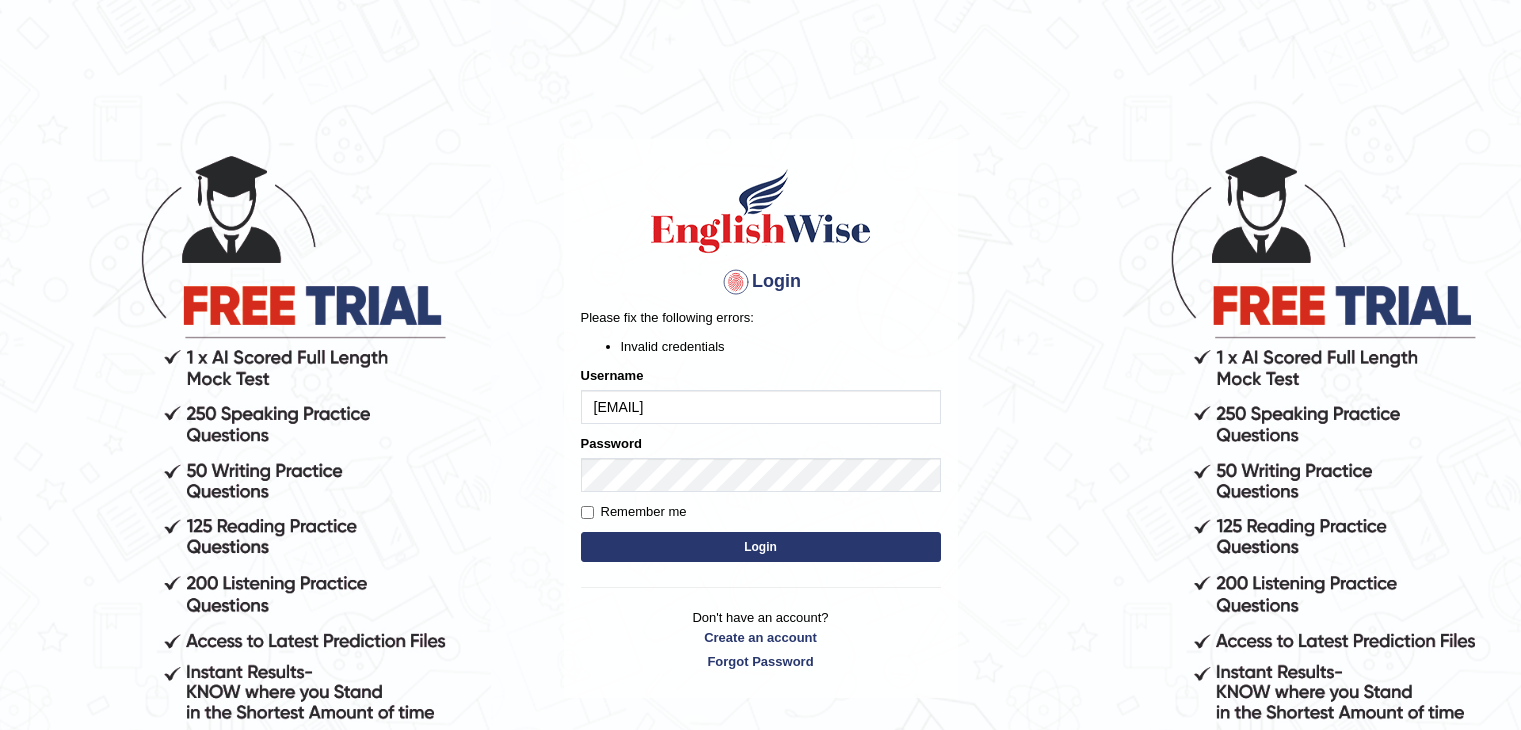 scroll, scrollTop: 0, scrollLeft: 0, axis: both 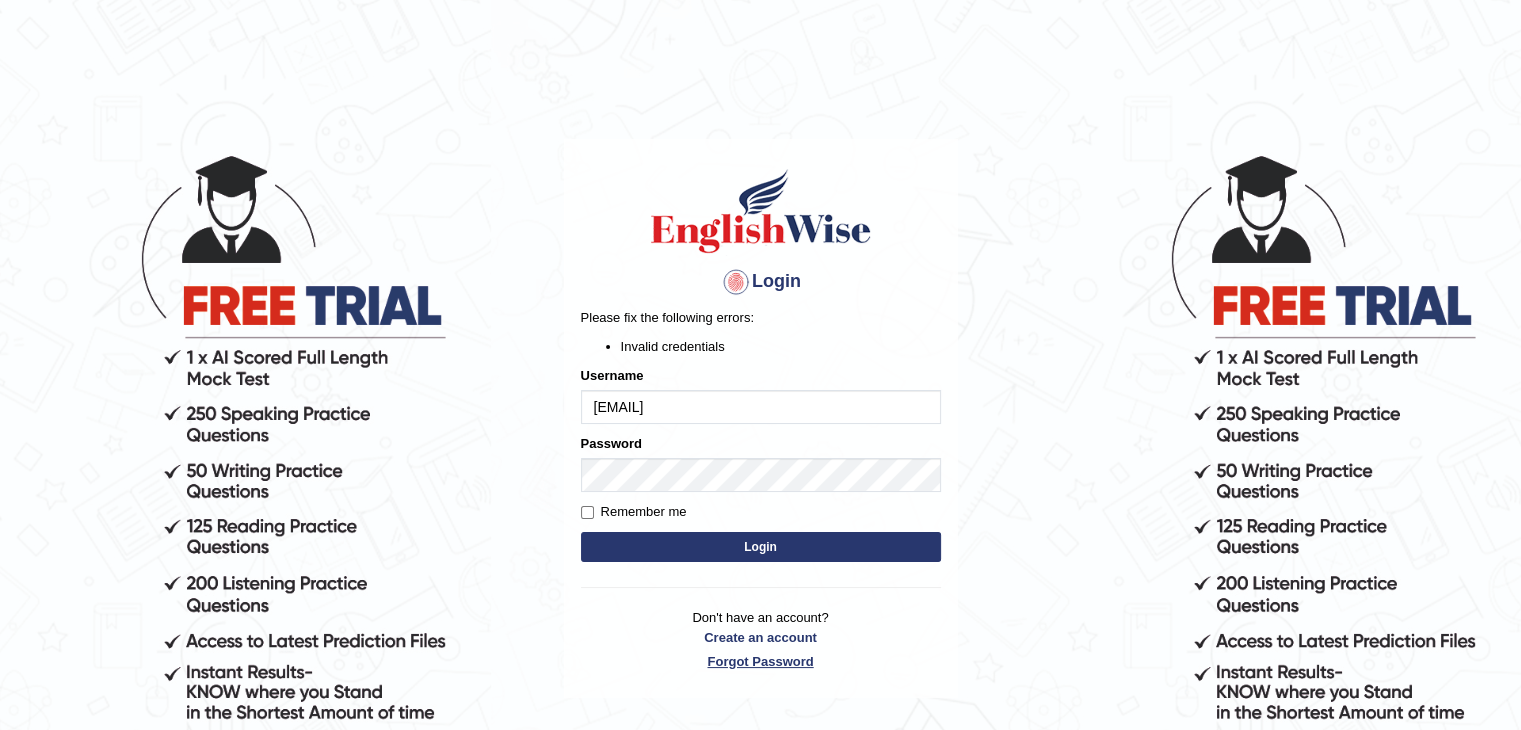 click on "Forgot Password" at bounding box center (761, 661) 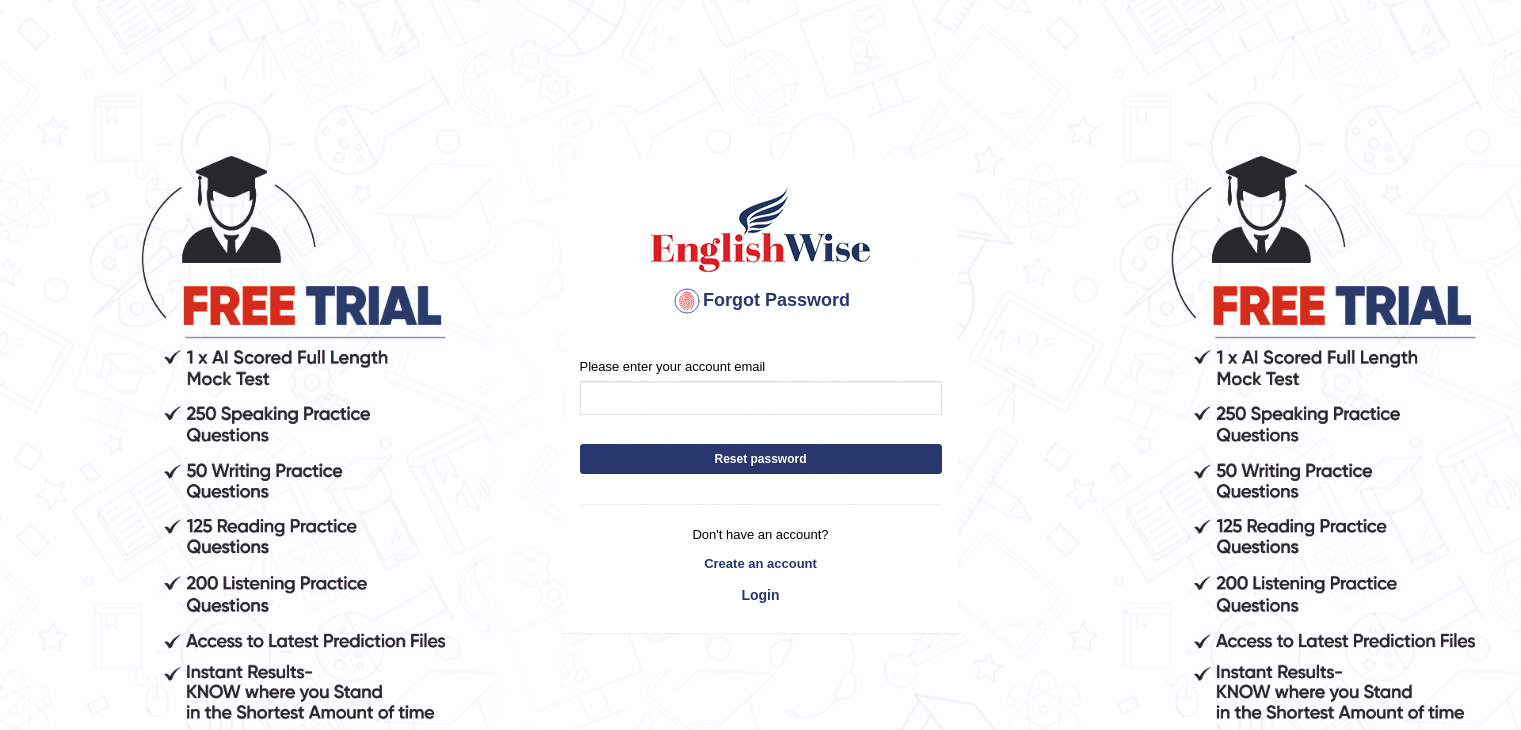 scroll, scrollTop: 0, scrollLeft: 0, axis: both 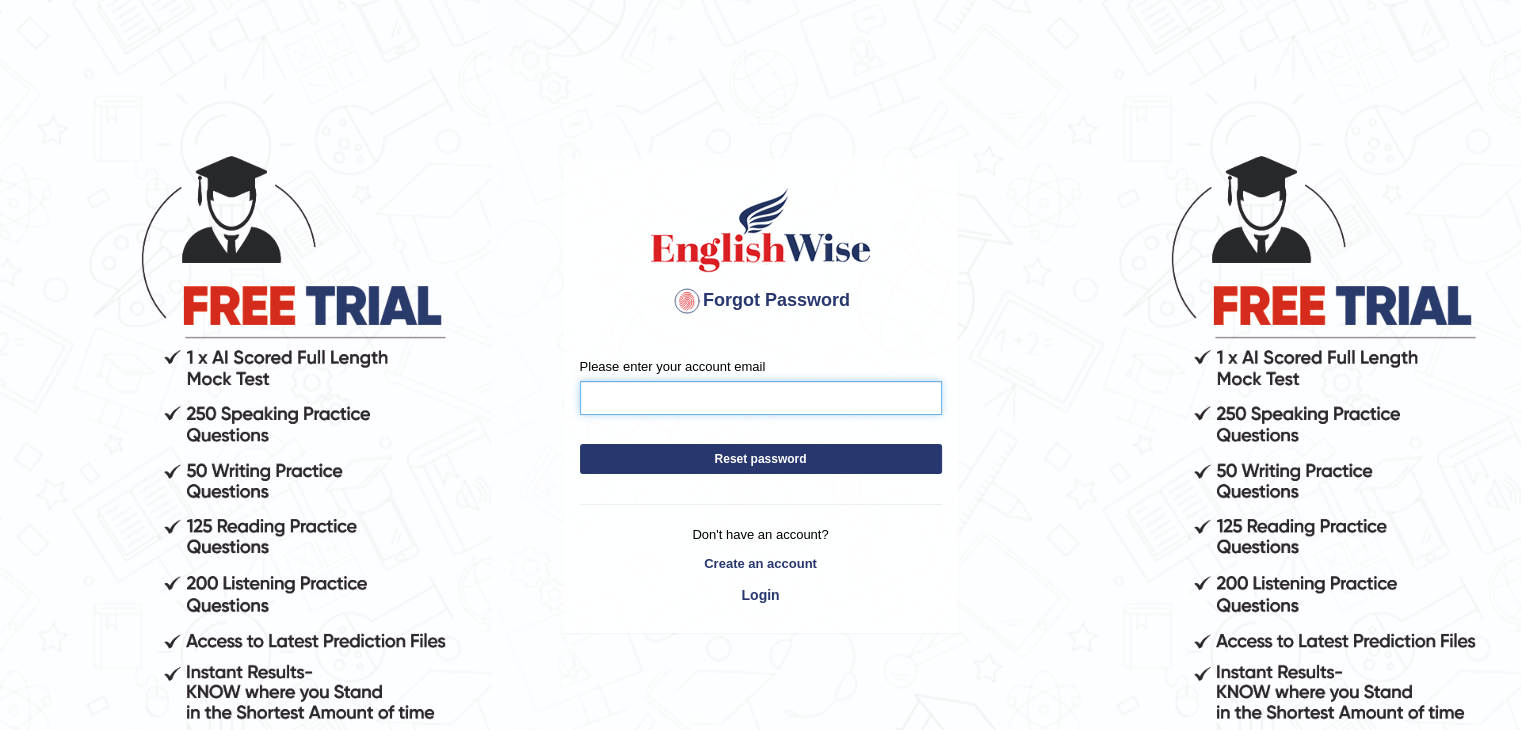 click on "Please enter your account email" at bounding box center [761, 398] 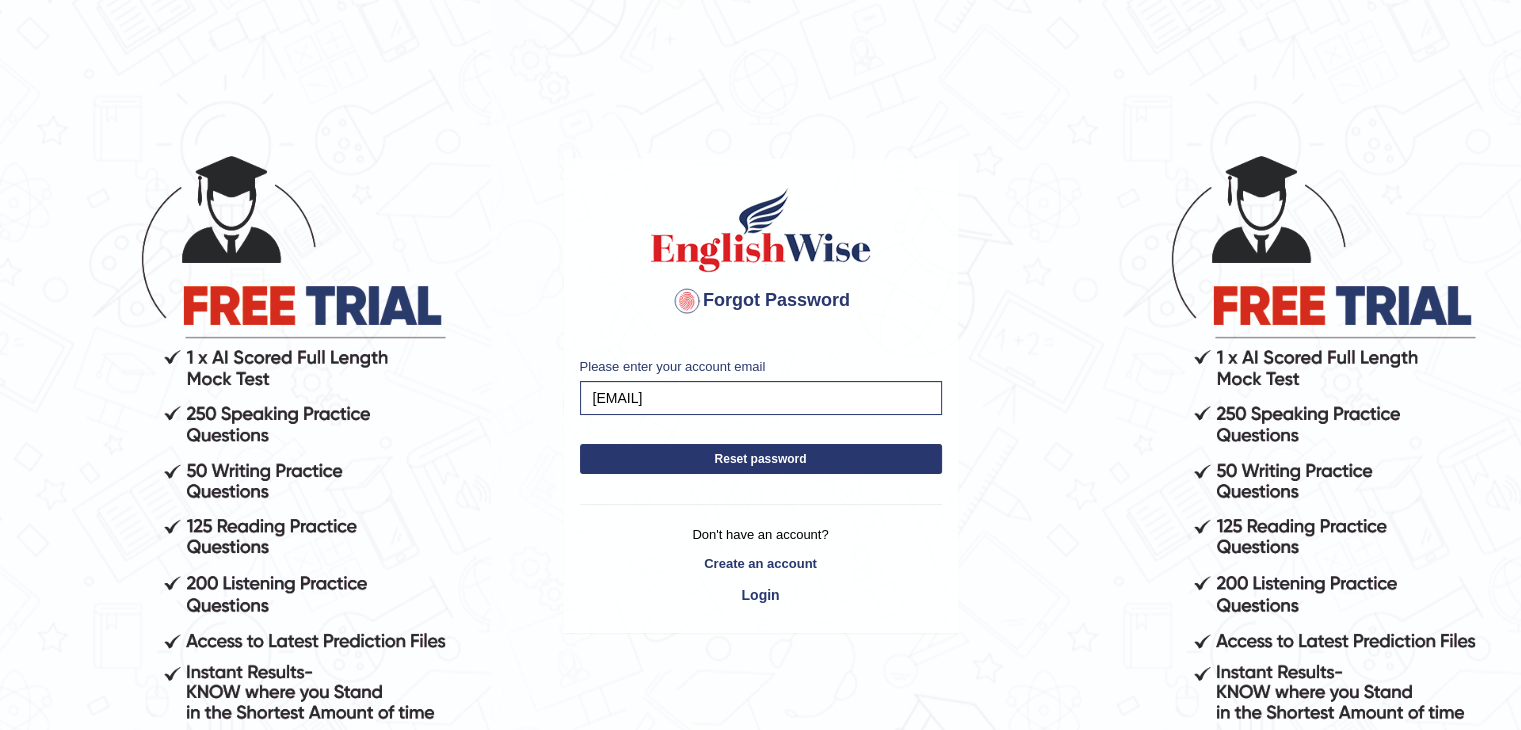 click on "Reset password" at bounding box center [761, 459] 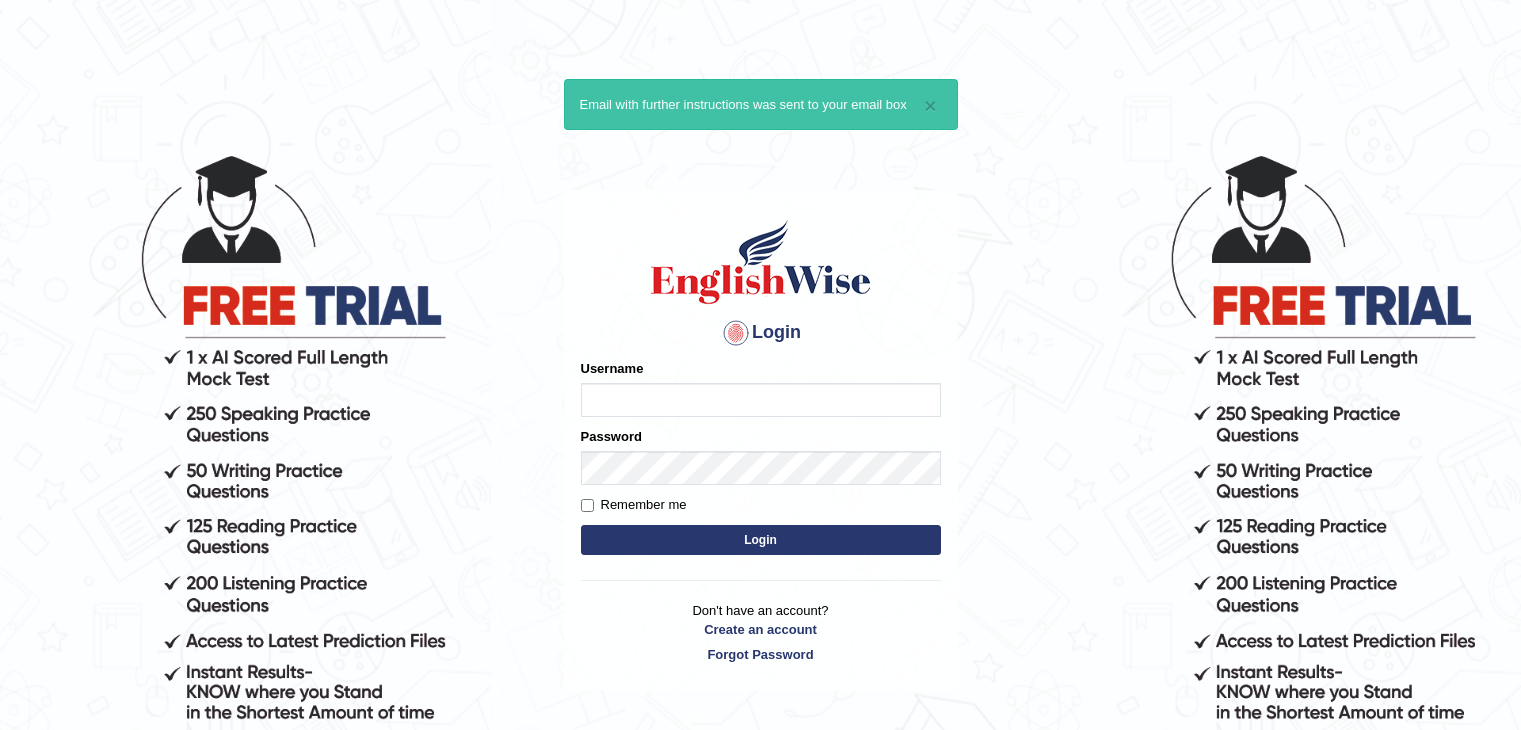 scroll, scrollTop: 0, scrollLeft: 0, axis: both 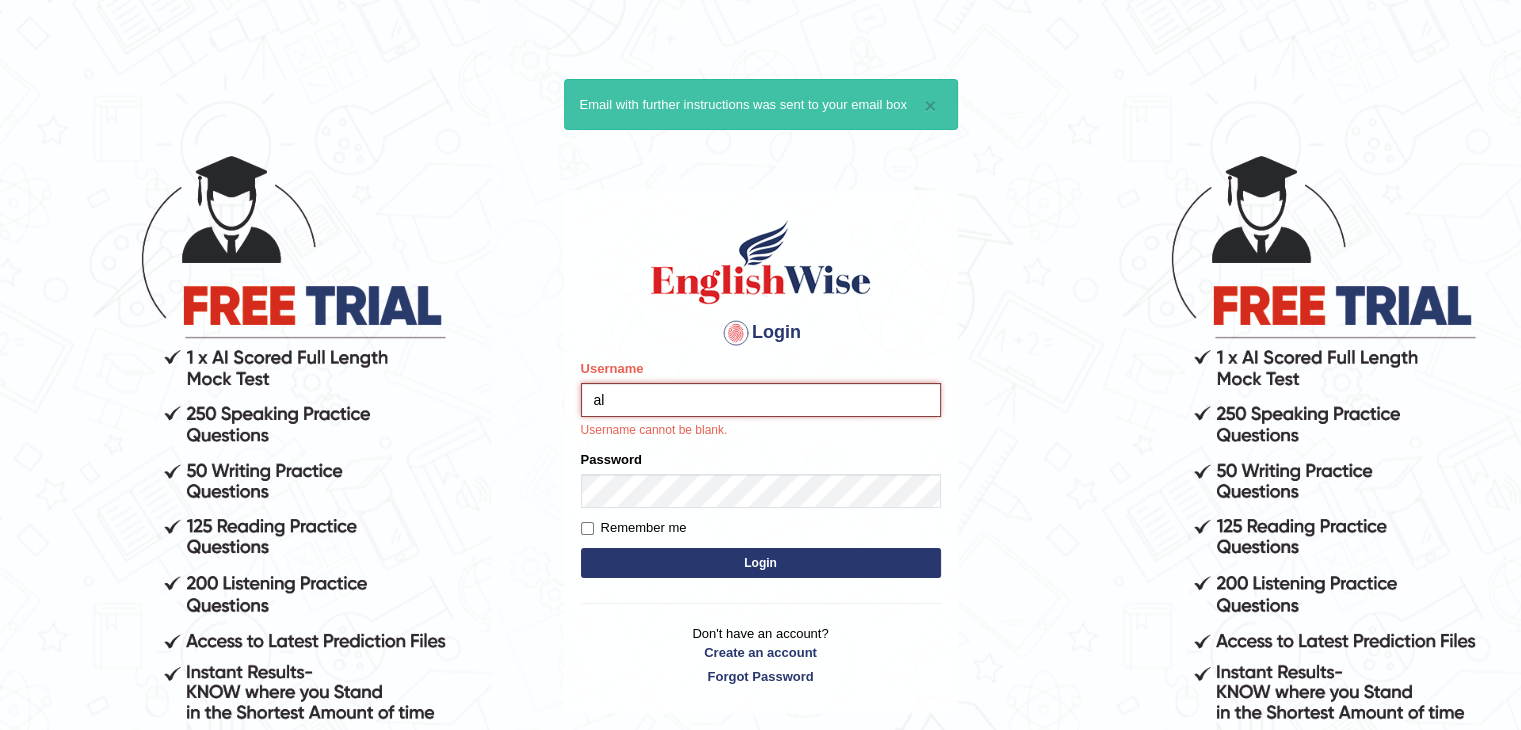 type on "[FIRST][LAST]" 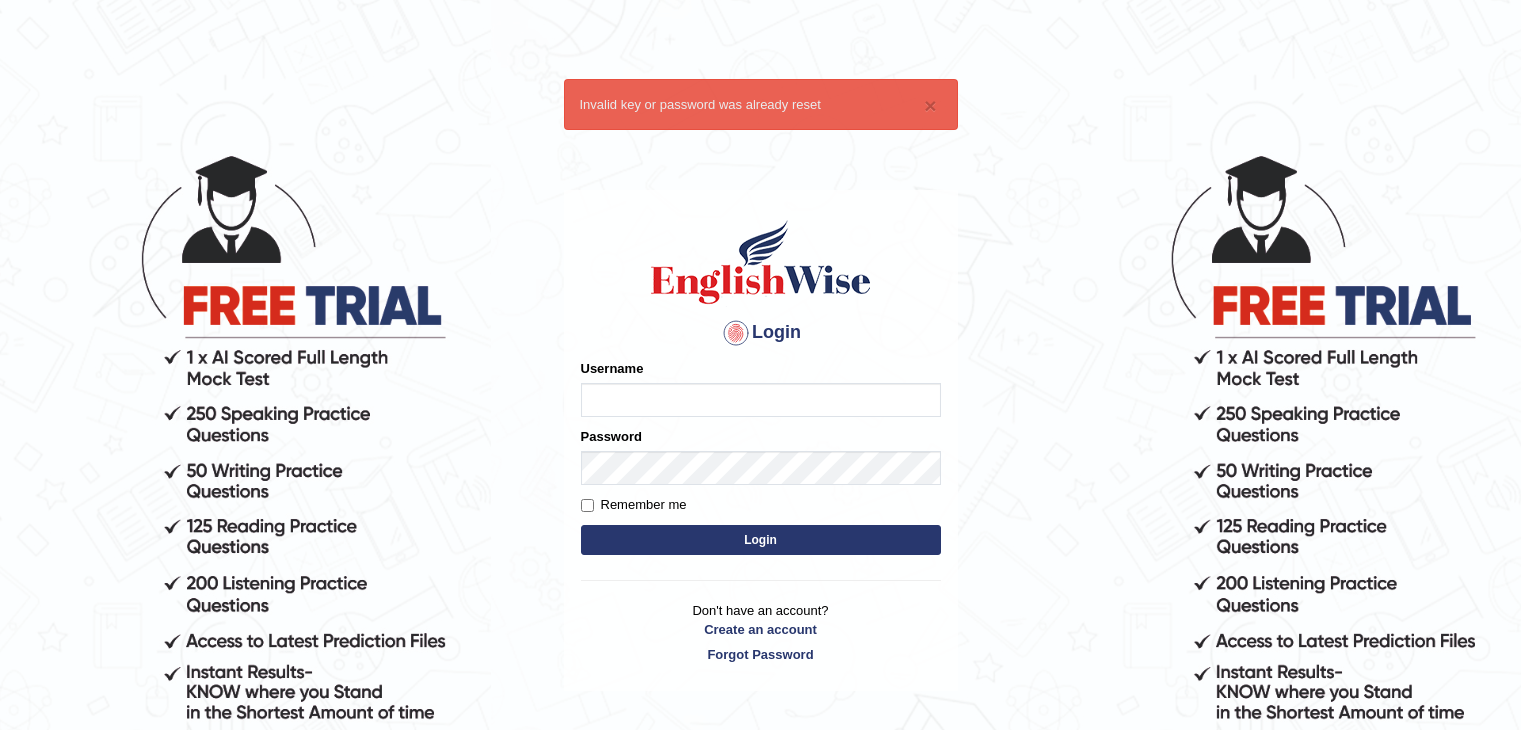 scroll, scrollTop: 0, scrollLeft: 0, axis: both 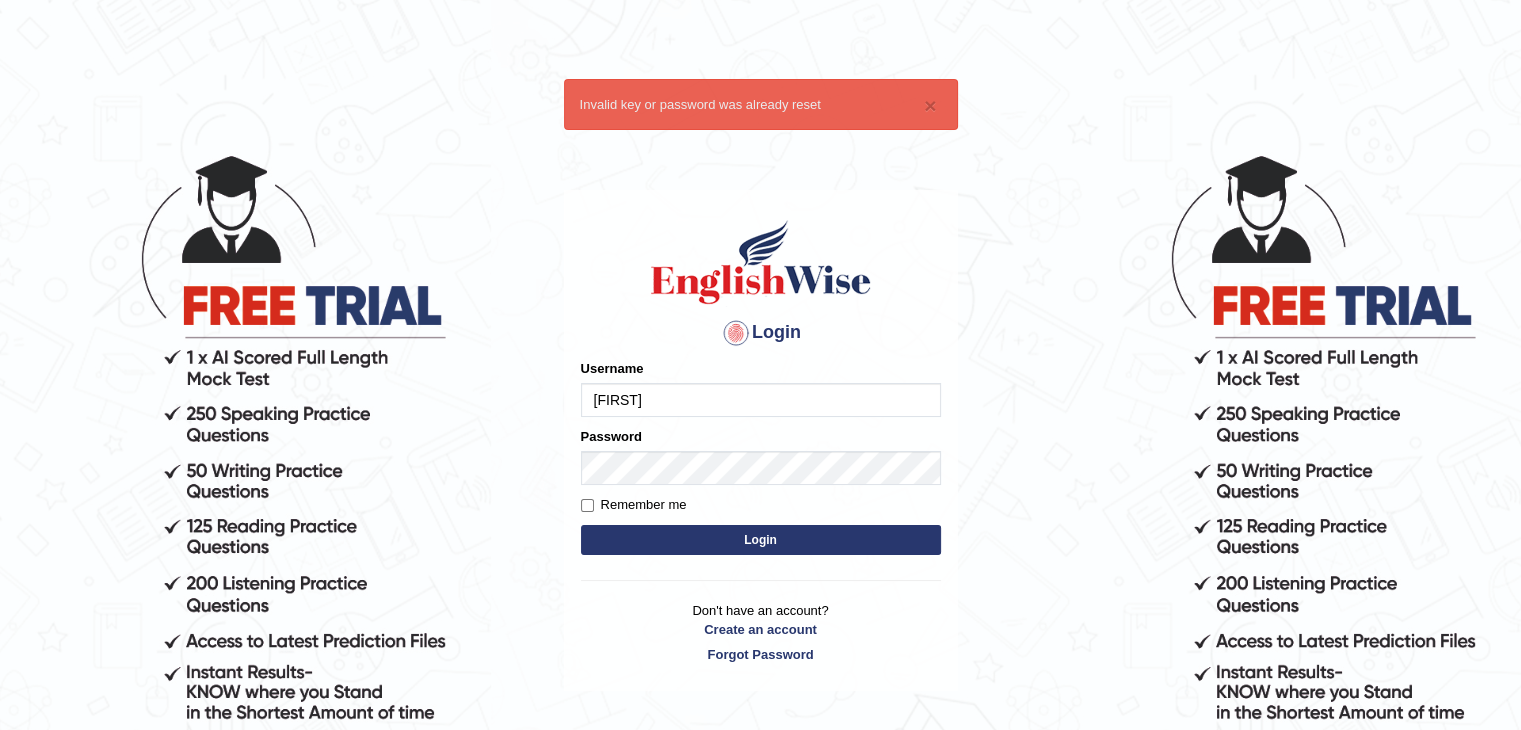 type on "[FIRST][LAST]" 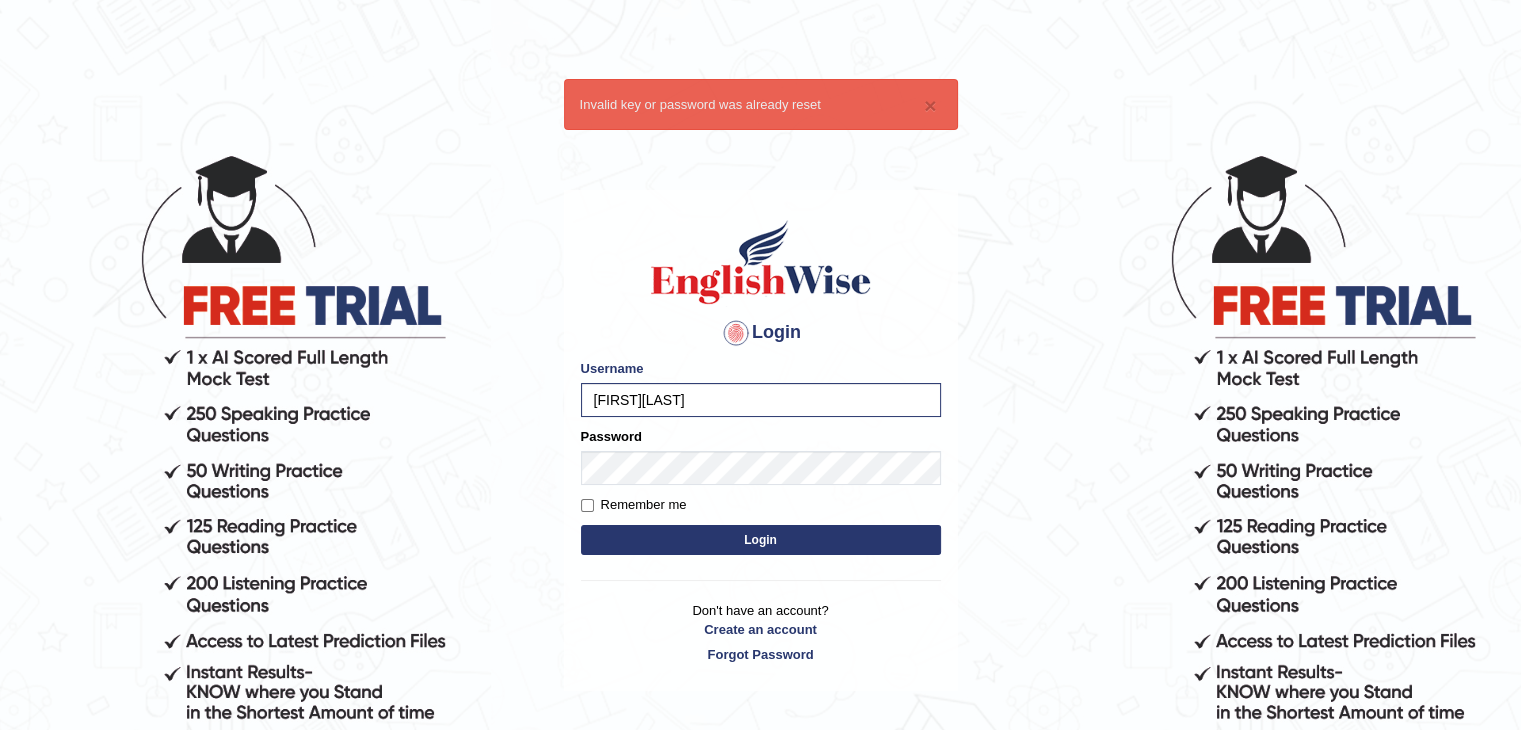 click on "Login" at bounding box center (761, 540) 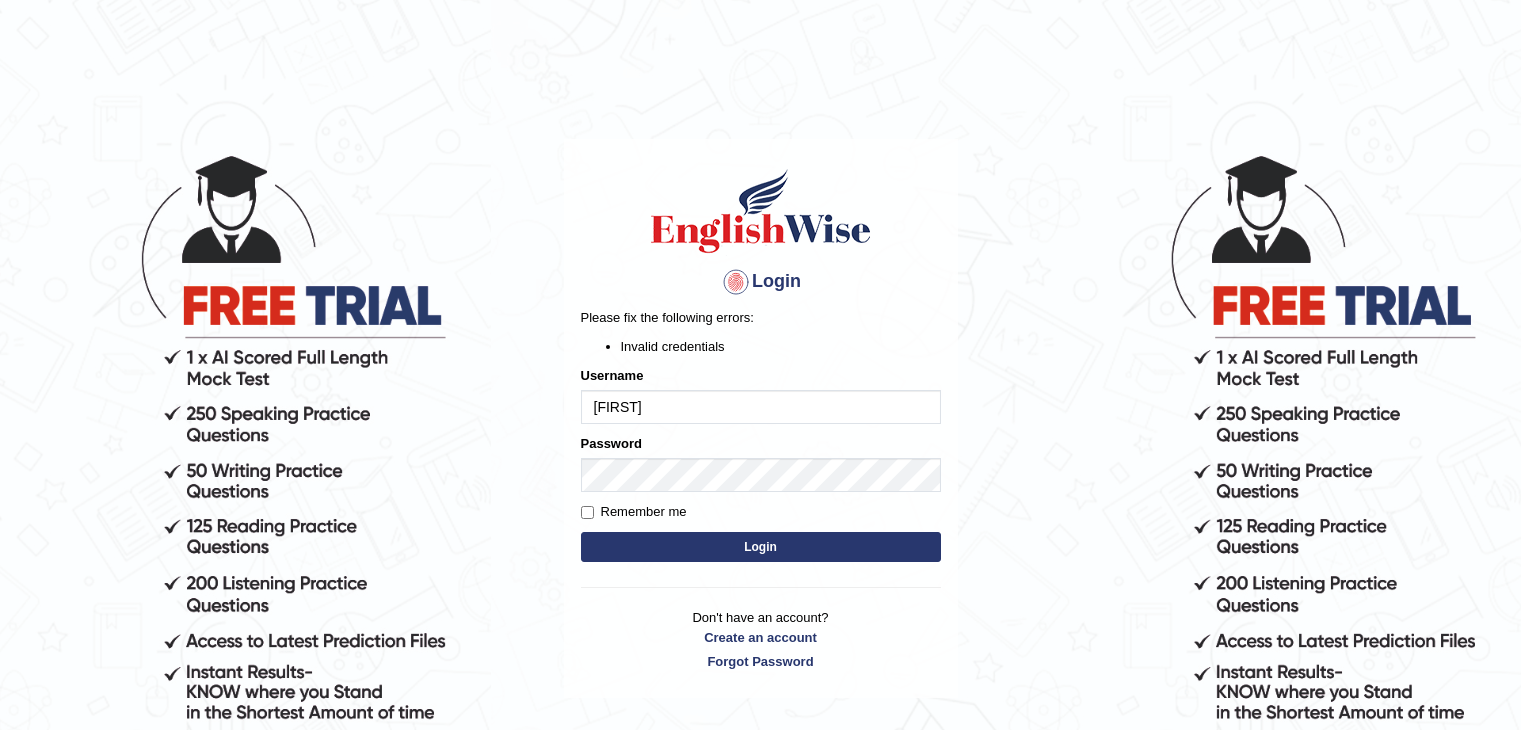 scroll, scrollTop: 0, scrollLeft: 0, axis: both 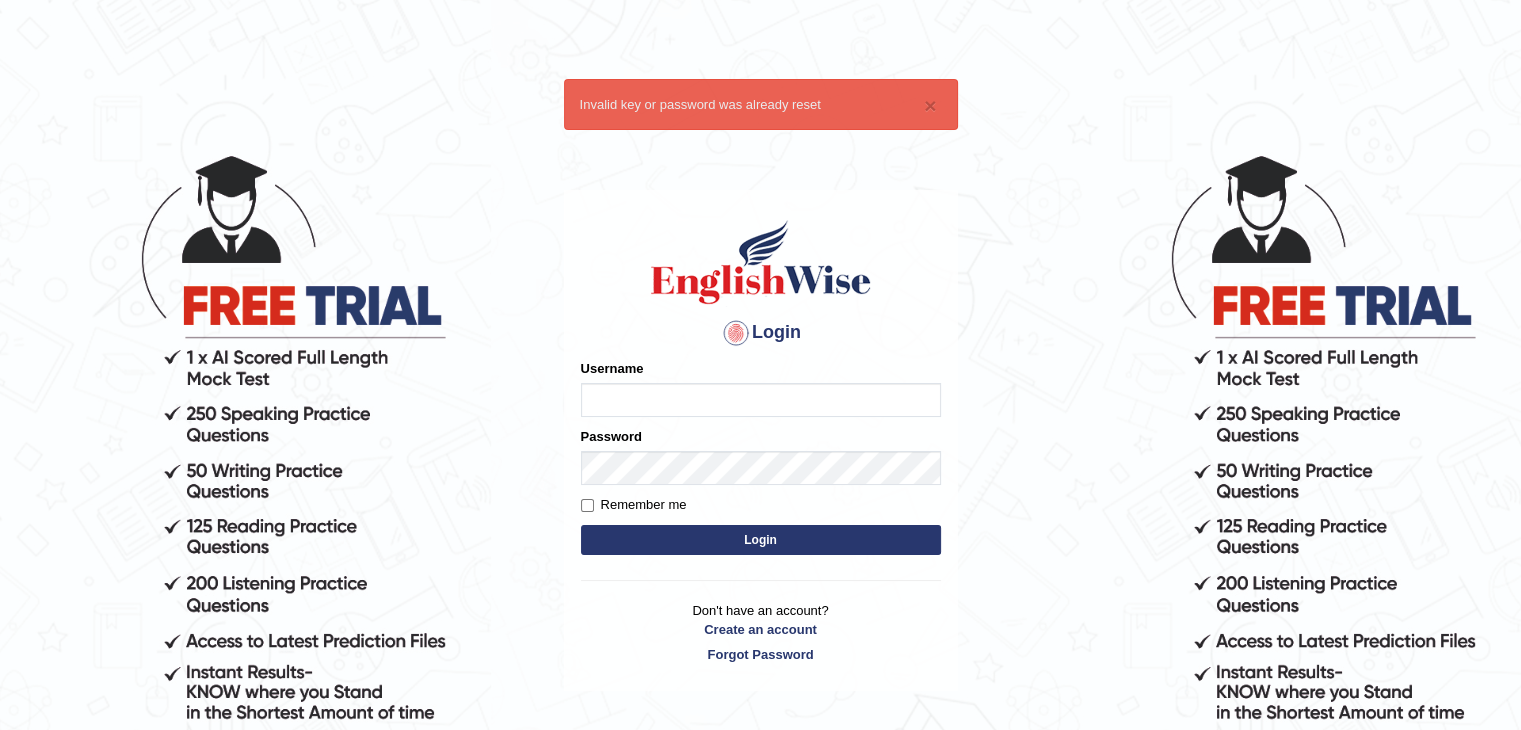 click on "Username" at bounding box center [761, 400] 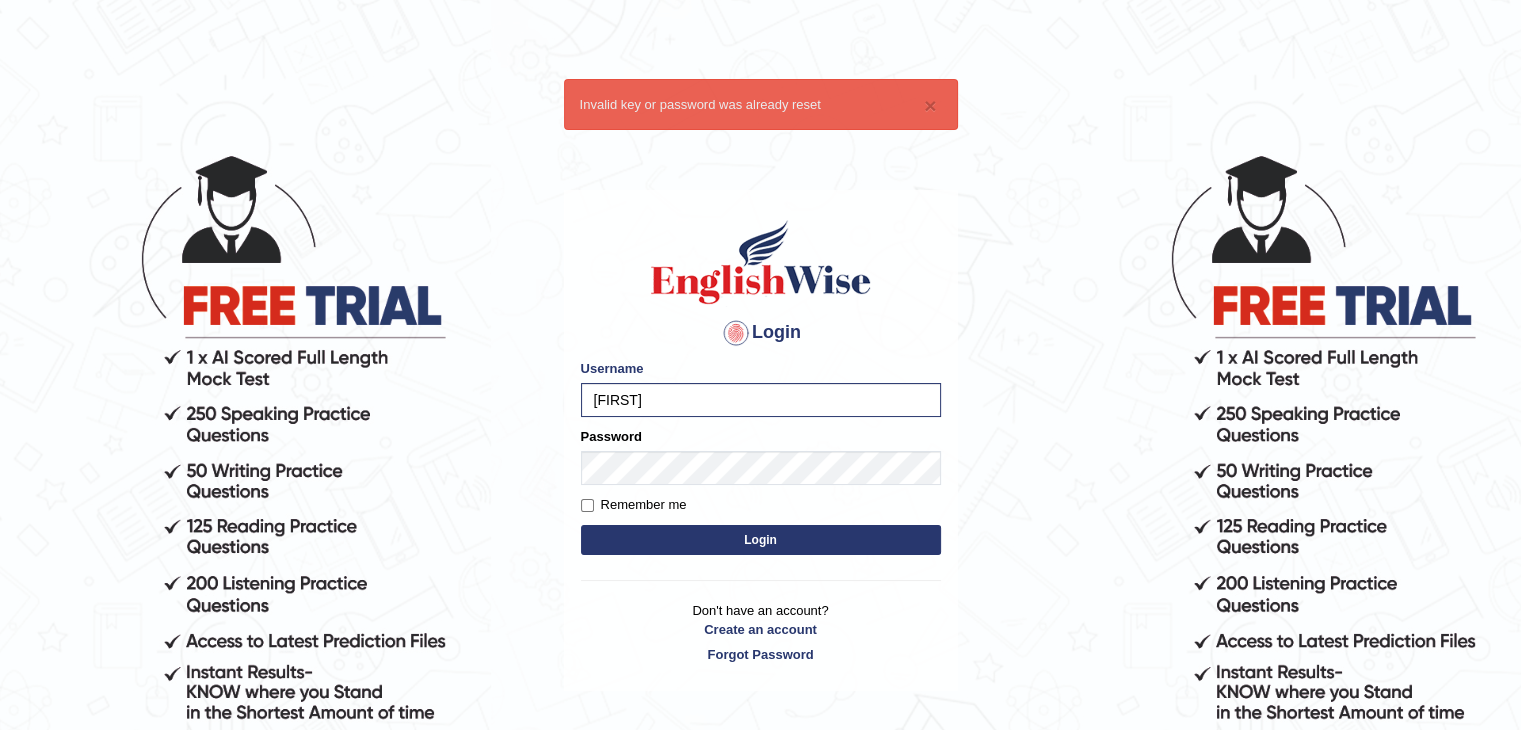 click on "Login" at bounding box center (761, 540) 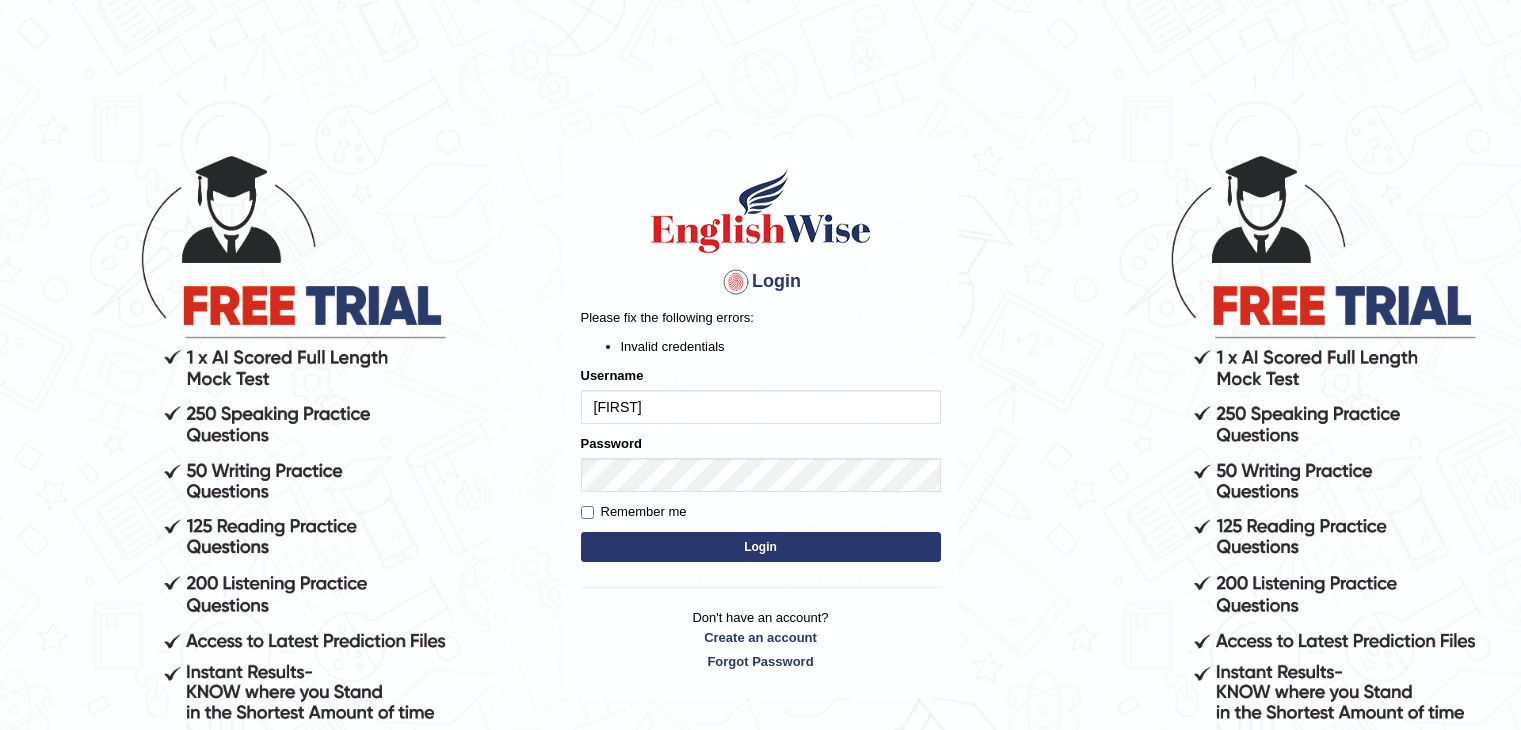 scroll, scrollTop: 0, scrollLeft: 0, axis: both 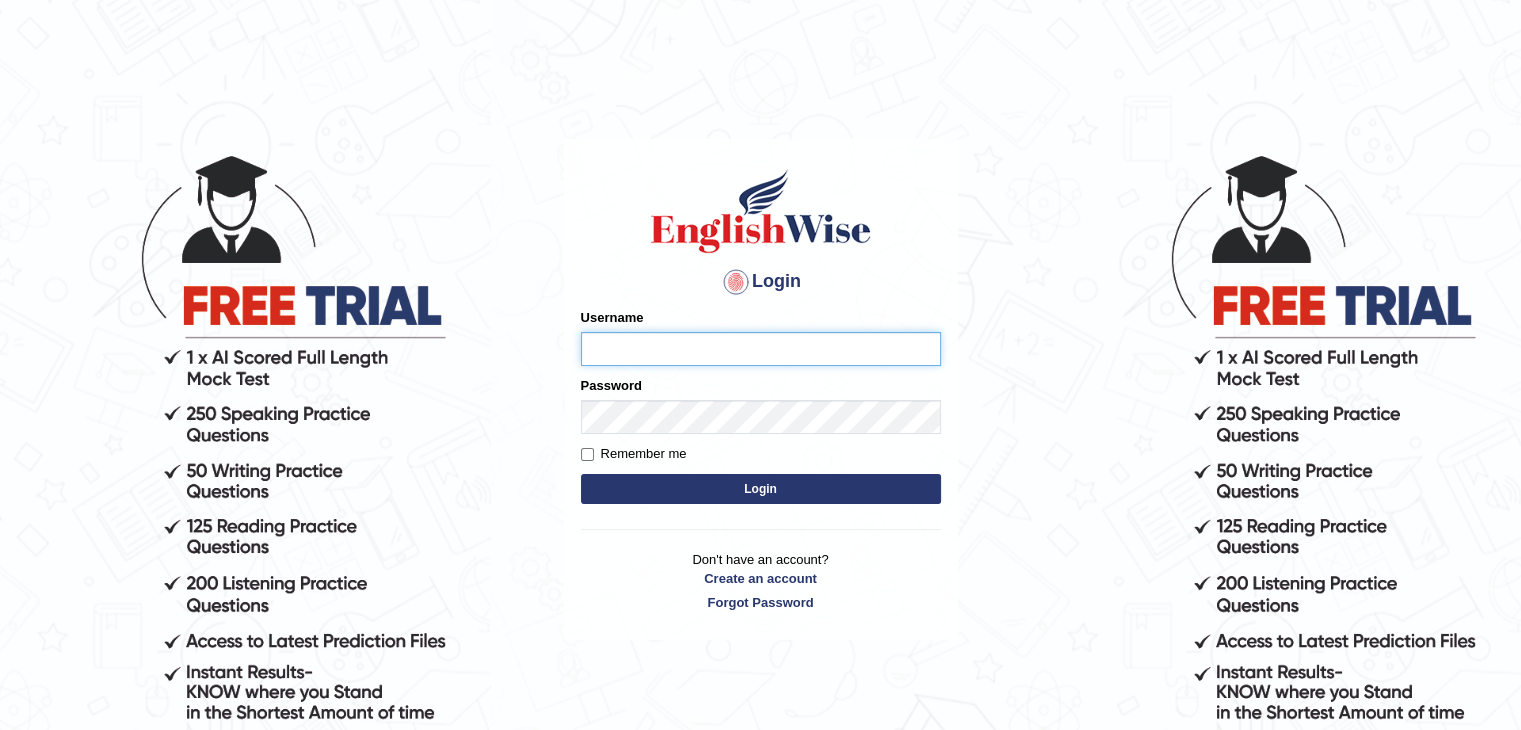 click on "Username" at bounding box center [761, 349] 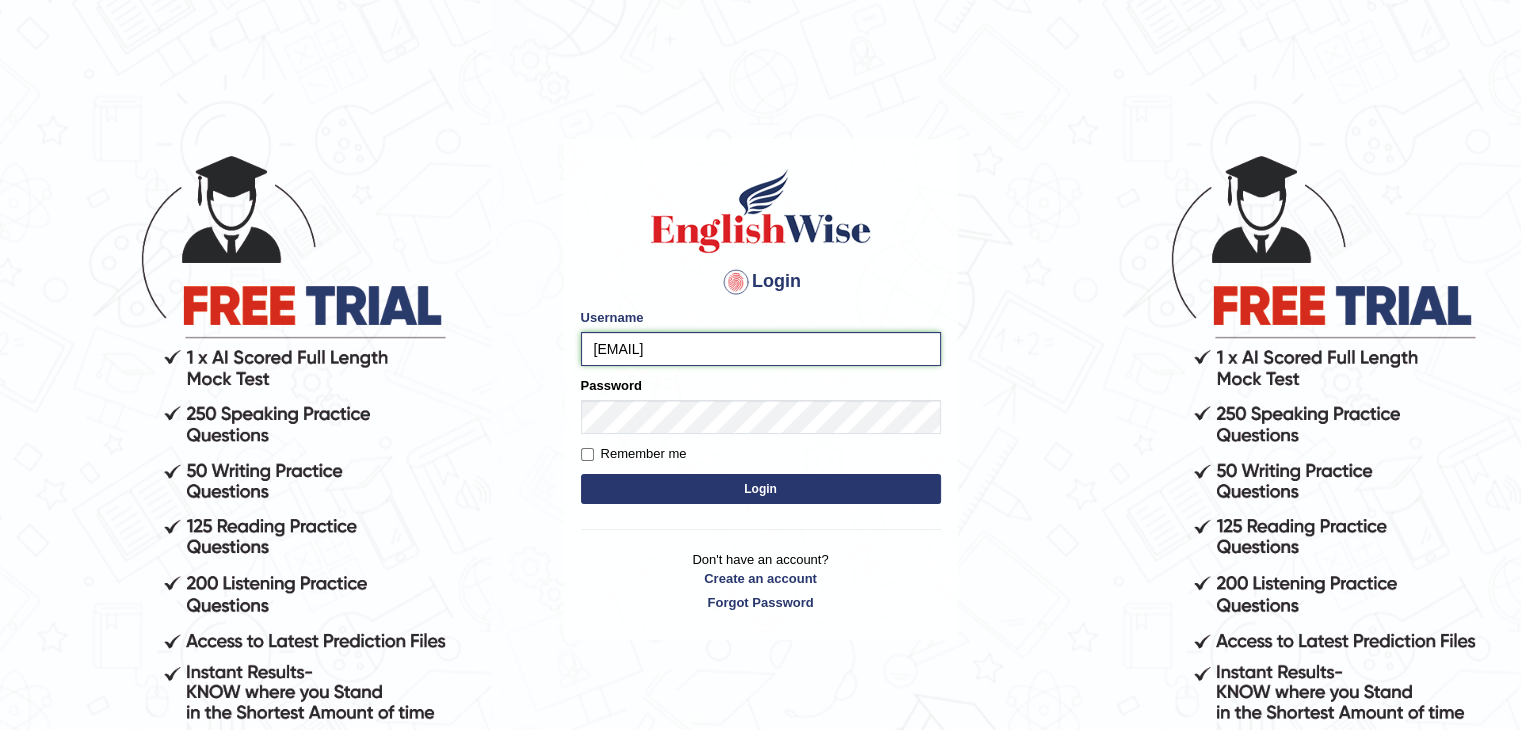 drag, startPoint x: 744, startPoint y: 353, endPoint x: 677, endPoint y: 345, distance: 67.47592 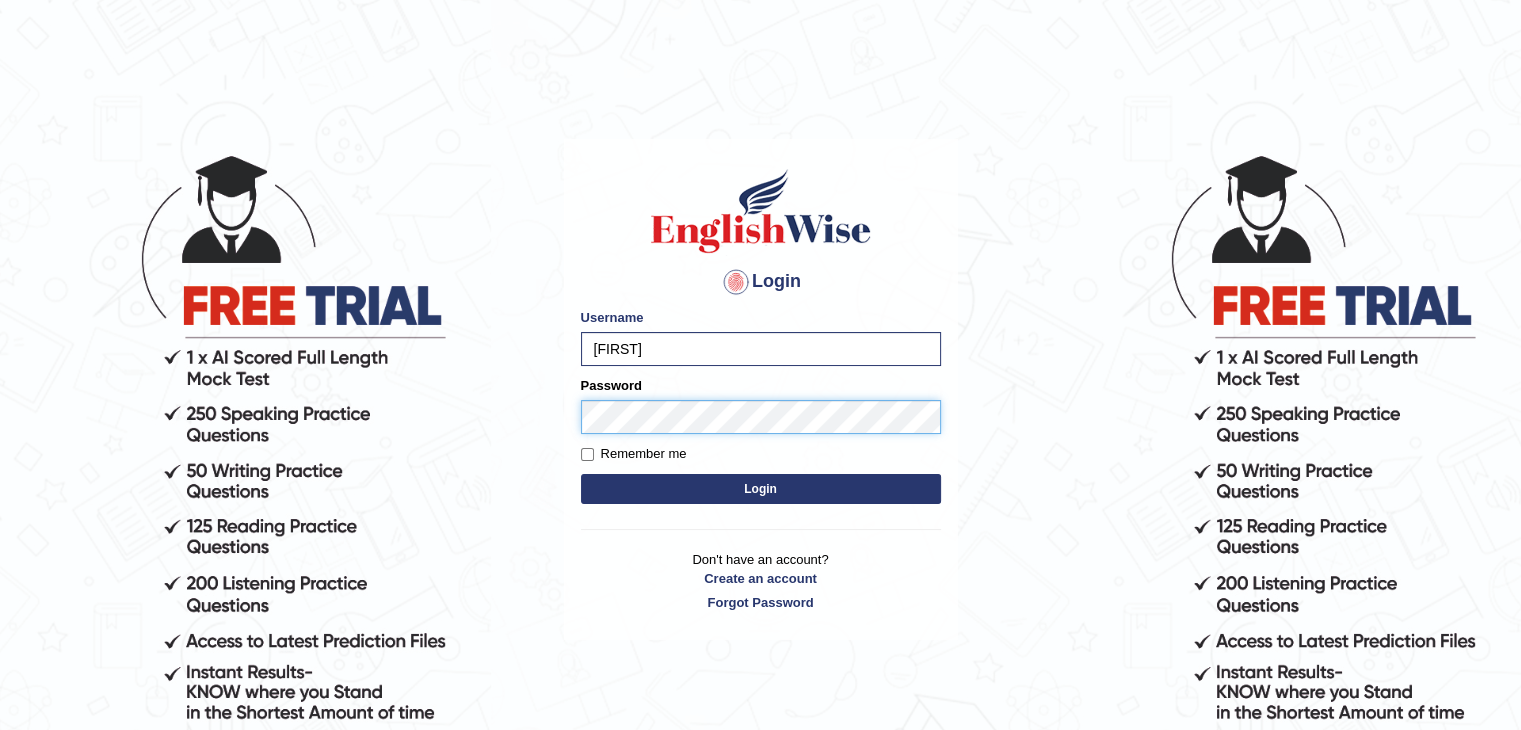 scroll, scrollTop: 0, scrollLeft: 0, axis: both 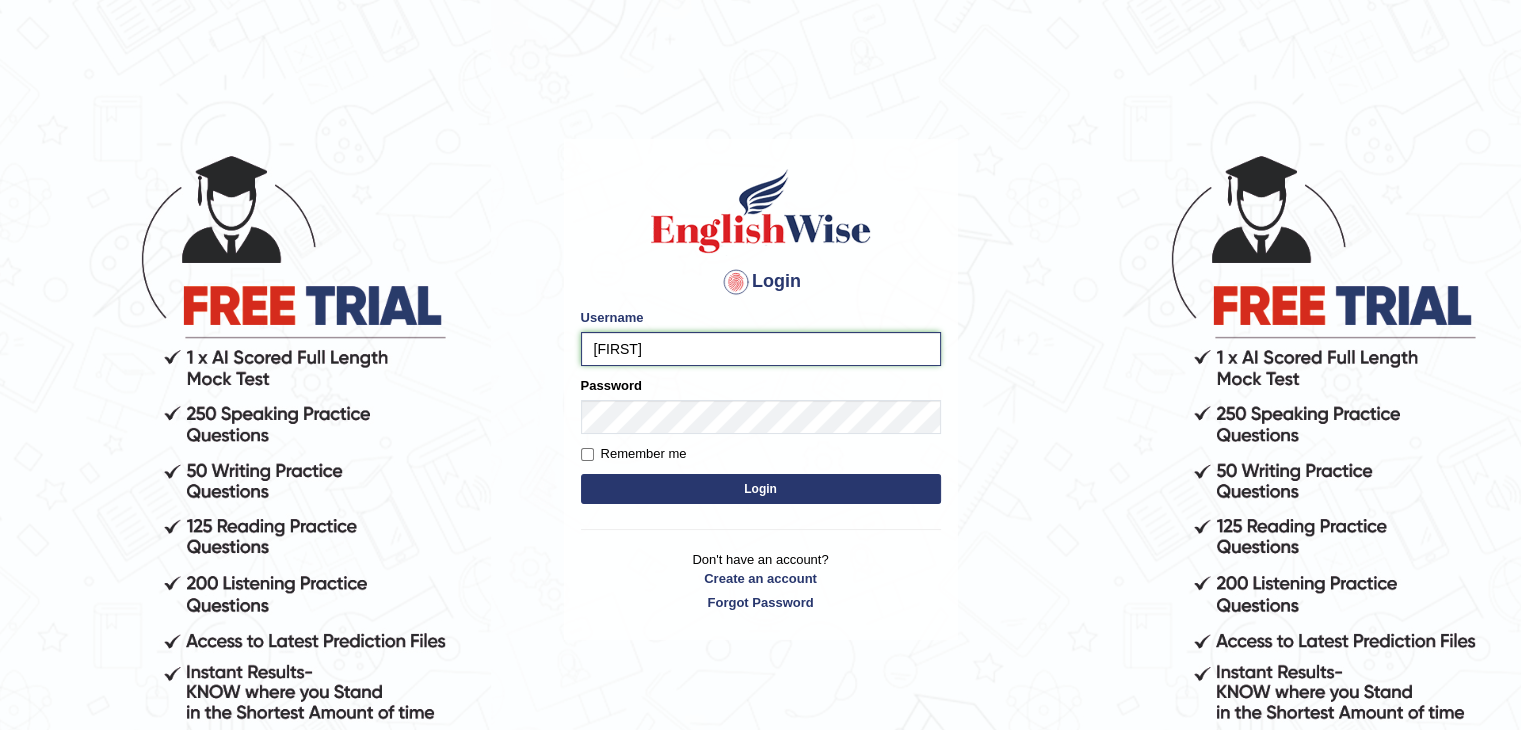 click on "[FIRST]" at bounding box center (761, 349) 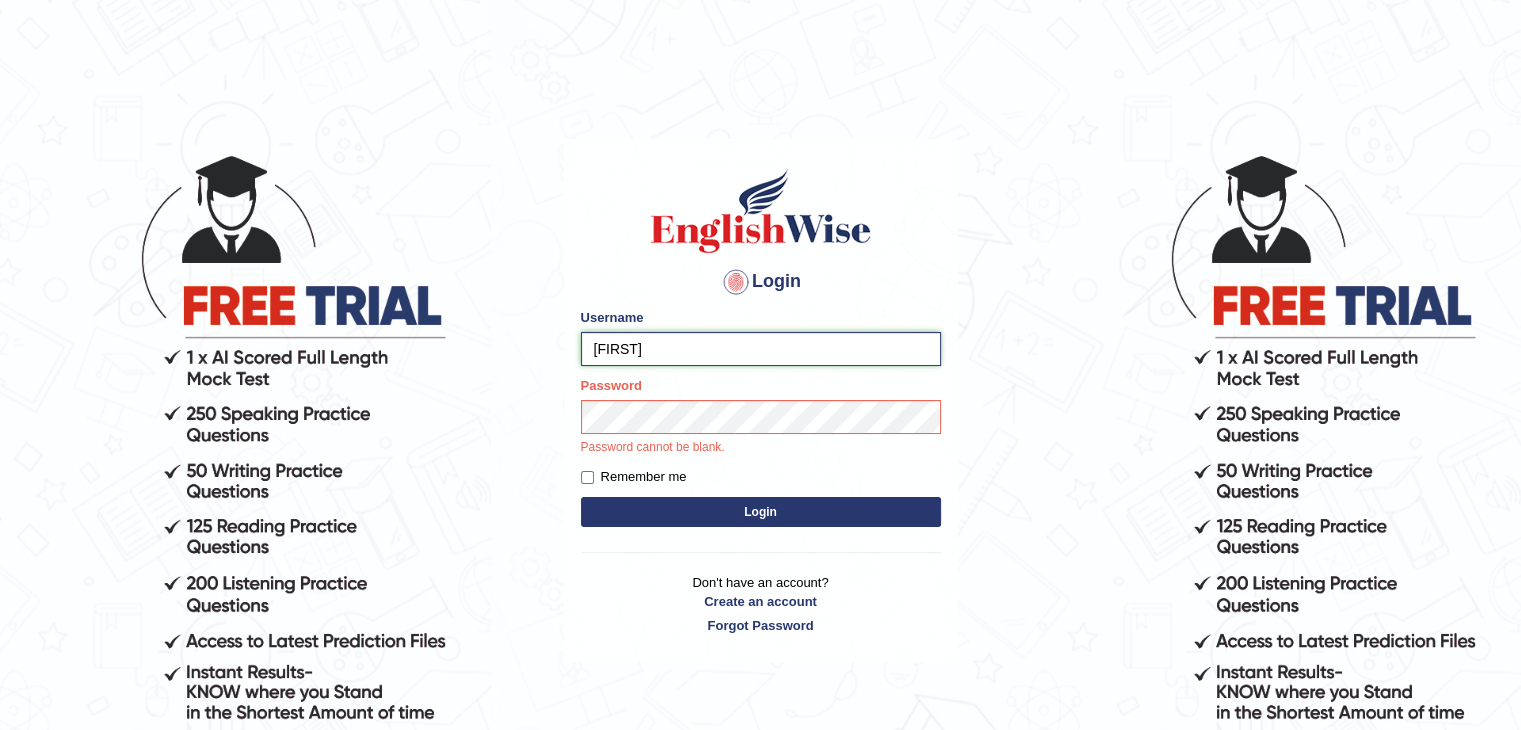 type on "[FIRST]" 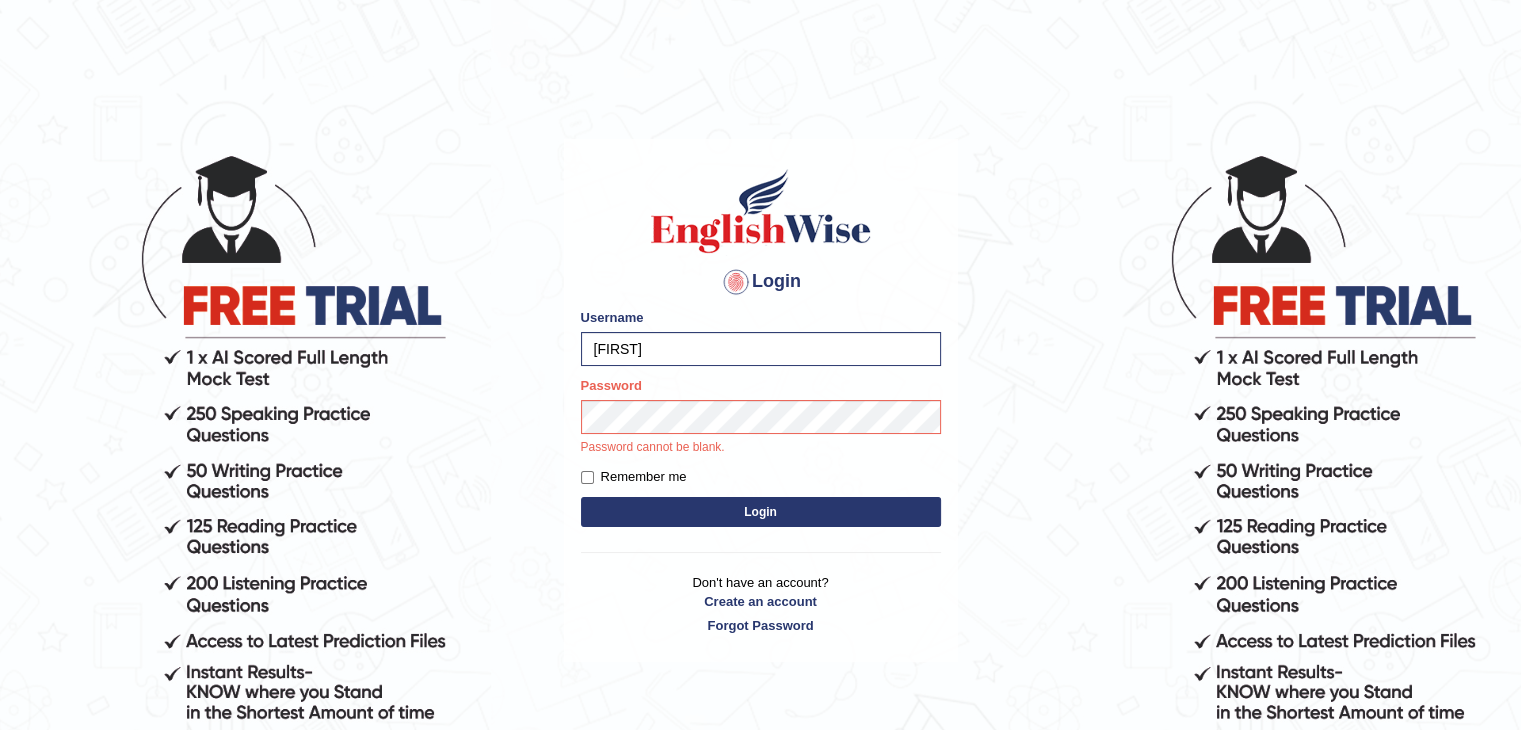 click on "Login" at bounding box center [761, 512] 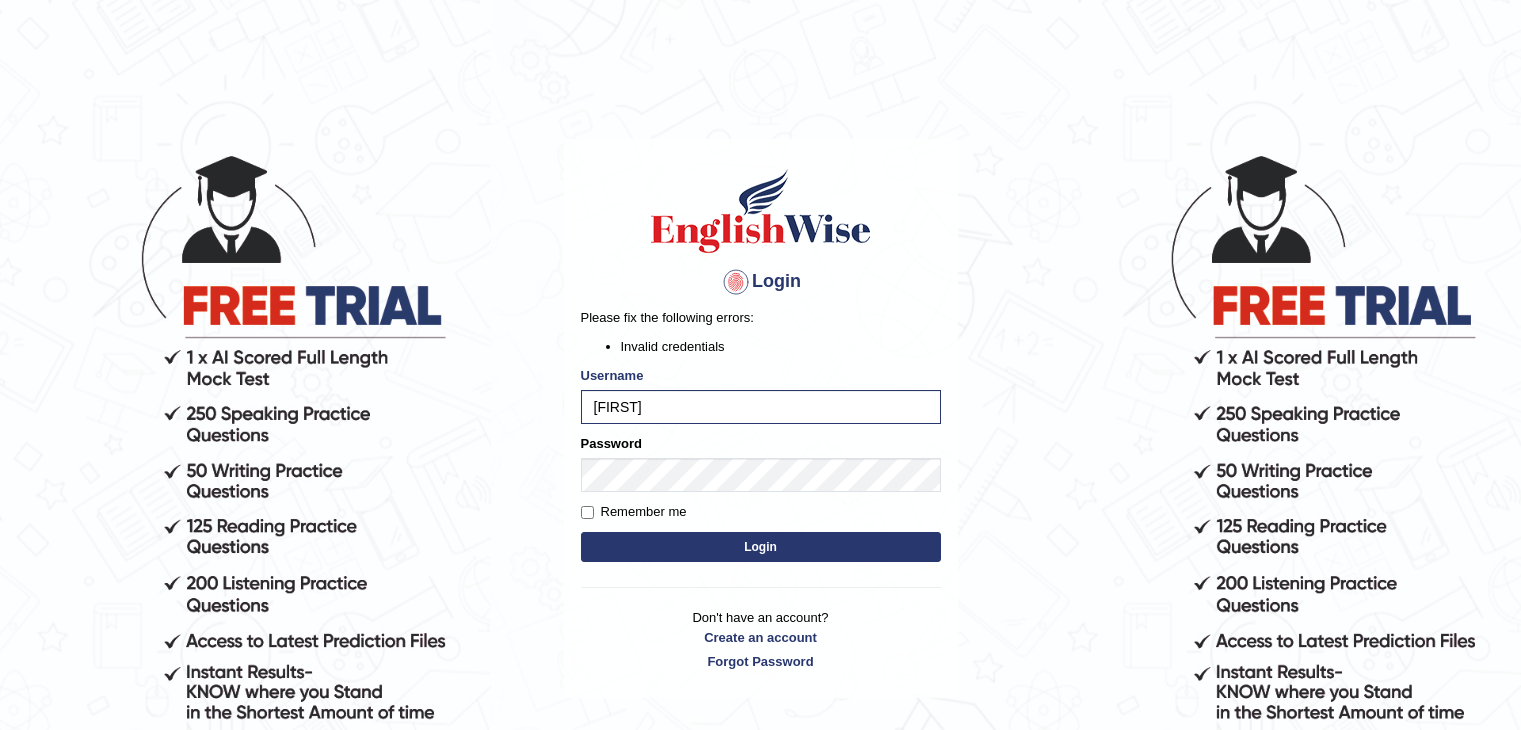 scroll, scrollTop: 0, scrollLeft: 0, axis: both 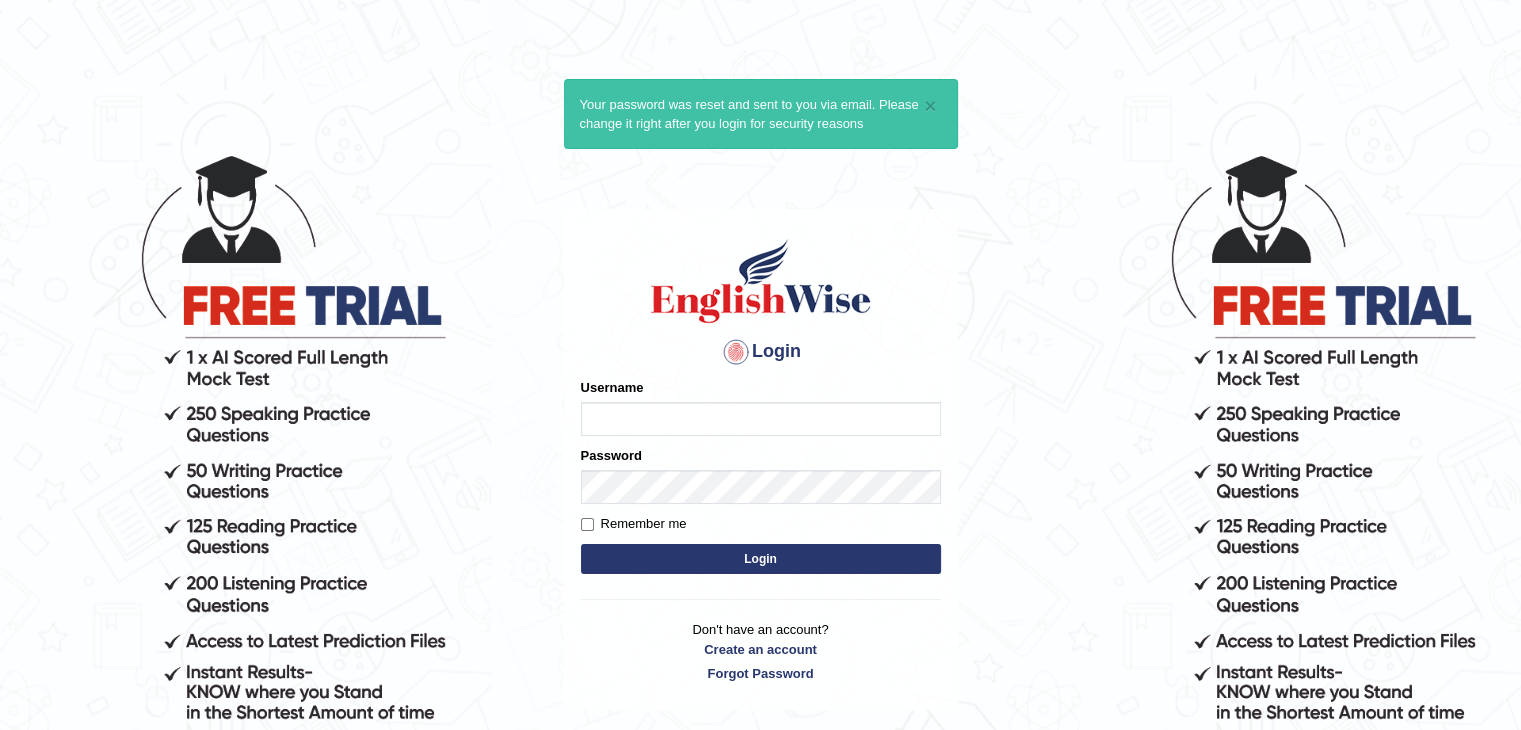 click on "Username" at bounding box center [761, 419] 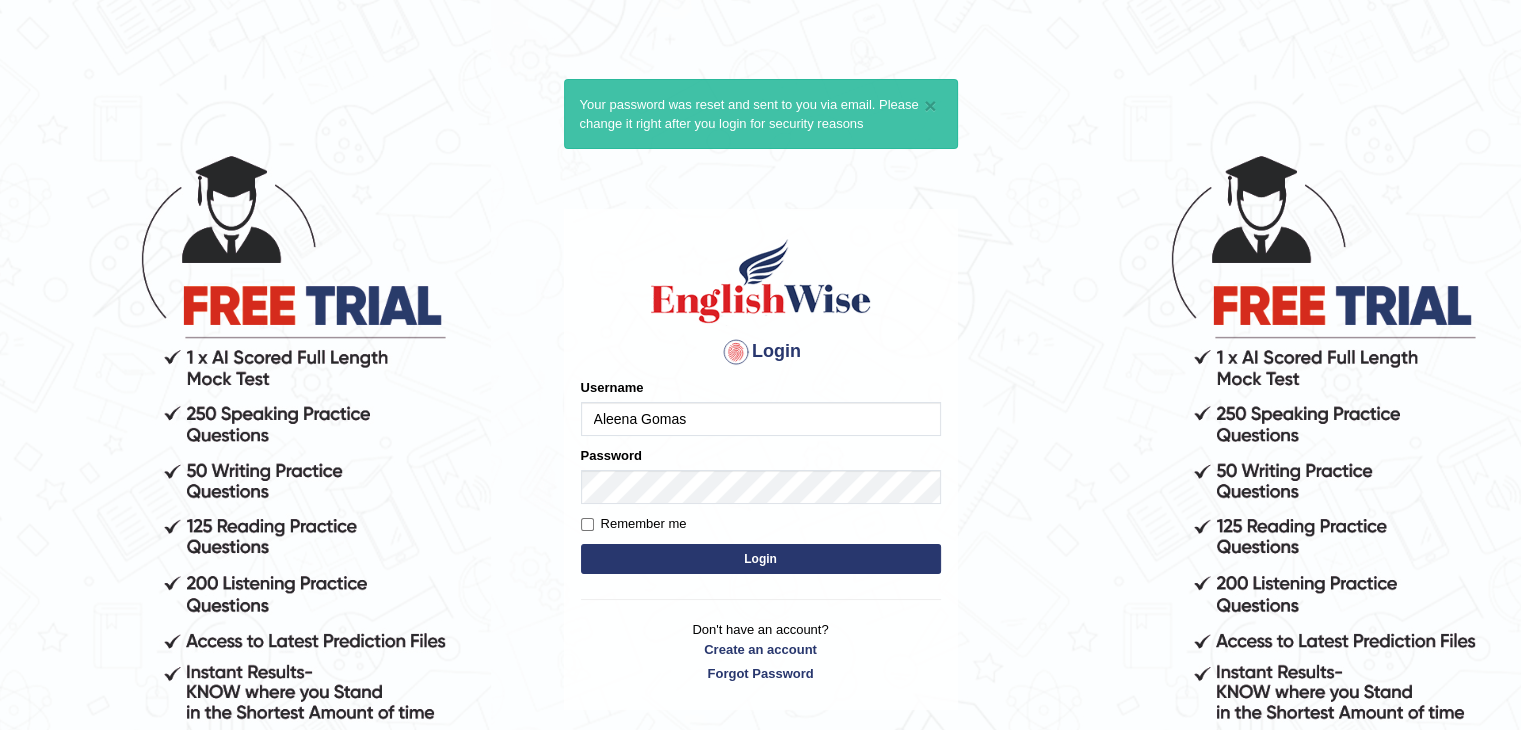 type on "Aleena Gomas" 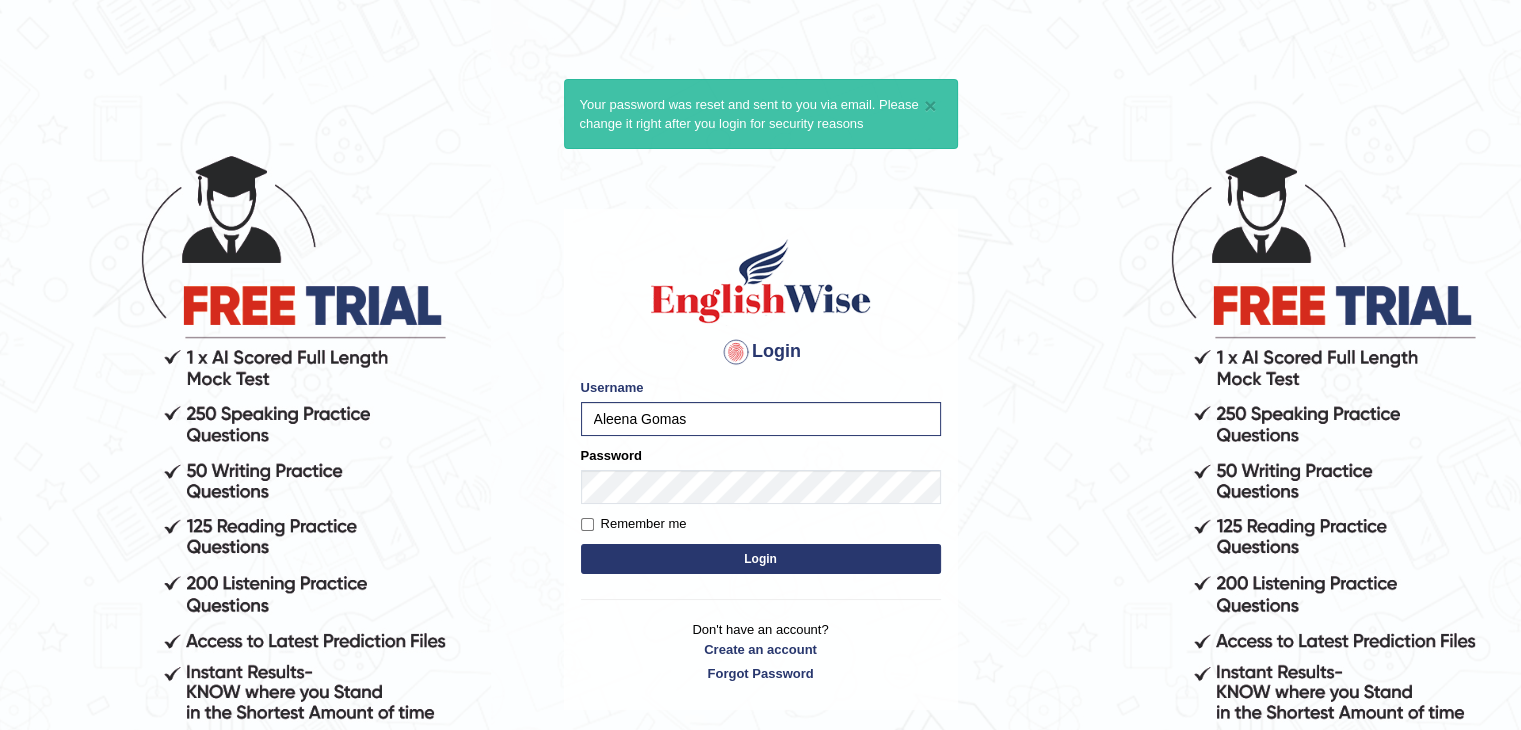 click on "Login" at bounding box center (761, 559) 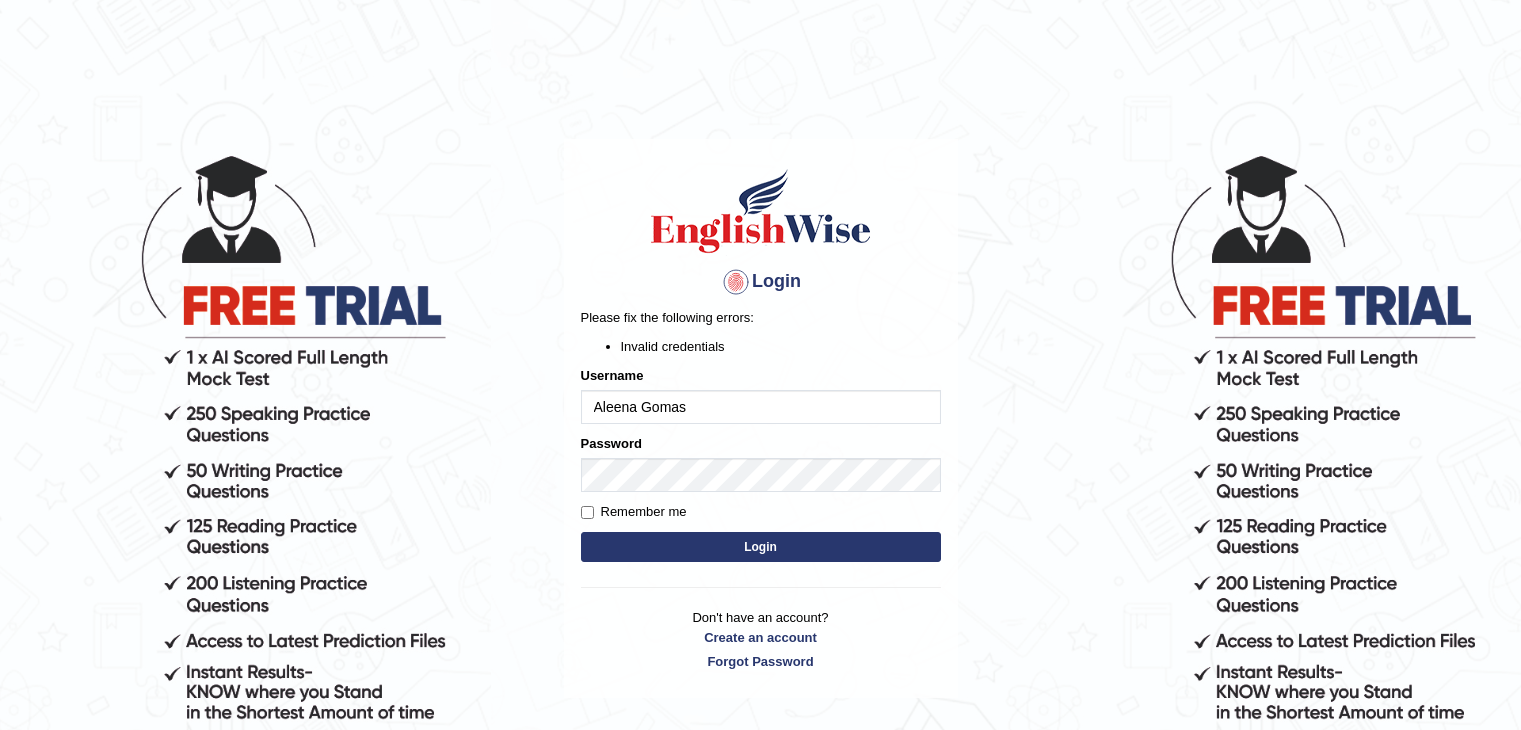 scroll, scrollTop: 0, scrollLeft: 0, axis: both 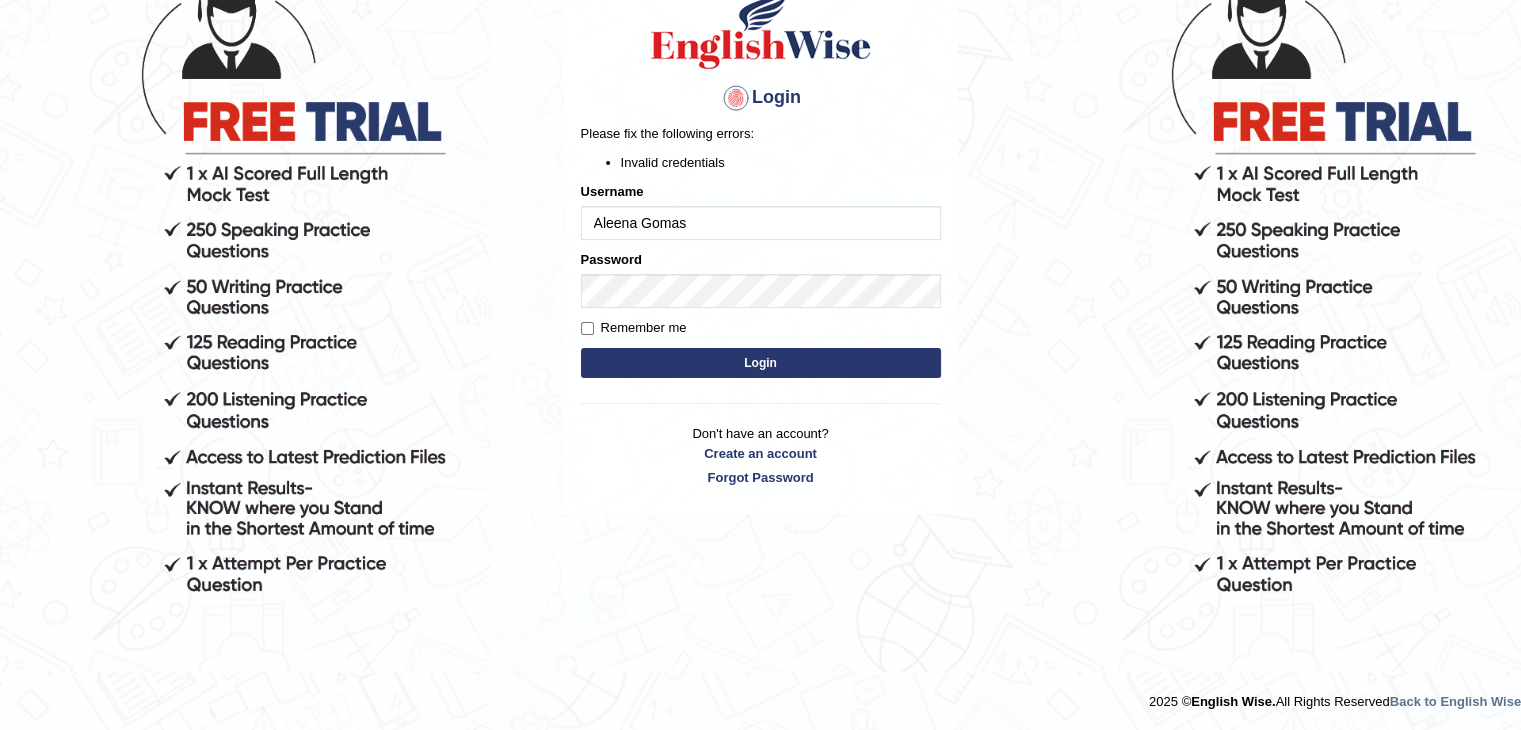 drag, startPoint x: 704, startPoint y: 225, endPoint x: 437, endPoint y: 226, distance: 267.00186 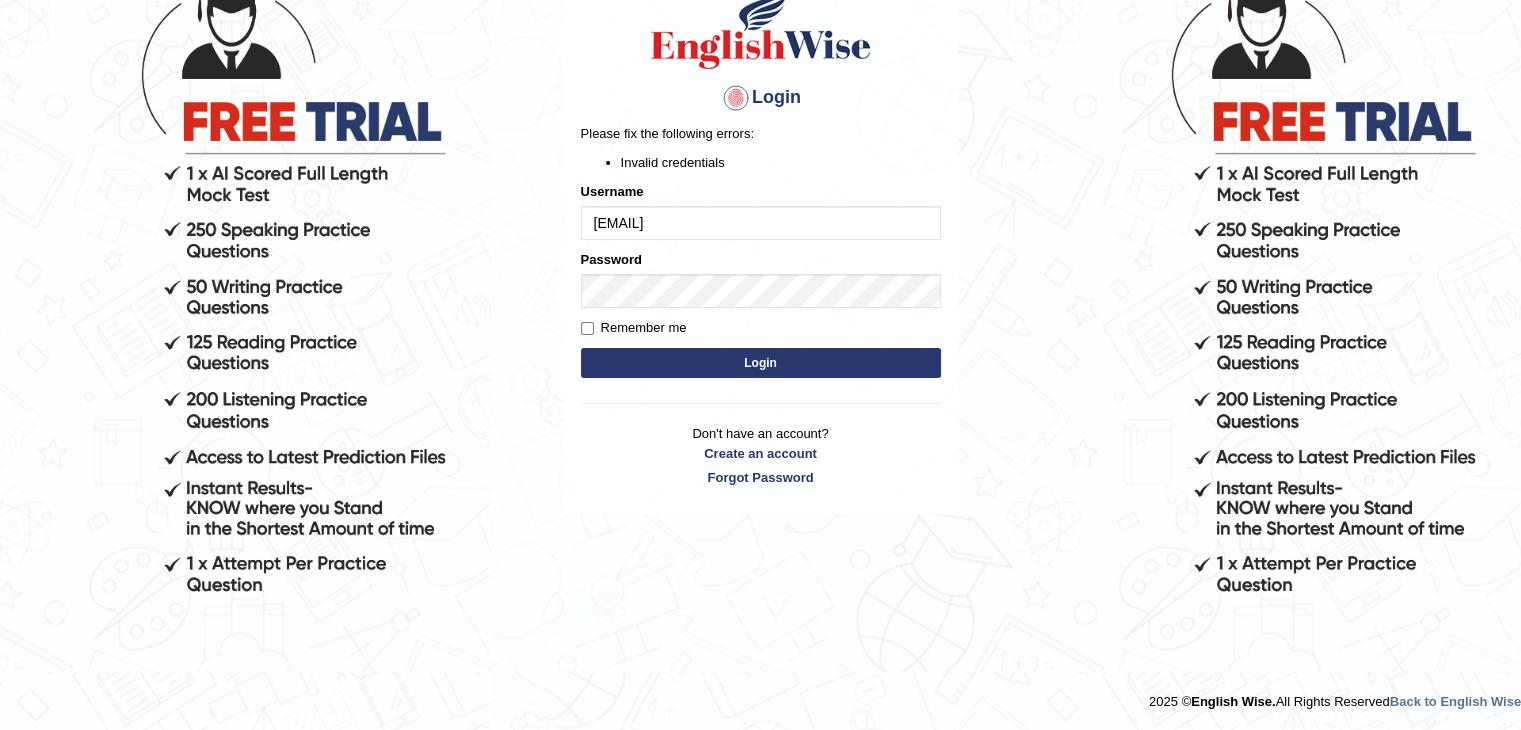 type on "[EMAIL]" 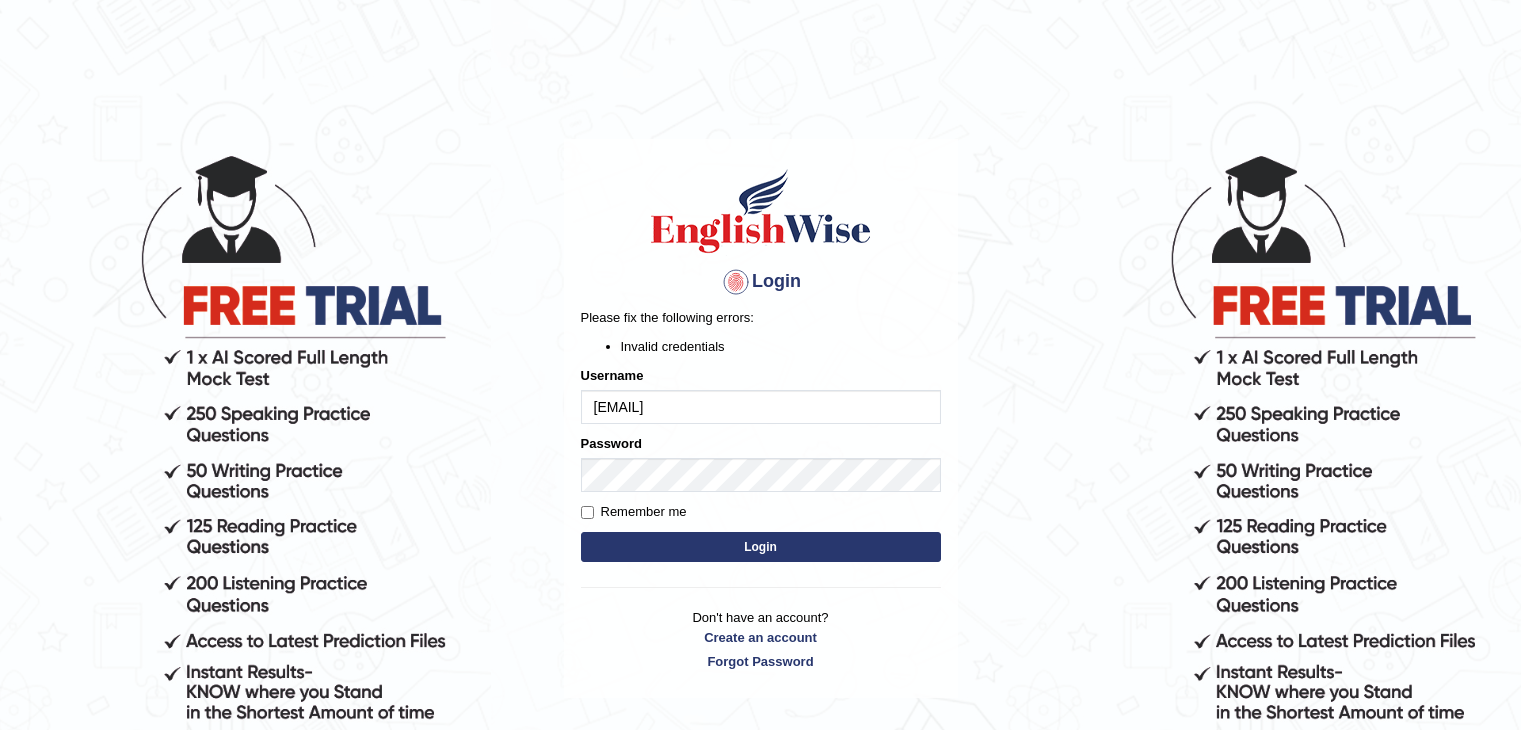 scroll, scrollTop: 0, scrollLeft: 0, axis: both 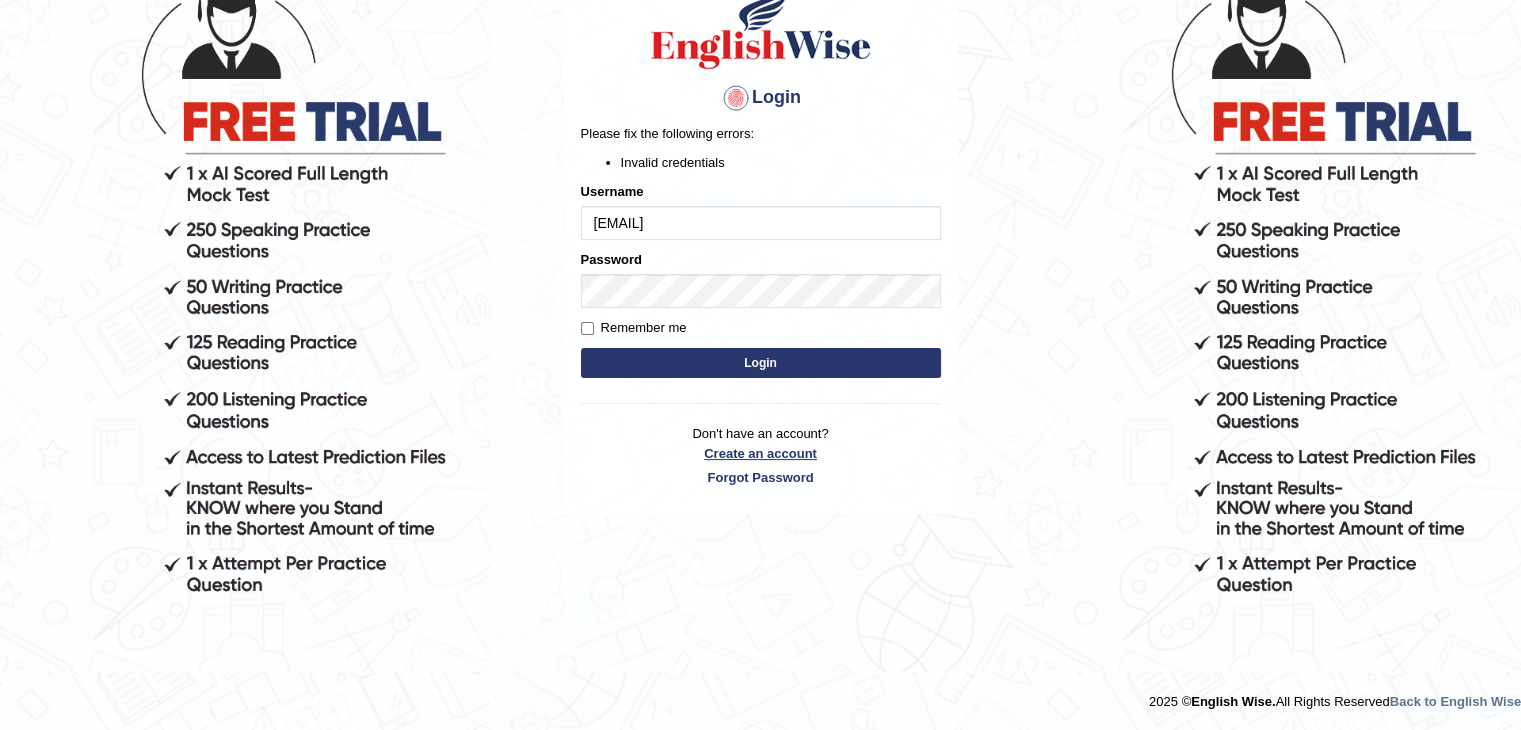click on "Create an account" at bounding box center (761, 453) 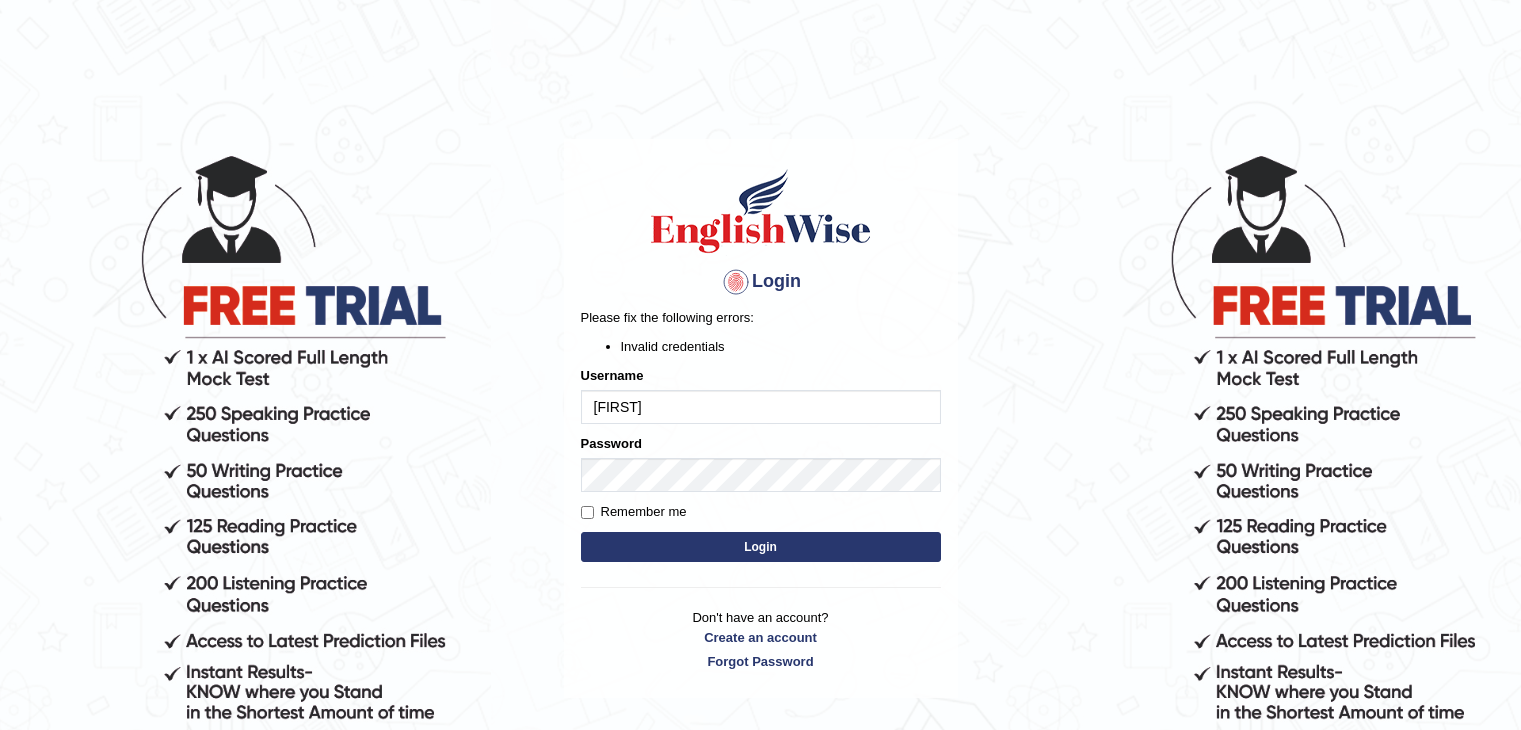 scroll, scrollTop: 0, scrollLeft: 0, axis: both 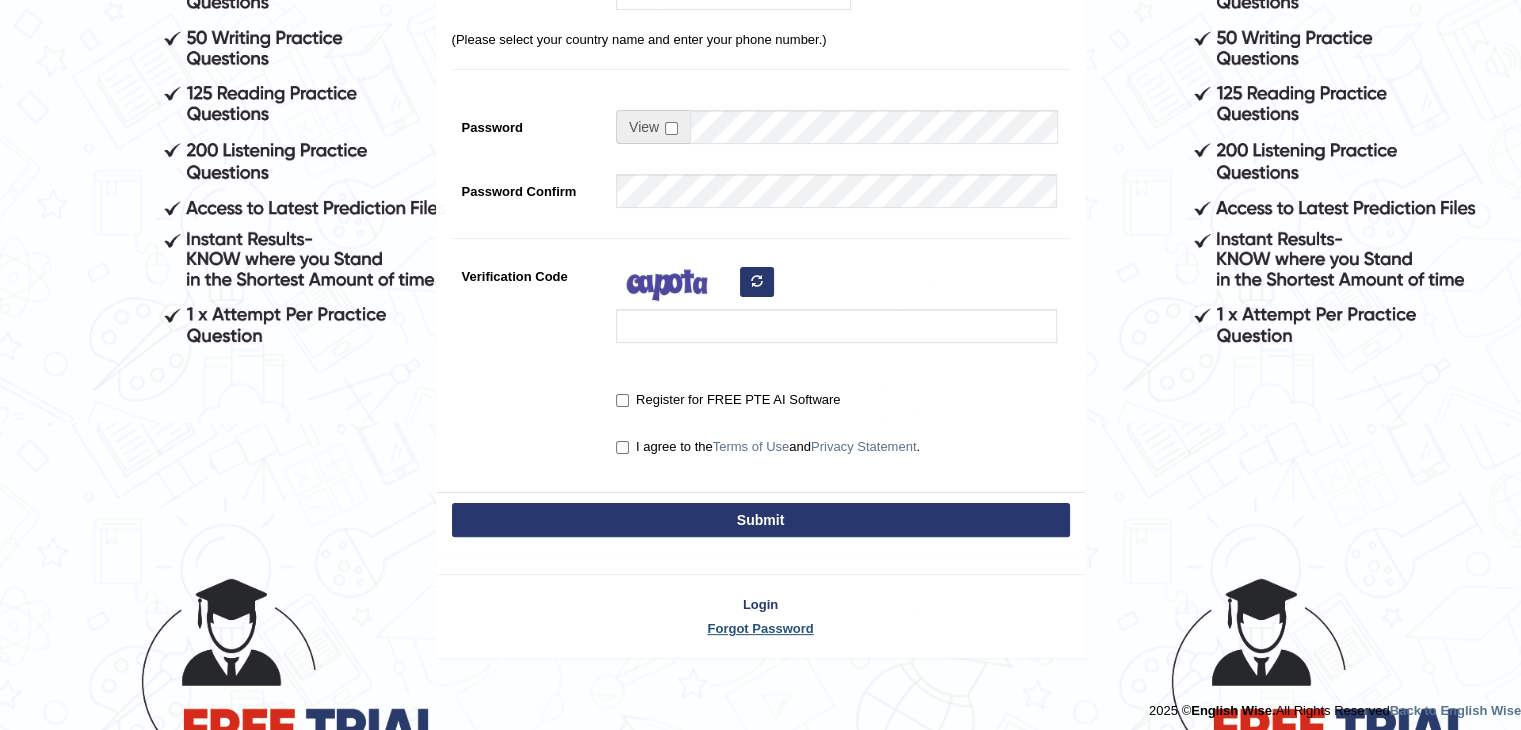 click on "Forgot Password" at bounding box center (761, 628) 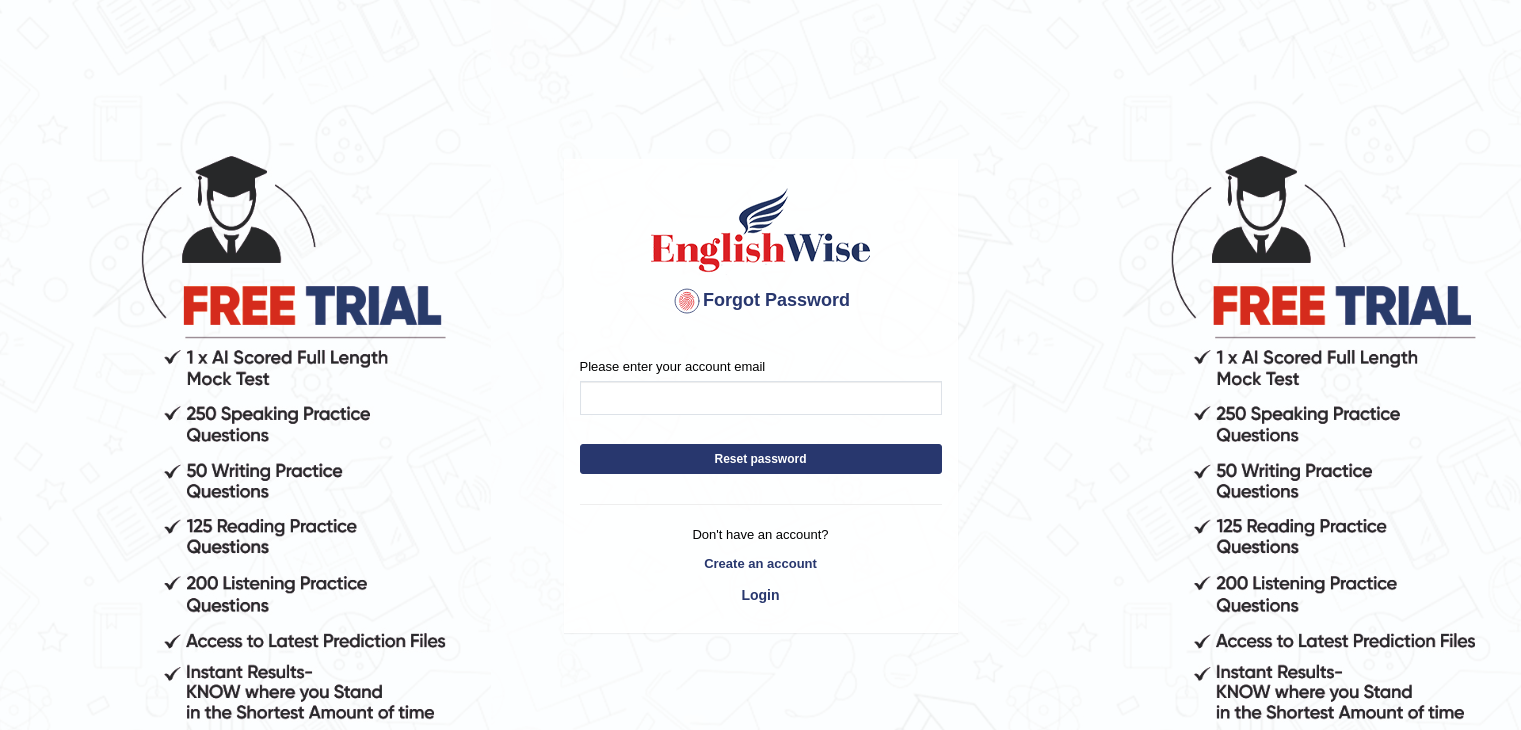 scroll, scrollTop: 0, scrollLeft: 0, axis: both 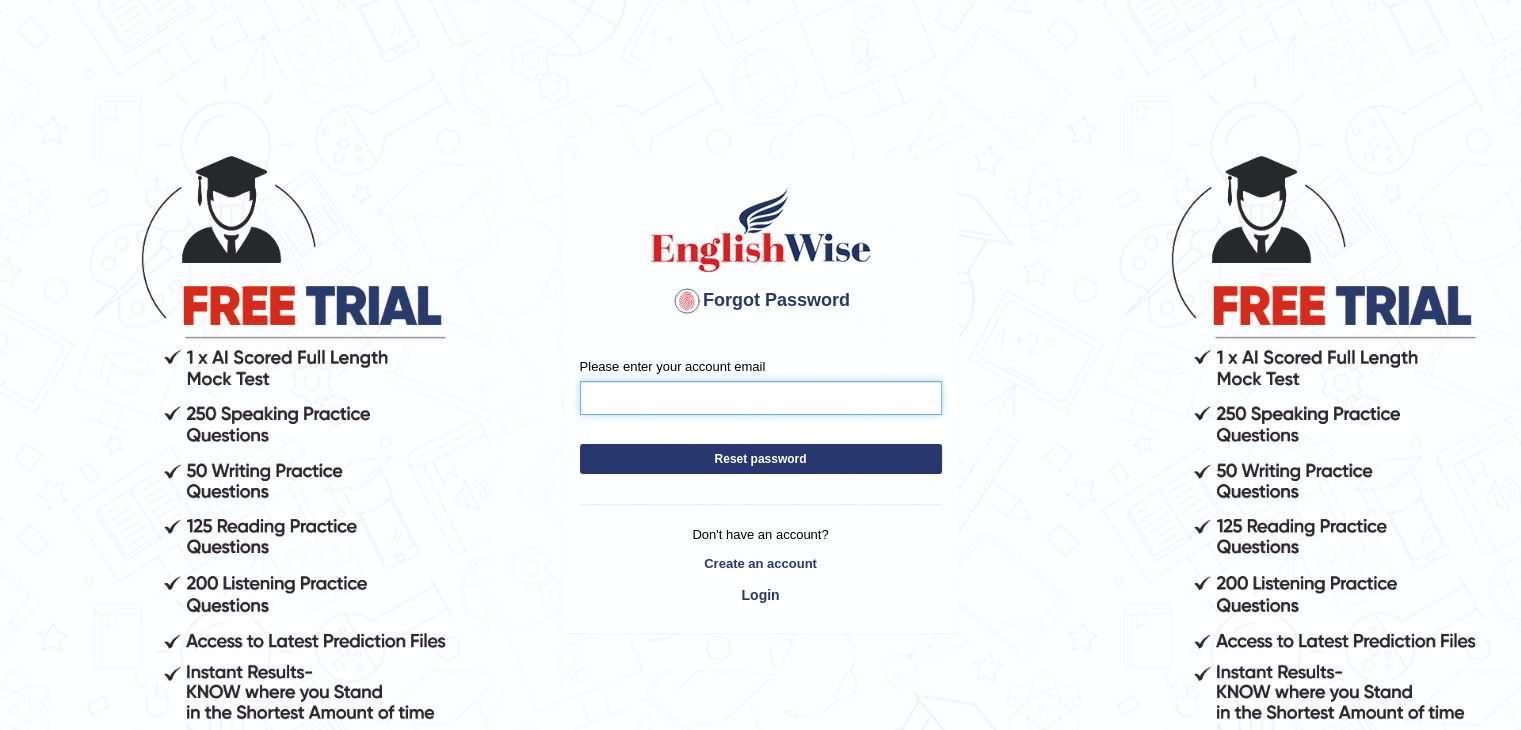 click on "Please enter your account email" at bounding box center (761, 398) 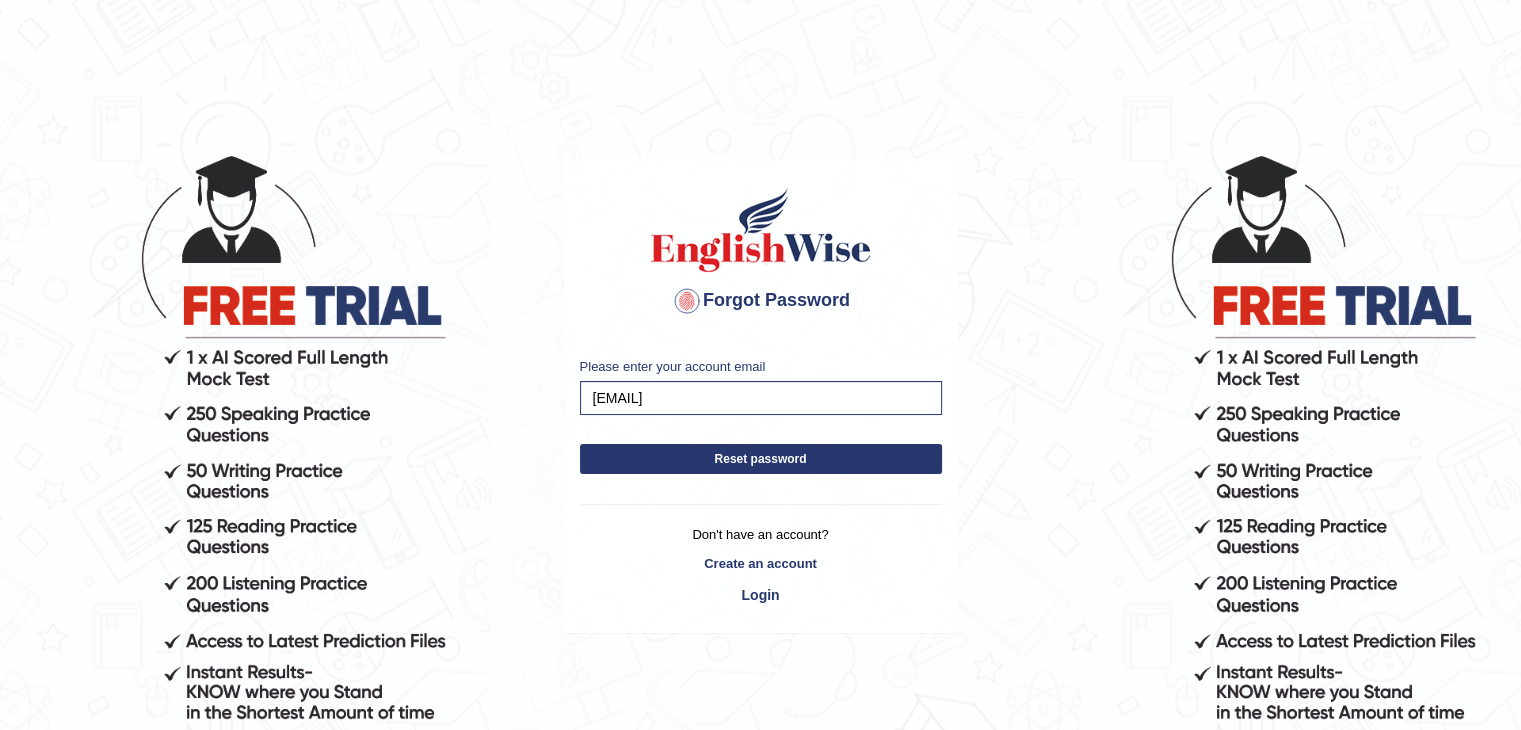 click on "Reset password" at bounding box center [761, 459] 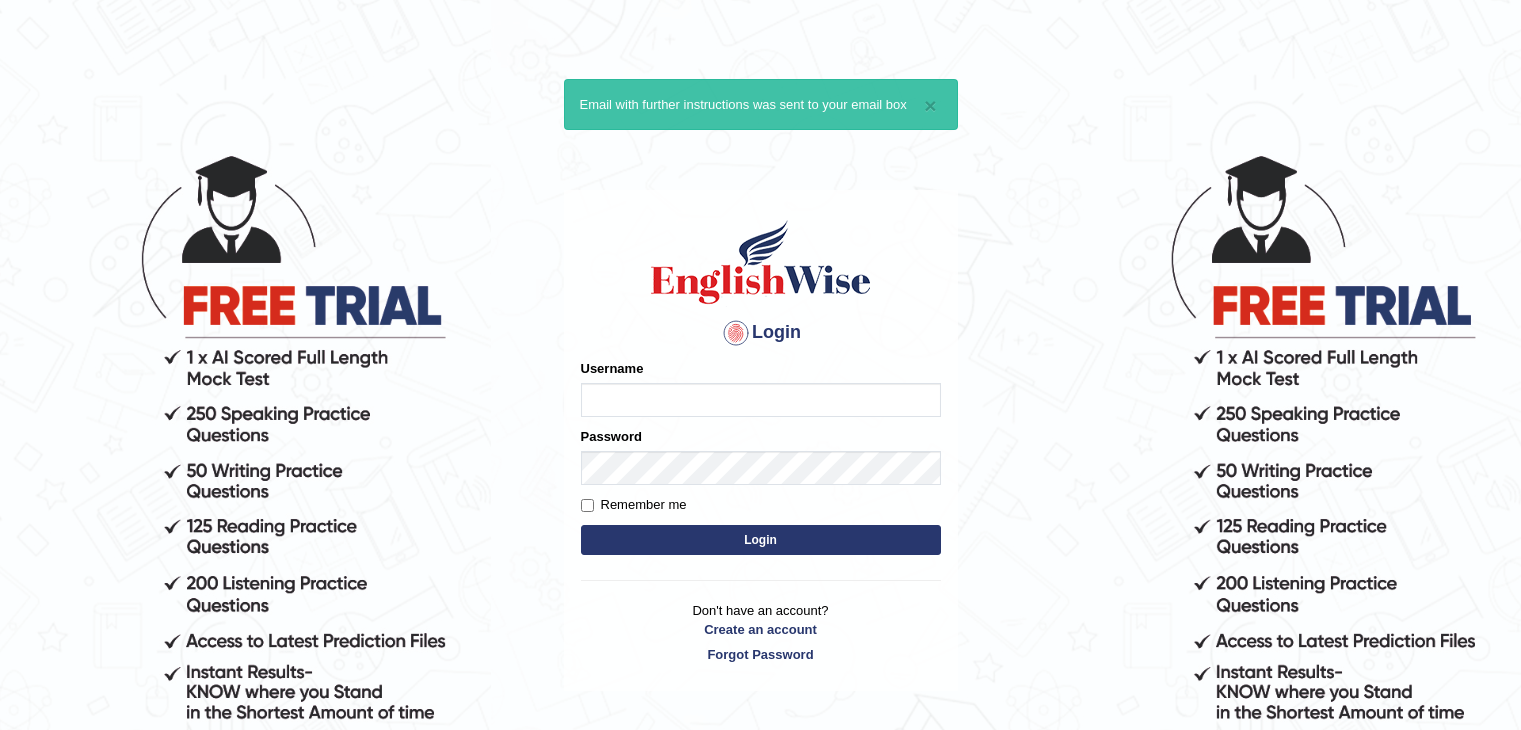 scroll, scrollTop: 0, scrollLeft: 0, axis: both 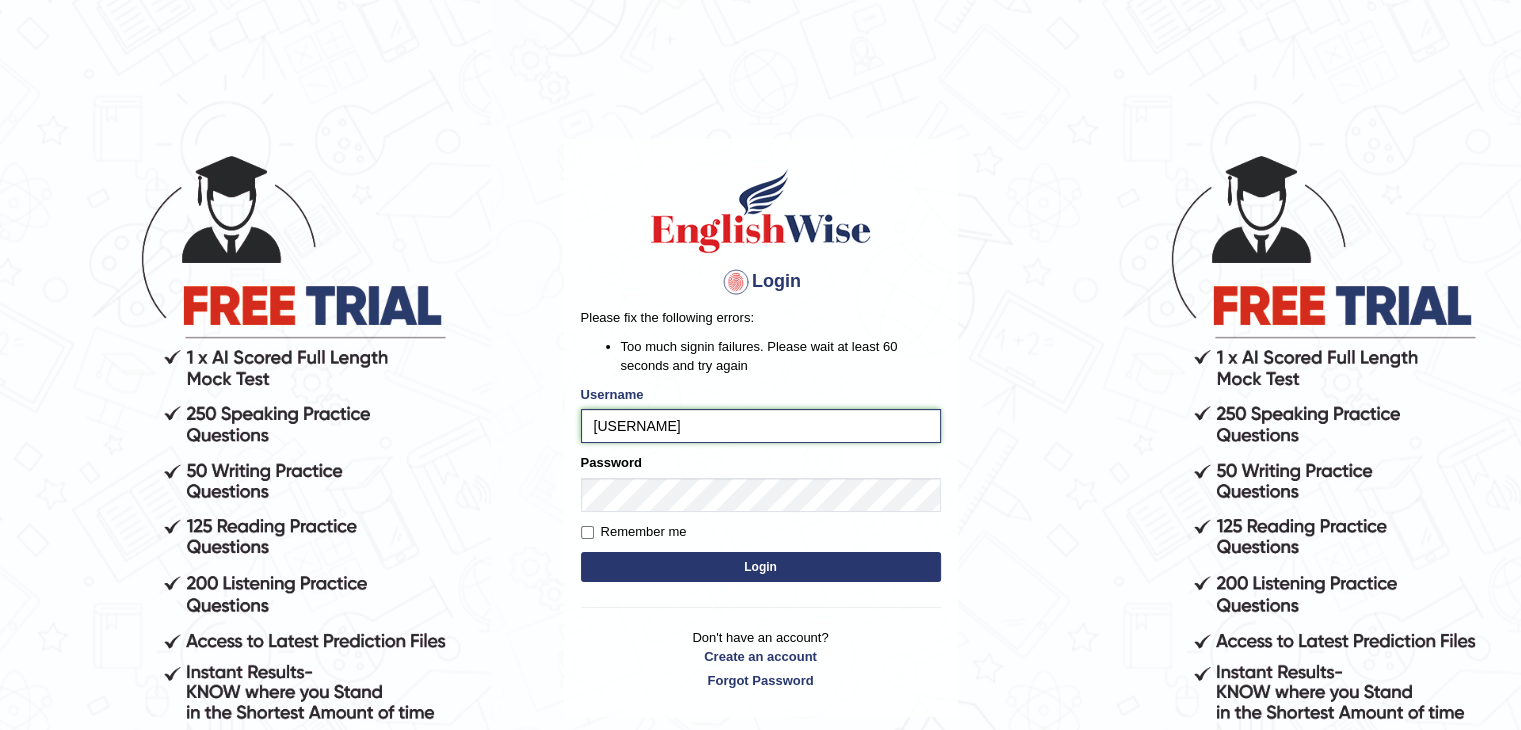 click on "[USERNAME]" at bounding box center (761, 426) 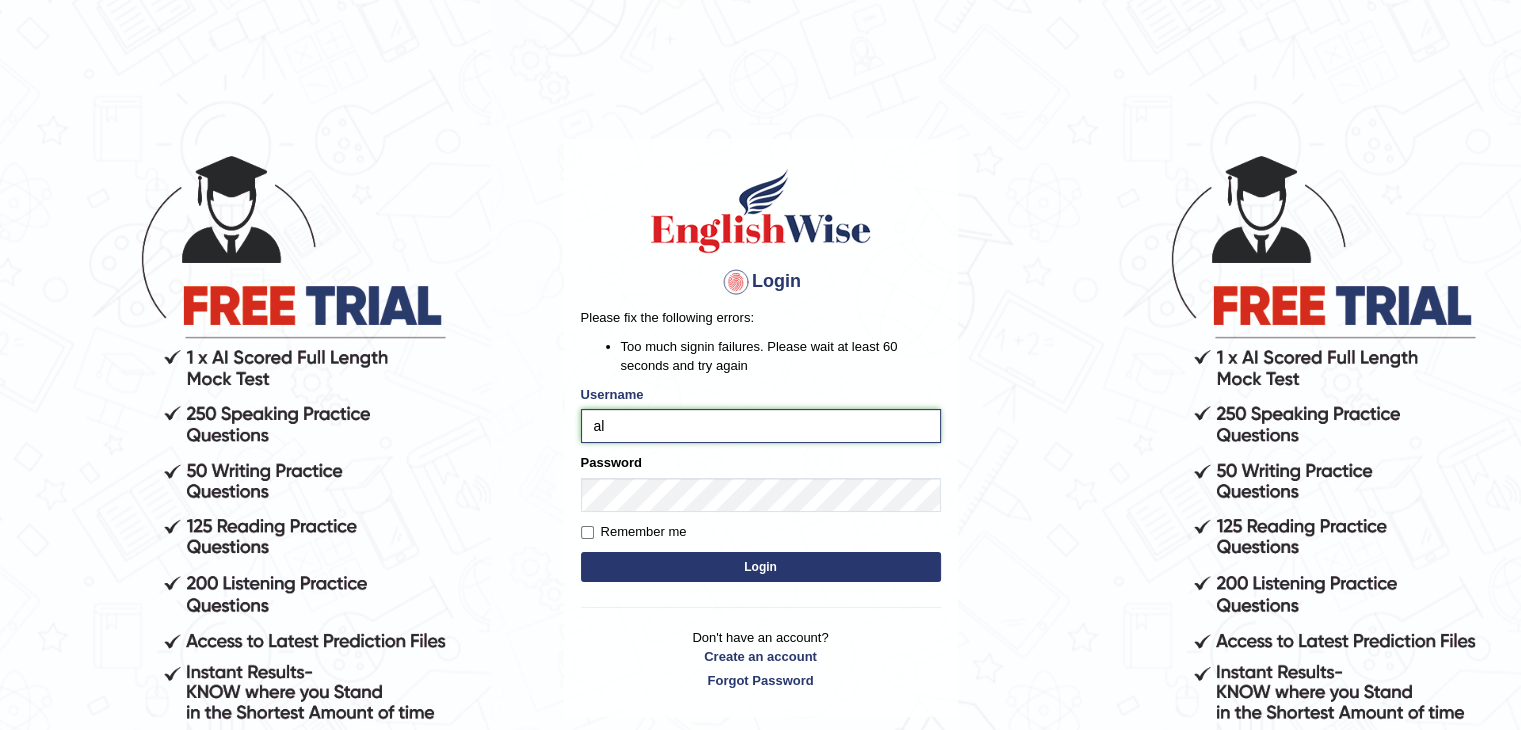type on "a" 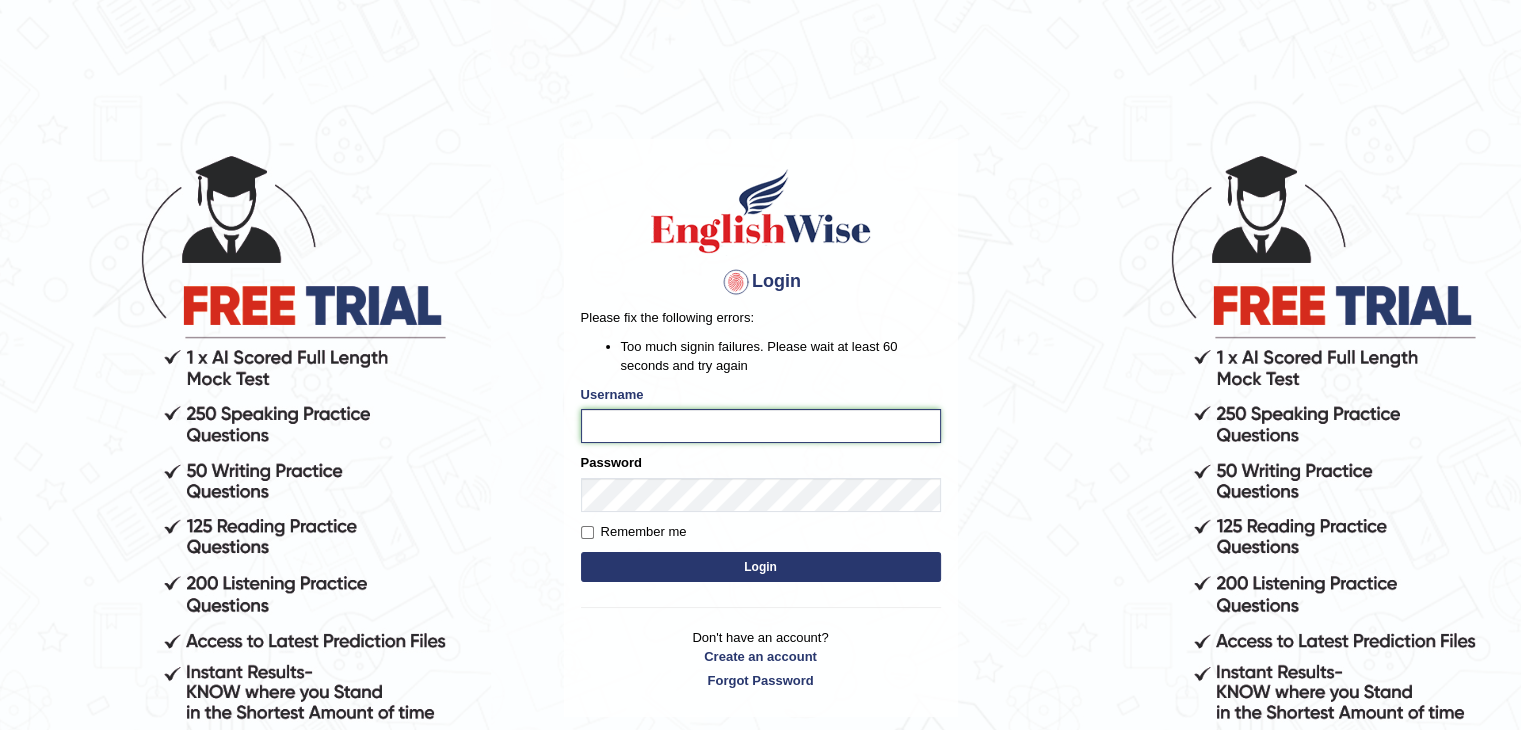paste on "[USERNAME]" 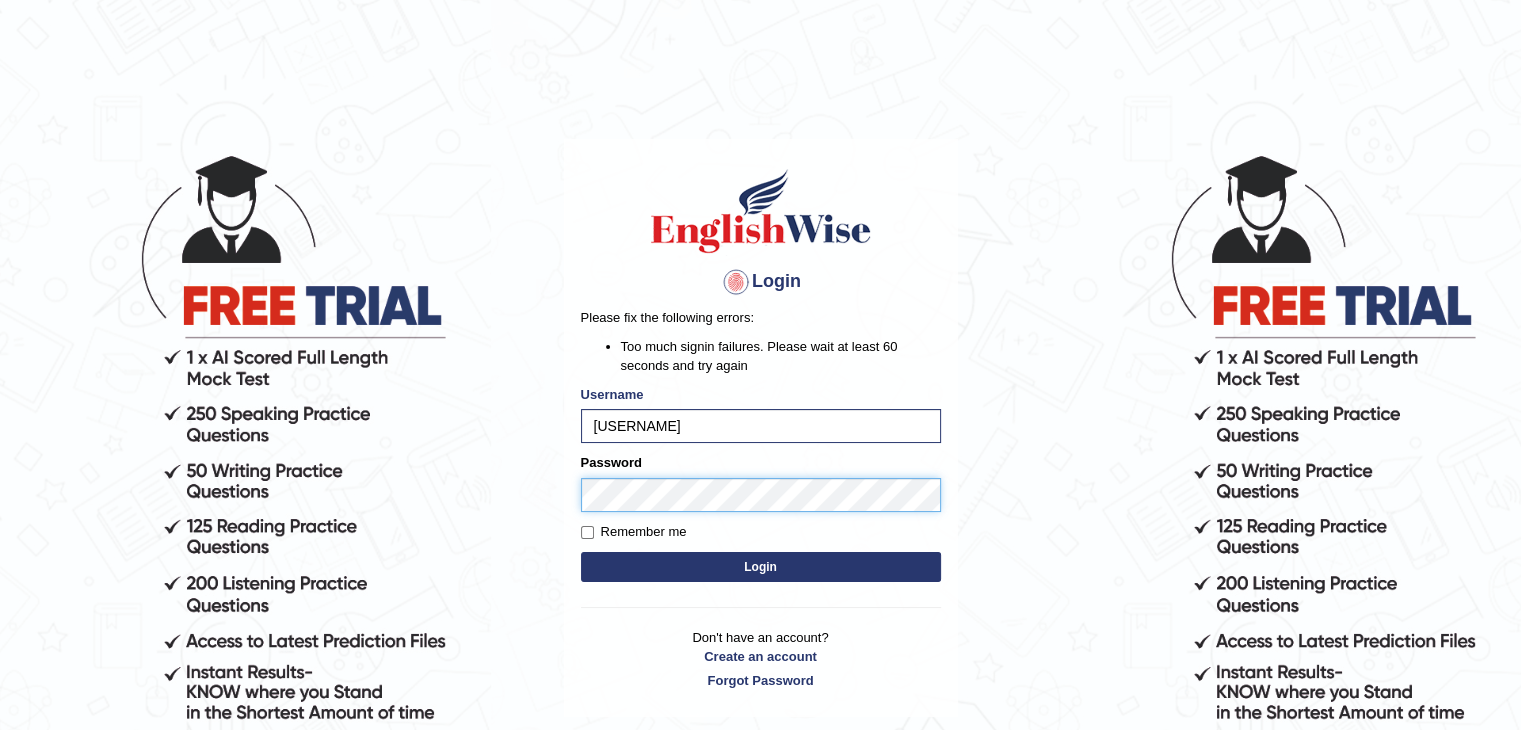click on "Login
Please fix the following errors: Too much signin failures. Please wait at least 60 seconds and try again
Username
aleenagomas
Password
Remember me
Login
Don't have an account?
Create an account
Forgot Password
2025 ©  English Wise.  All Rights Reserved  Back to English Wise" at bounding box center [760, 441] 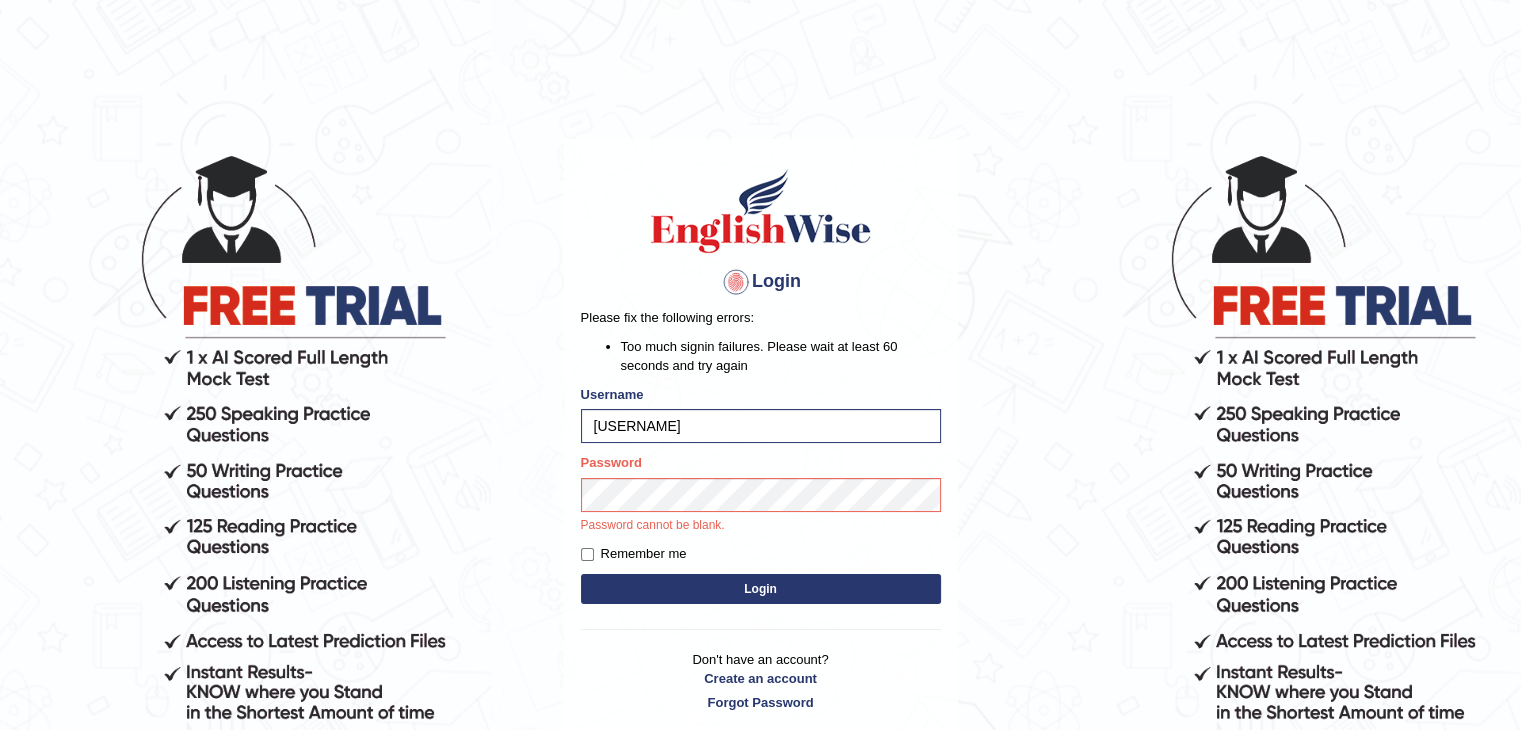 click on "Please fix the following errors: Too much signin failures. Please wait at least 60 seconds and try again
Username
aleenagomas
Password
Password cannot be blank.
Remember me
Login" at bounding box center [761, 458] 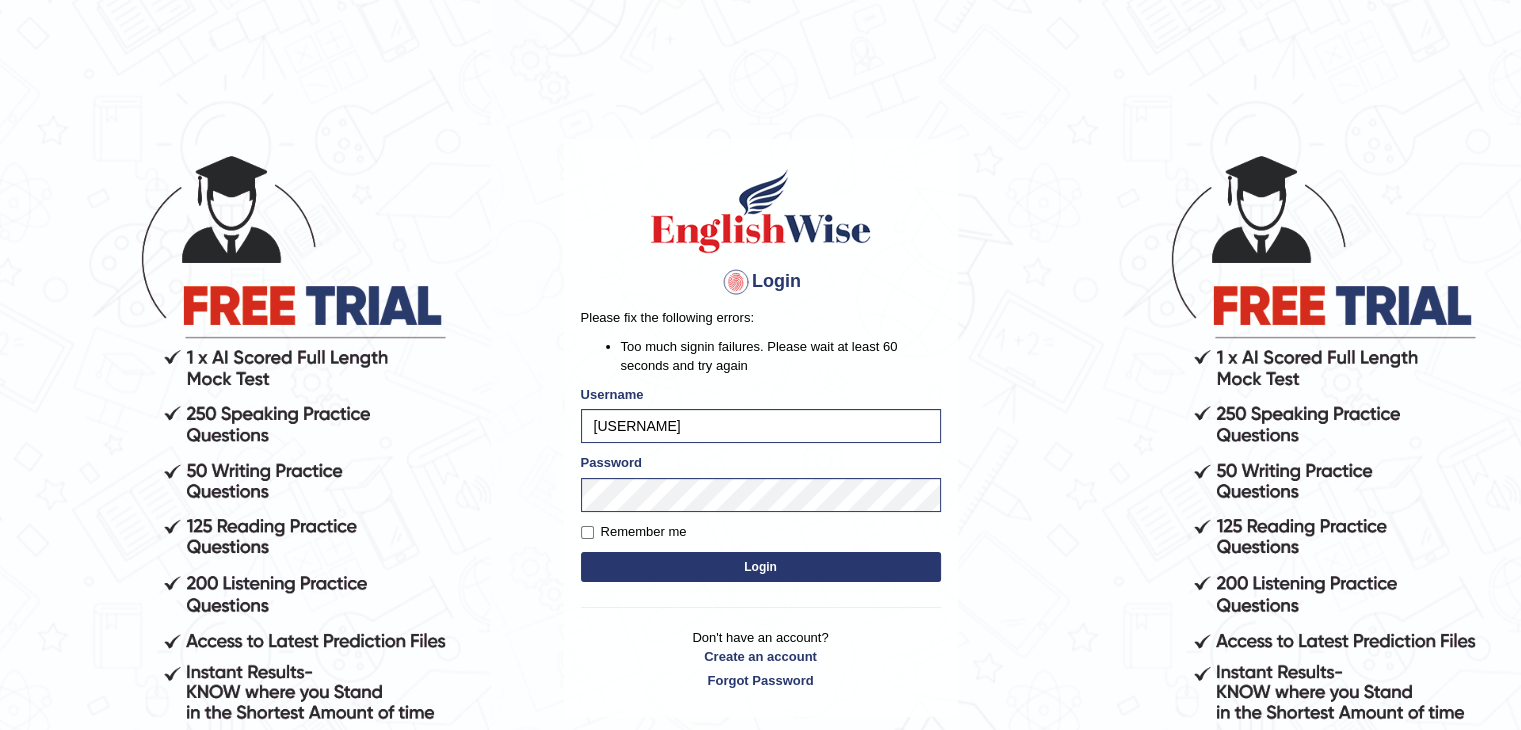 click on "Login" at bounding box center (761, 567) 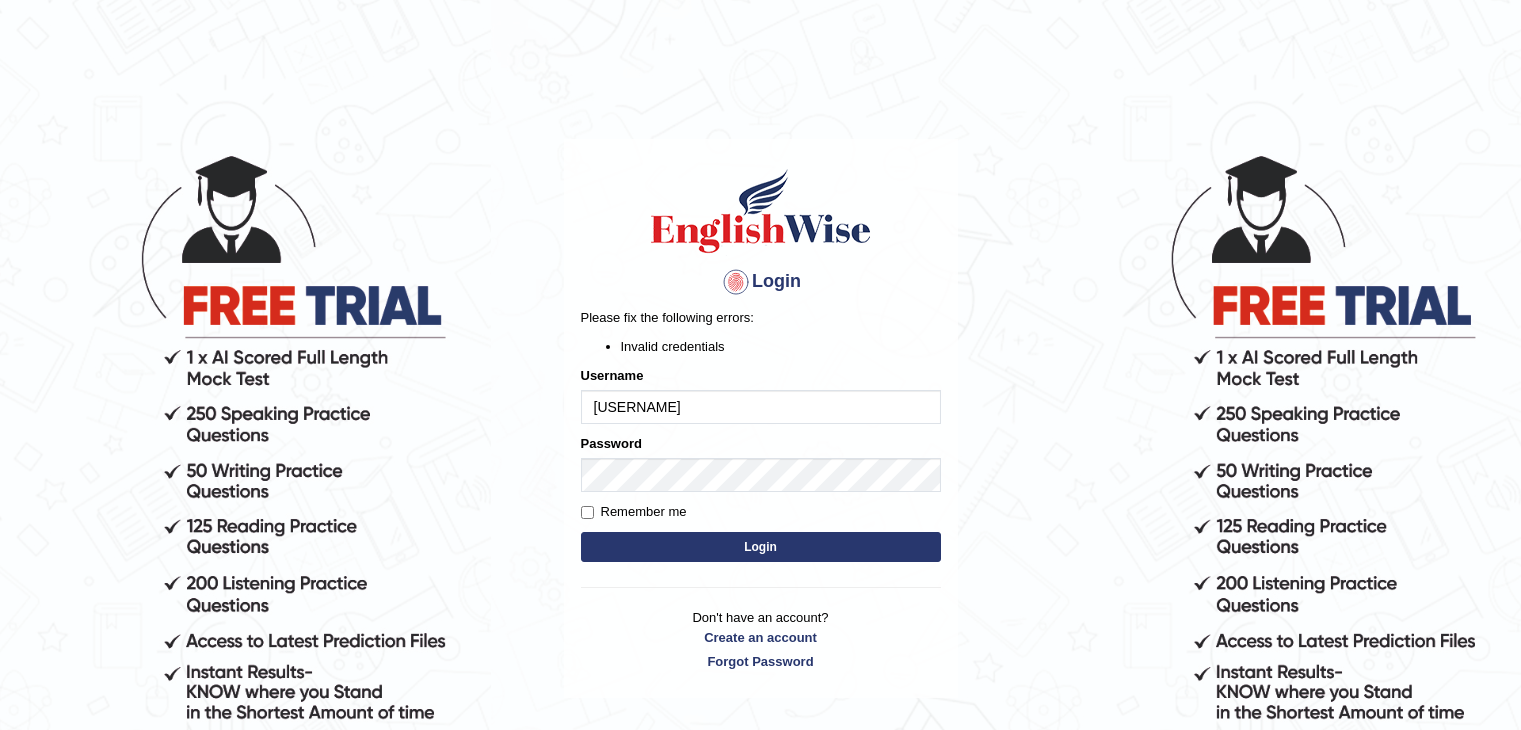 scroll, scrollTop: 0, scrollLeft: 0, axis: both 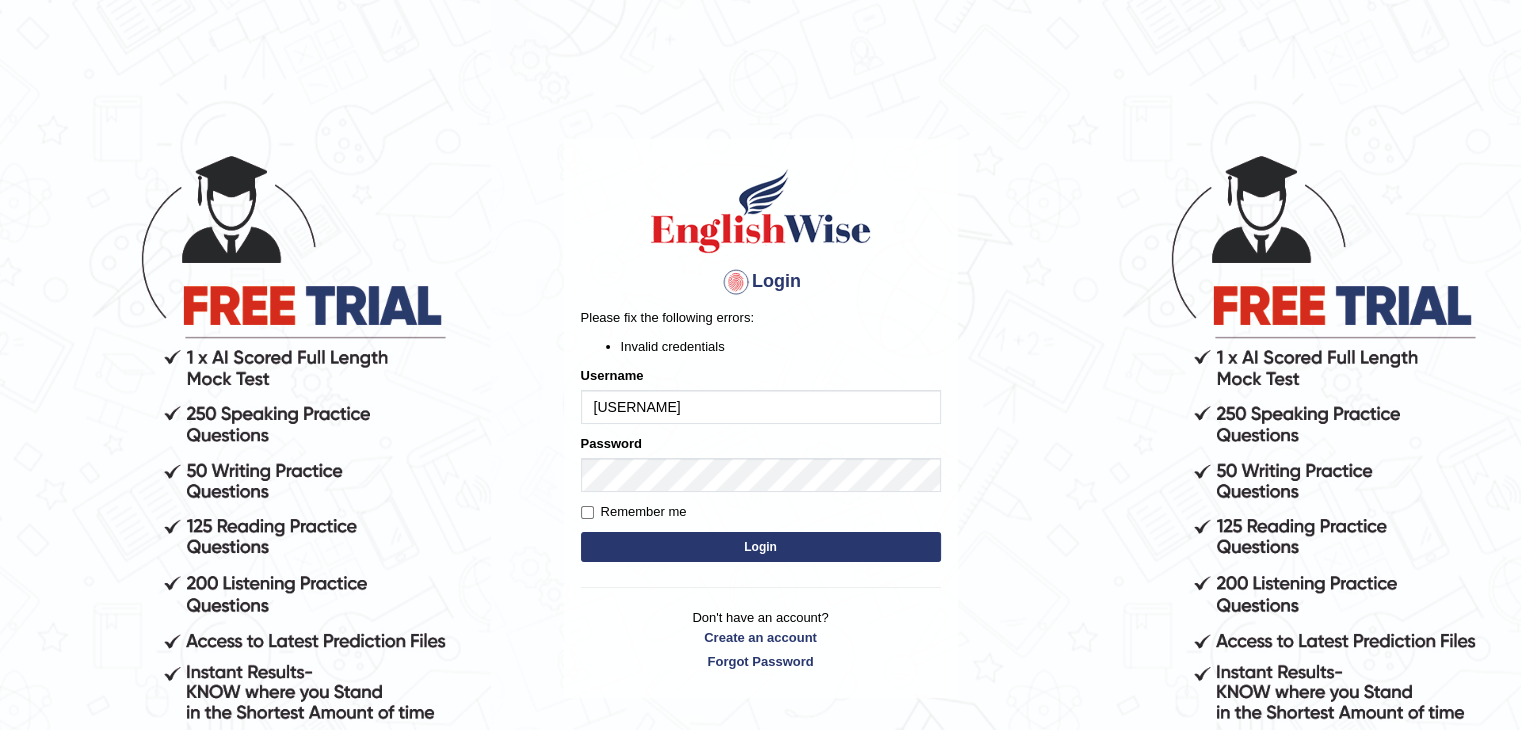drag, startPoint x: 700, startPoint y: 404, endPoint x: 407, endPoint y: 373, distance: 294.63538 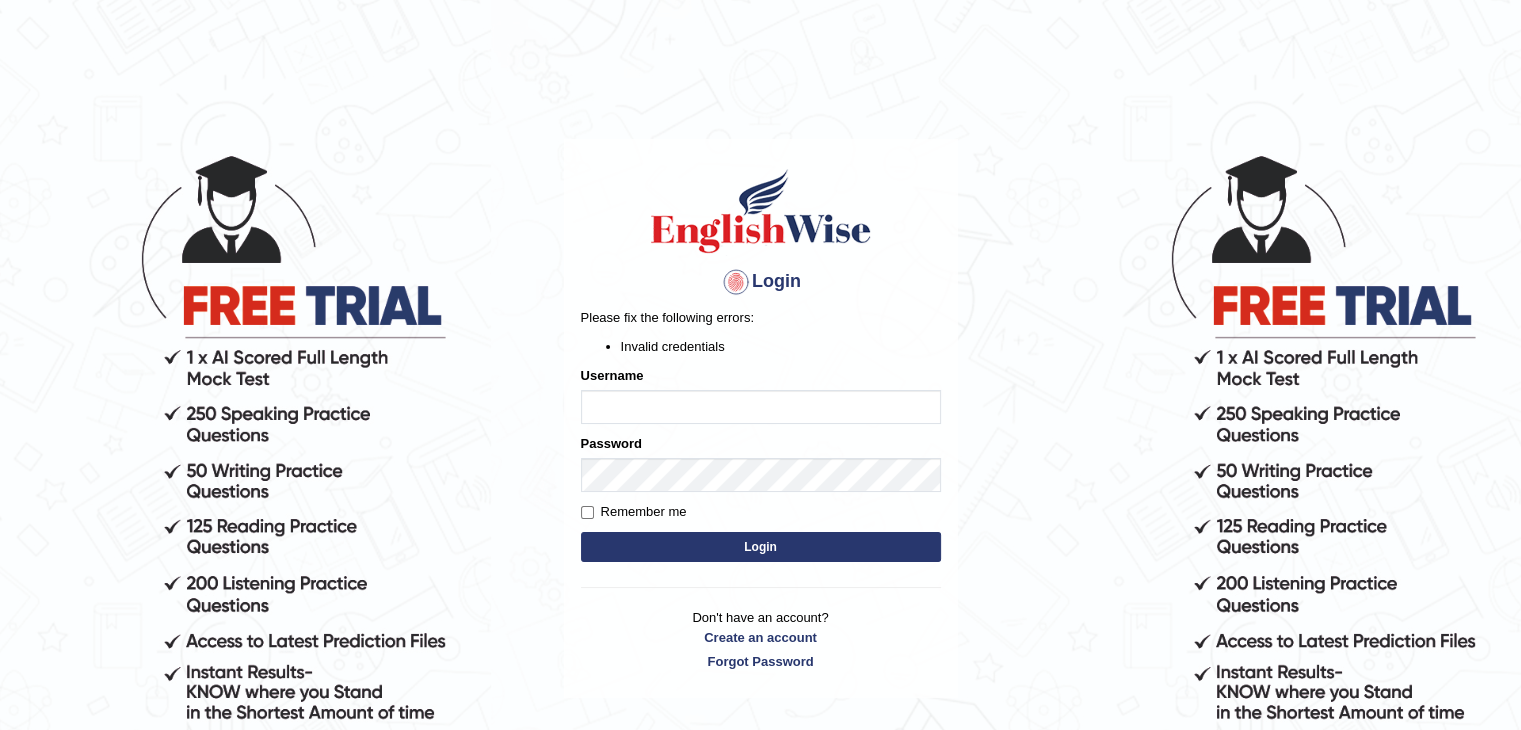 type 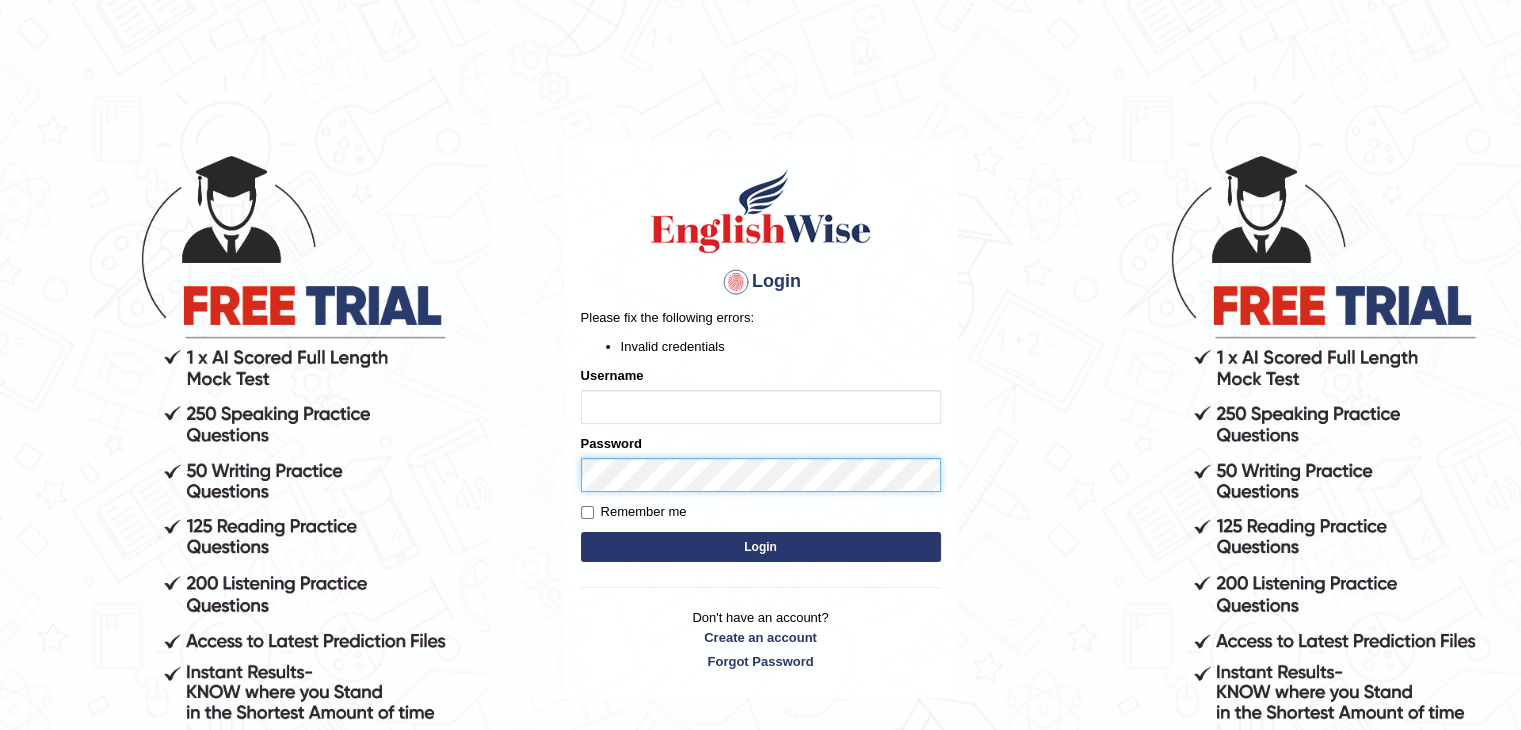 click on "Login
Please fix the following errors: Invalid credentials
Username
Password
Remember me
Login
Don't have an account?
Create an account
Forgot Password
2025 ©  English Wise.  All Rights Reserved  Back to English Wise" at bounding box center [760, 441] 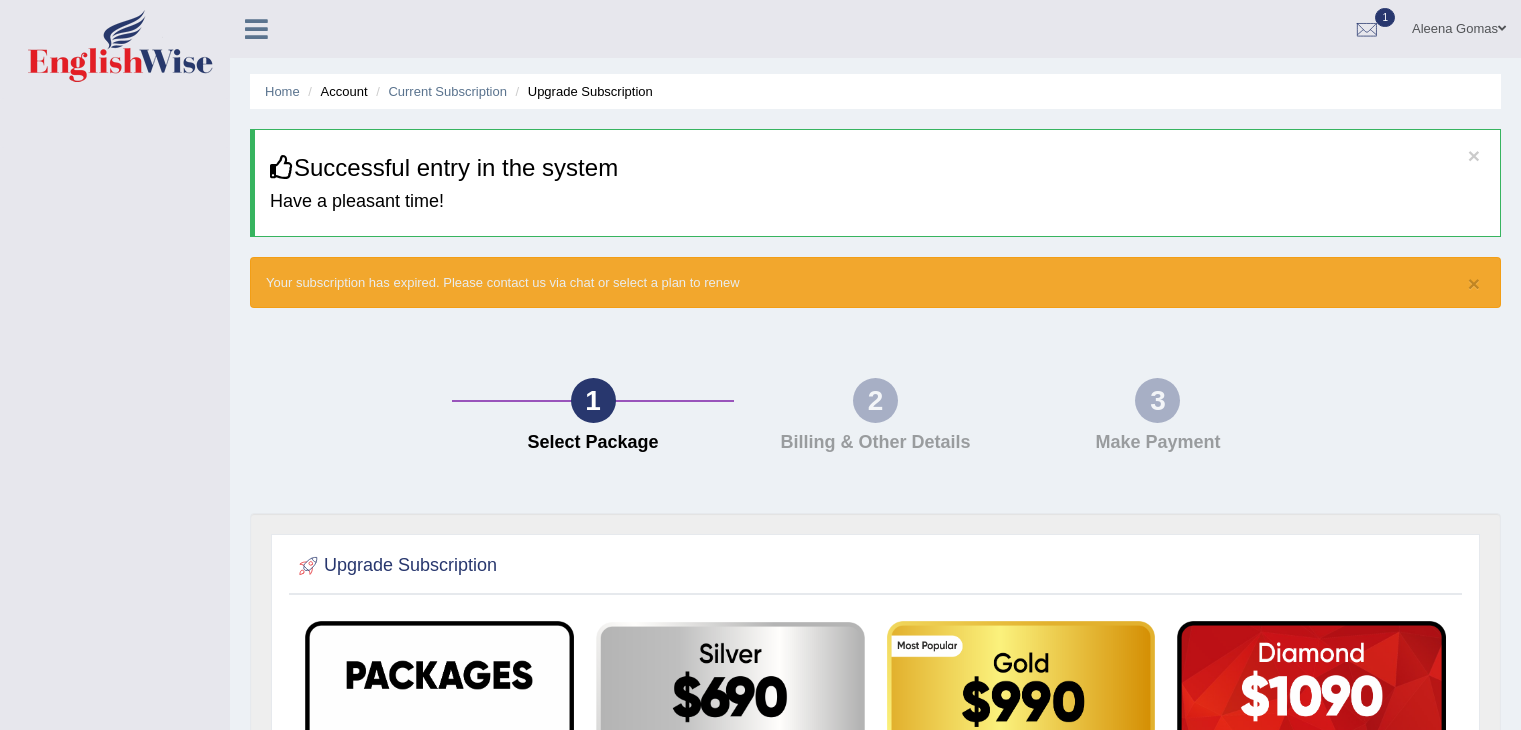 scroll, scrollTop: 0, scrollLeft: 0, axis: both 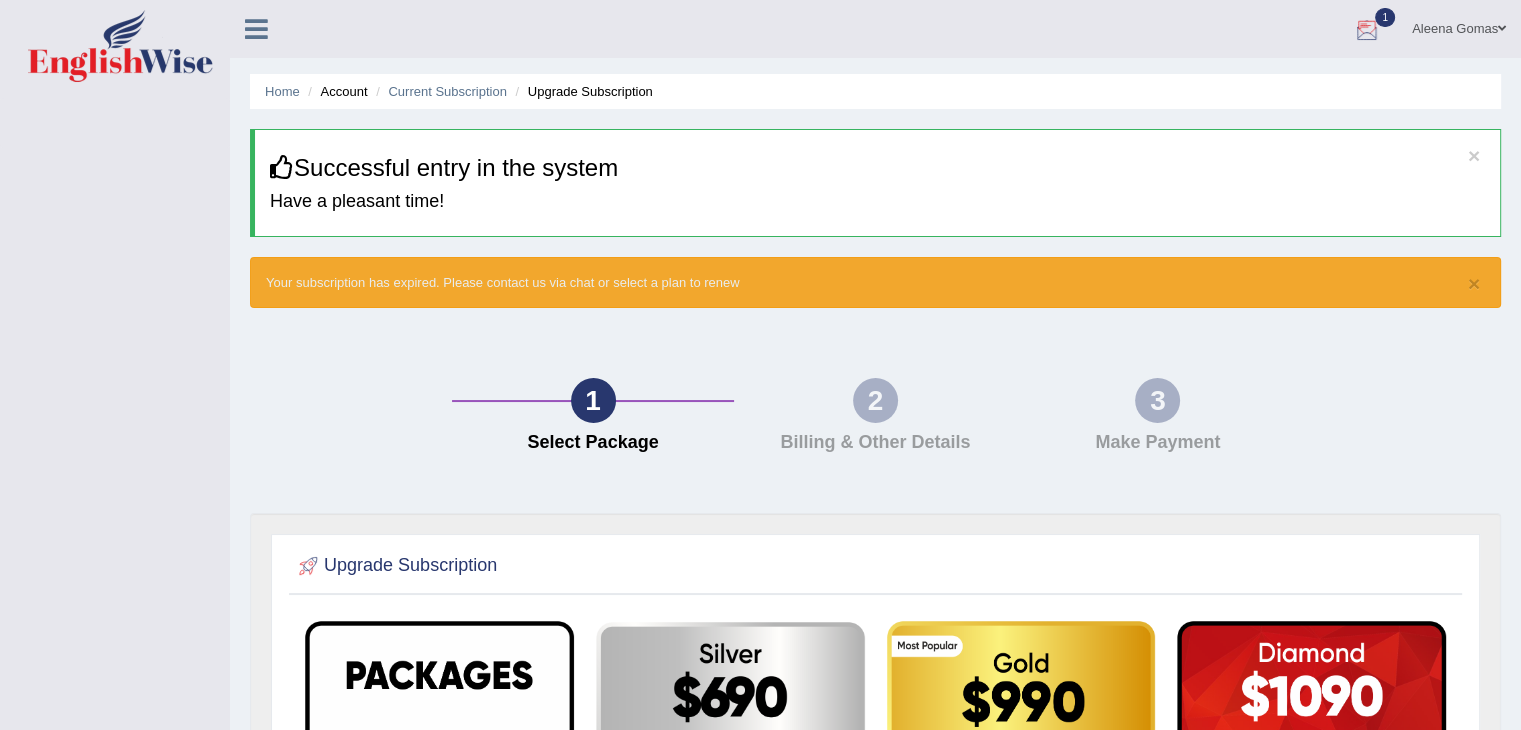 click at bounding box center (1367, 30) 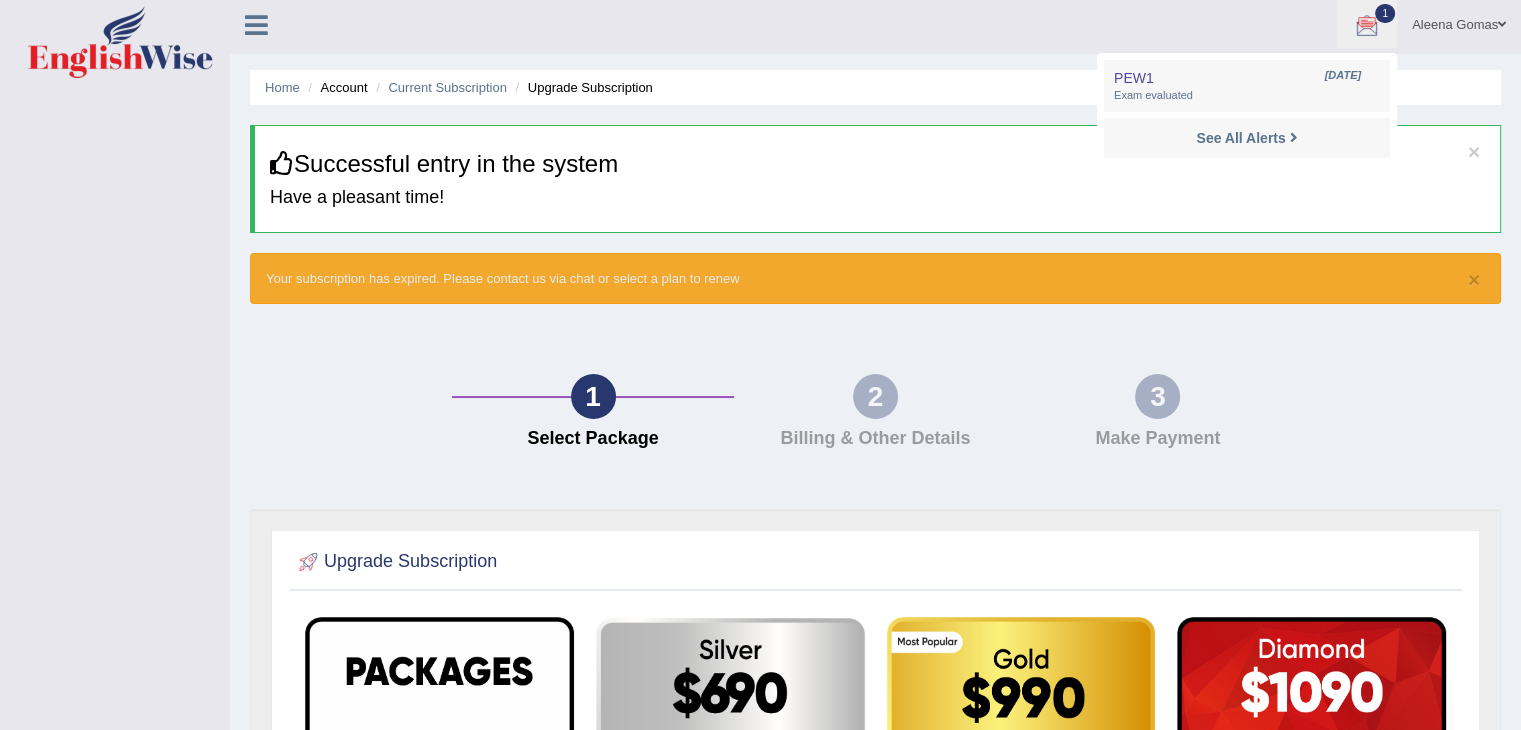 scroll, scrollTop: 0, scrollLeft: 0, axis: both 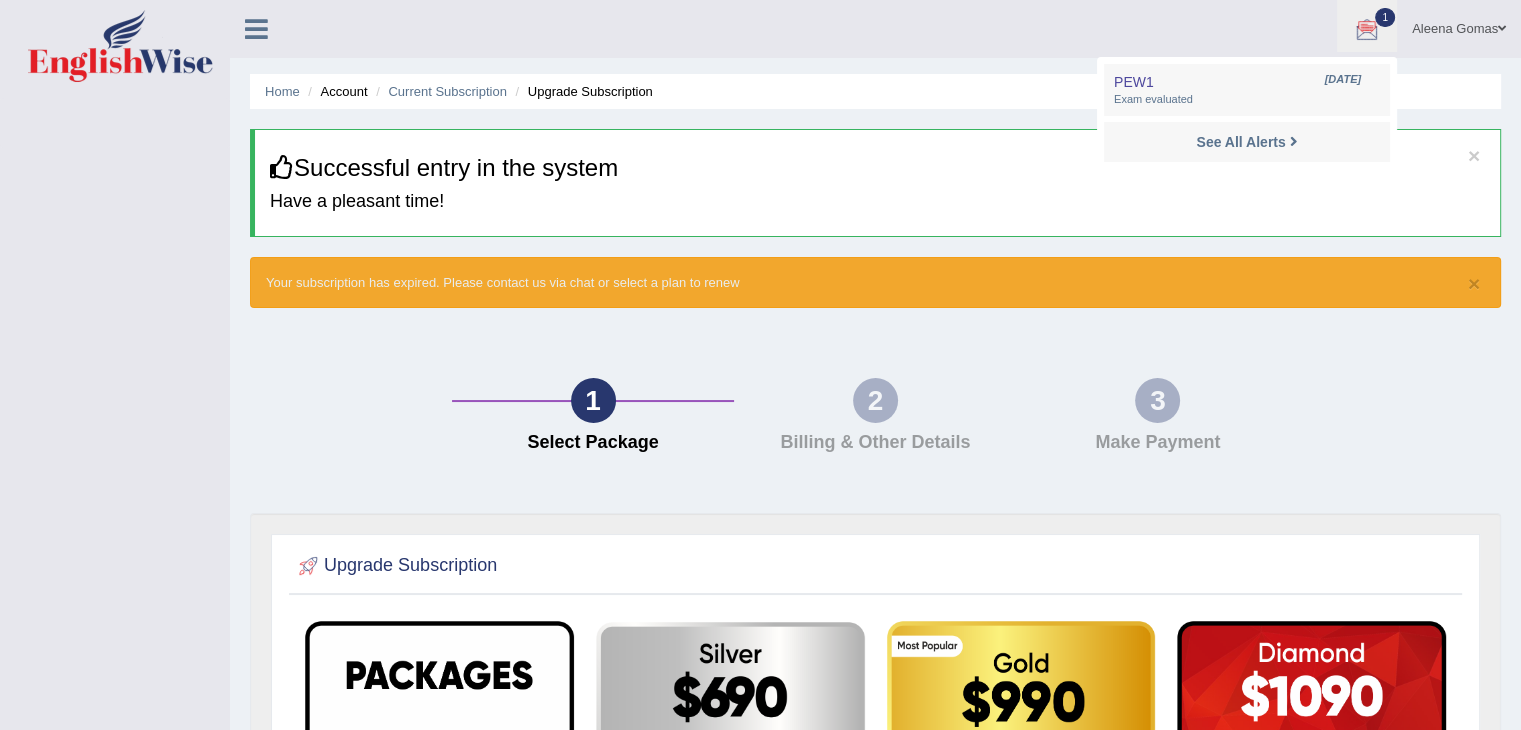 click at bounding box center [256, 29] 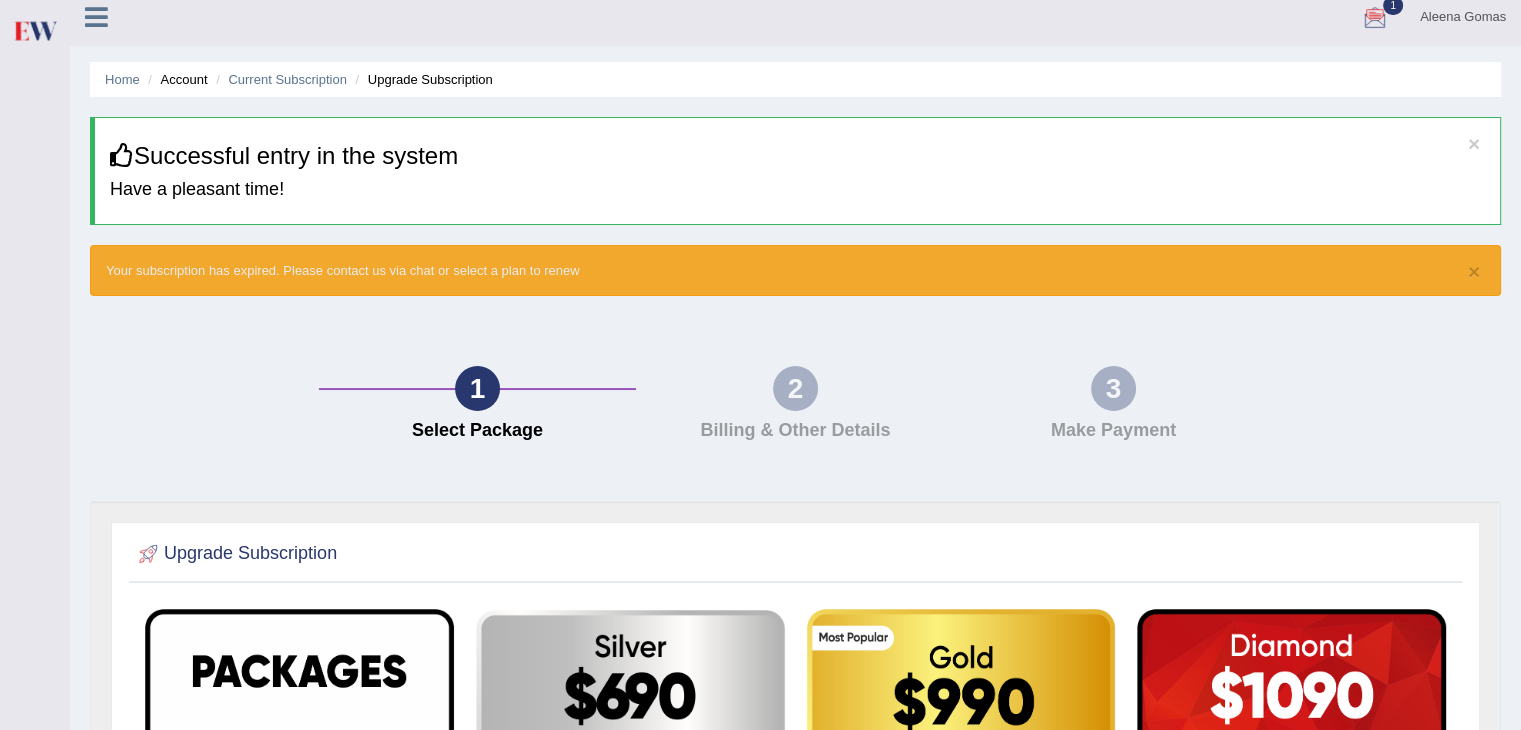 scroll, scrollTop: 0, scrollLeft: 0, axis: both 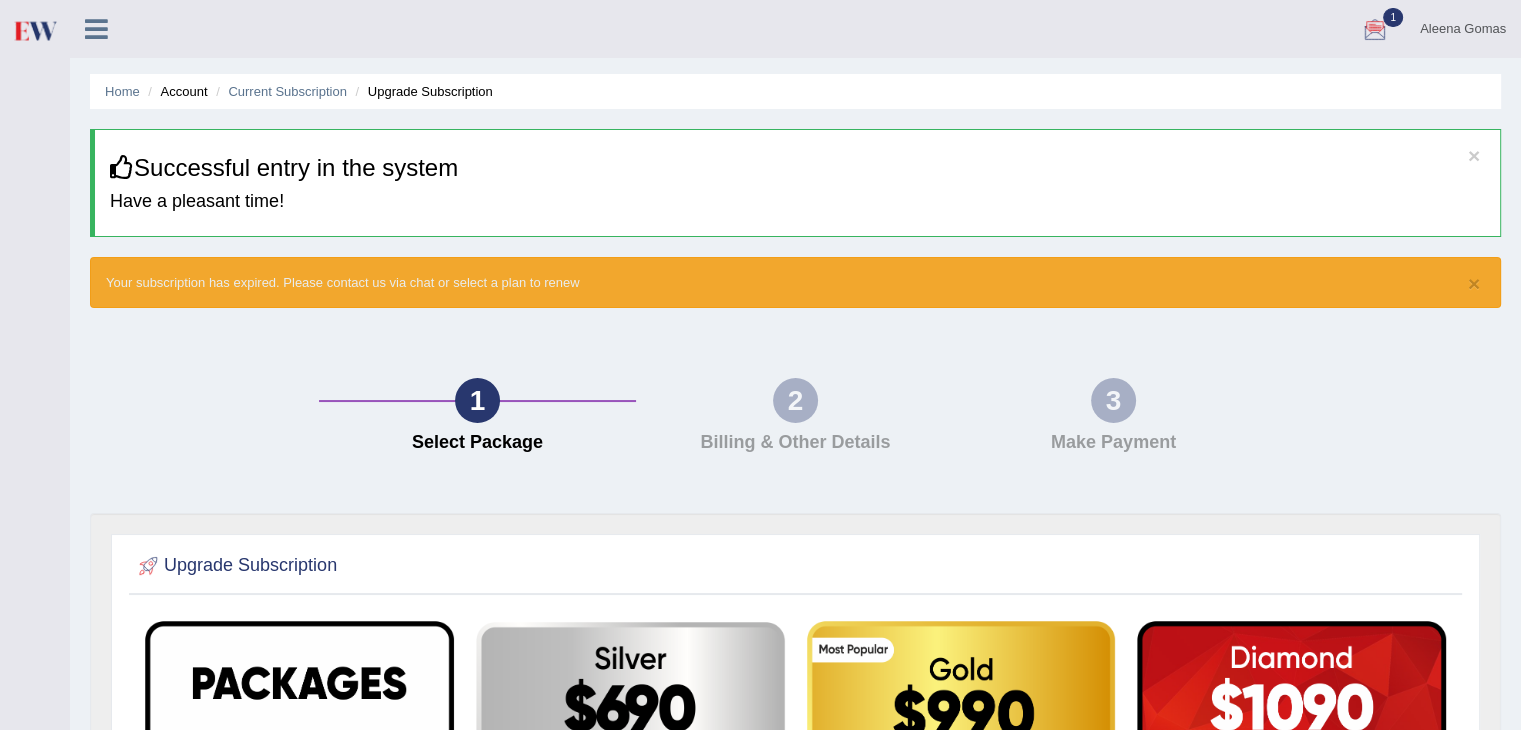 click at bounding box center (96, 27) 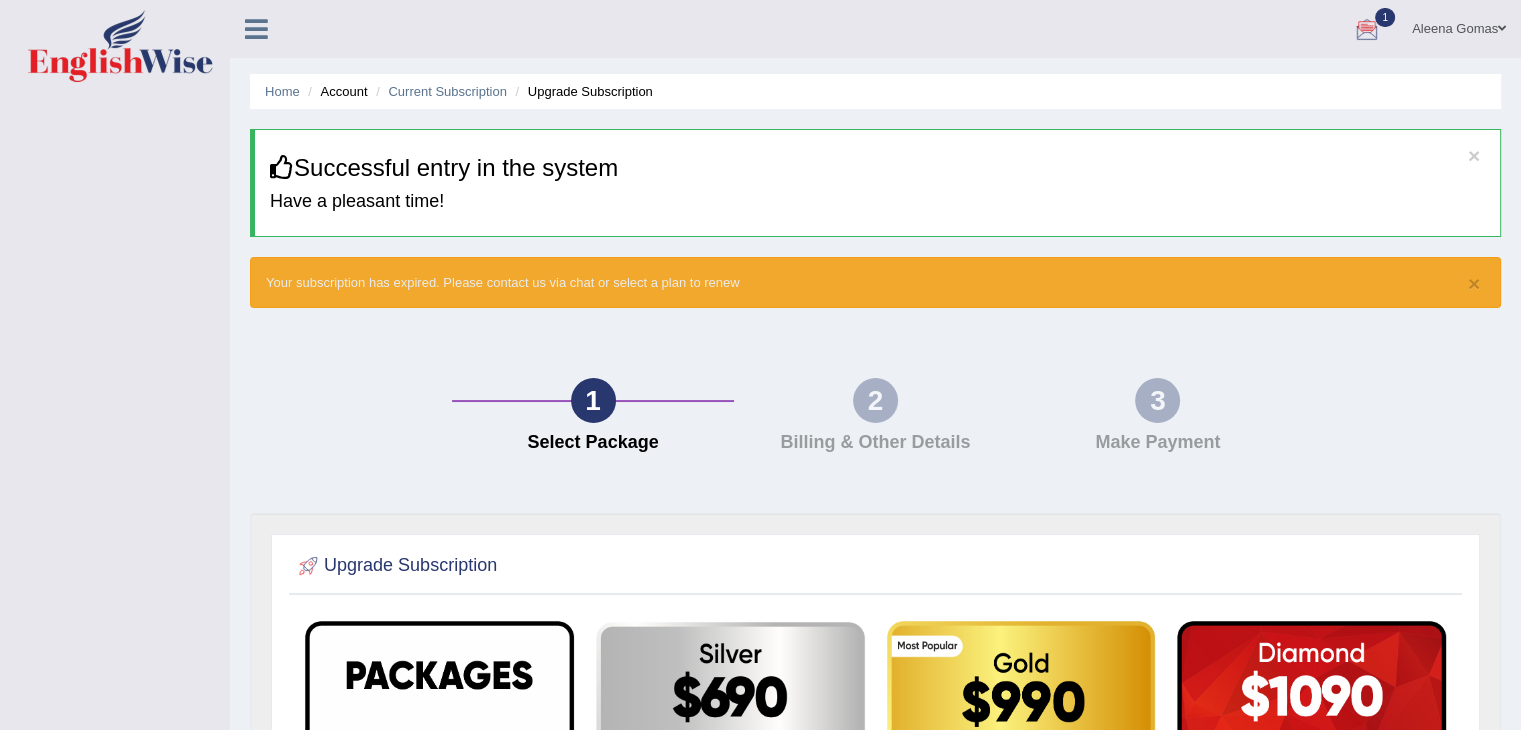 click on "Toggle navigation" at bounding box center (115, 123) 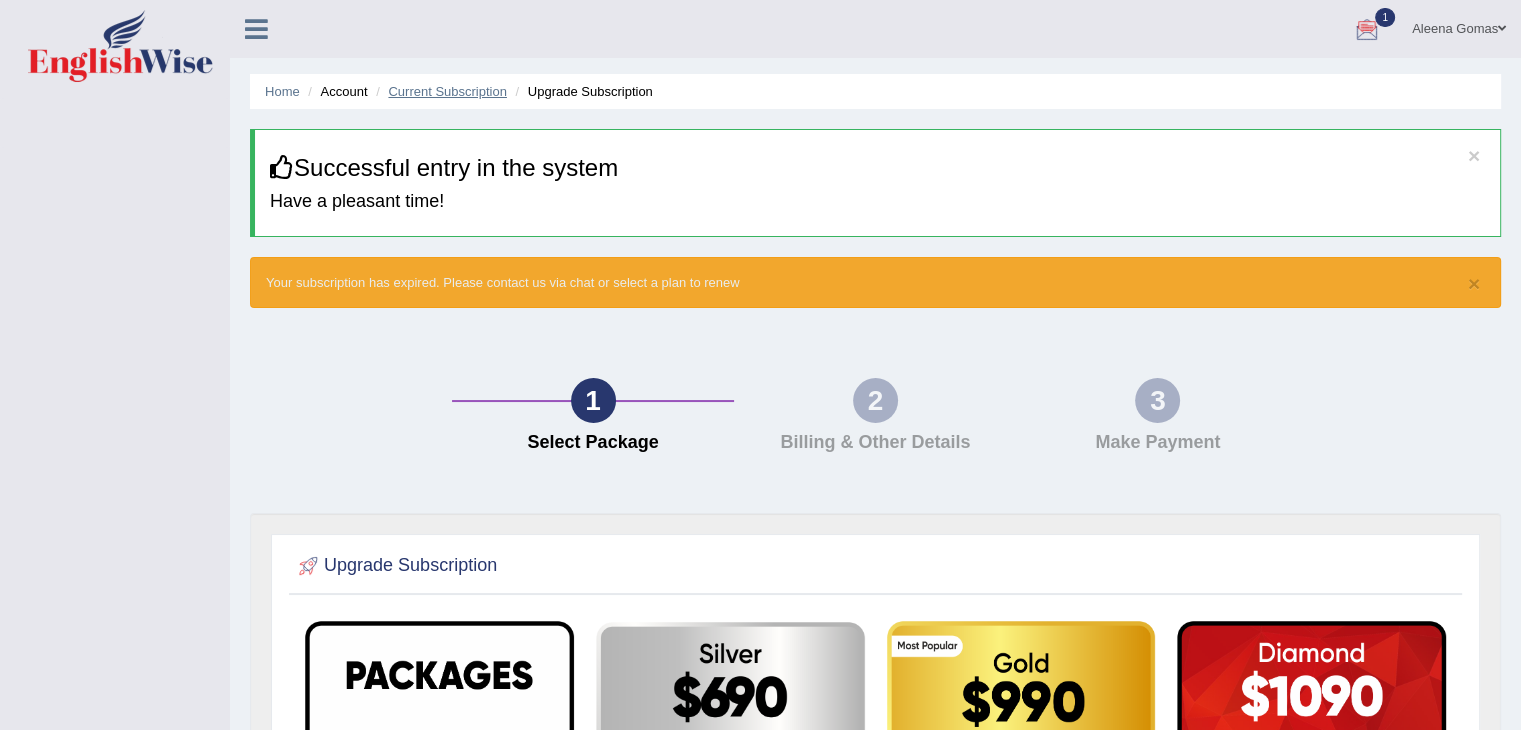 click on "Current Subscription" at bounding box center (447, 91) 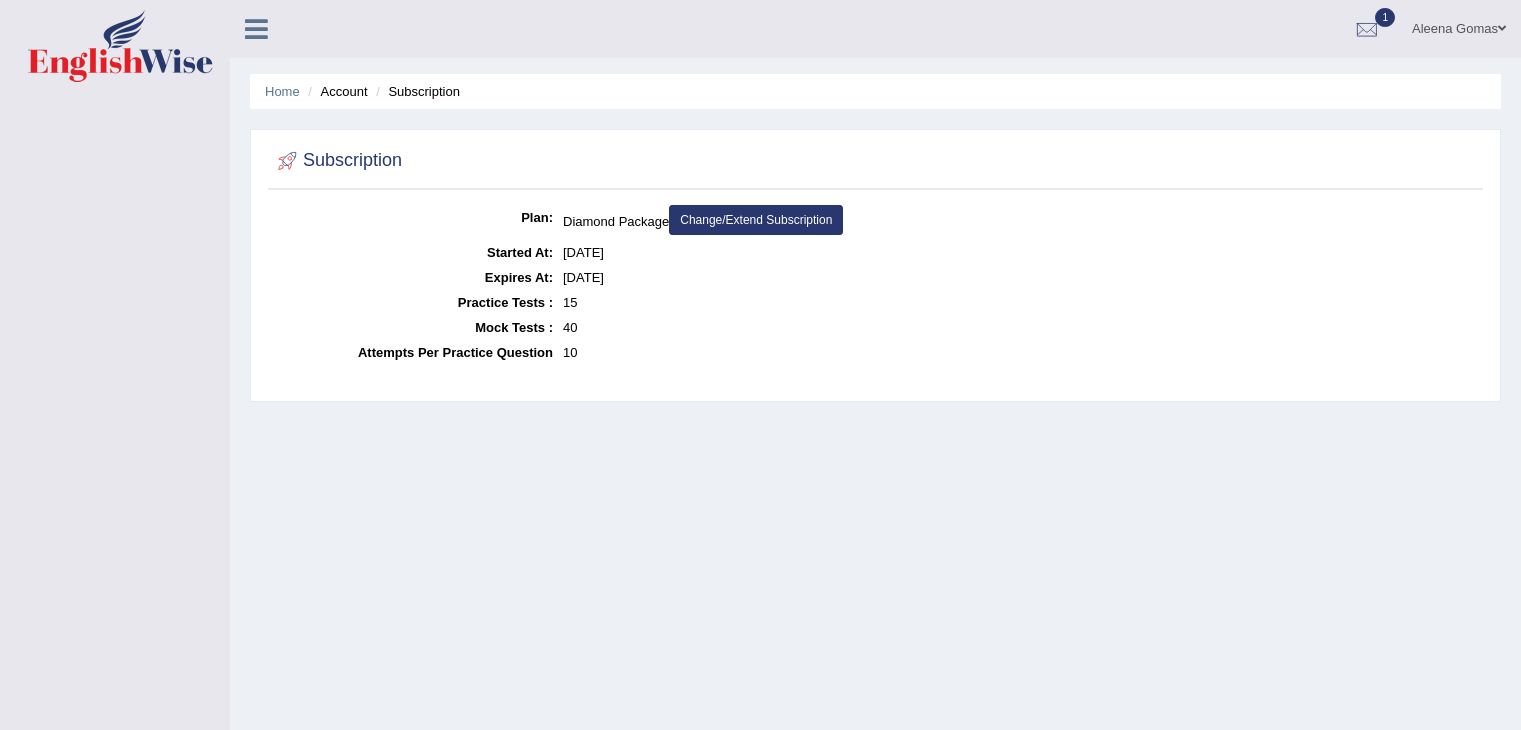 scroll, scrollTop: 0, scrollLeft: 0, axis: both 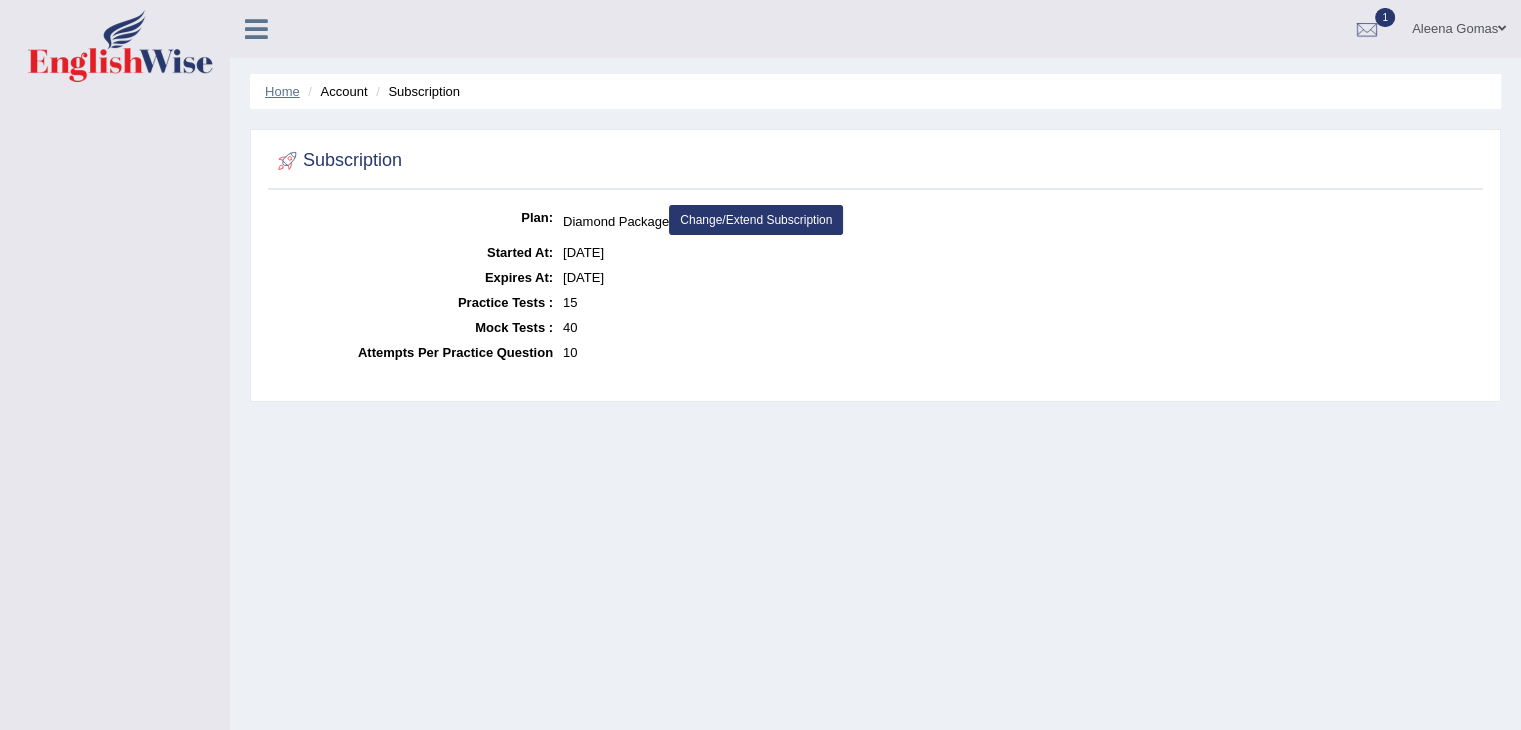 click on "Home" at bounding box center (282, 91) 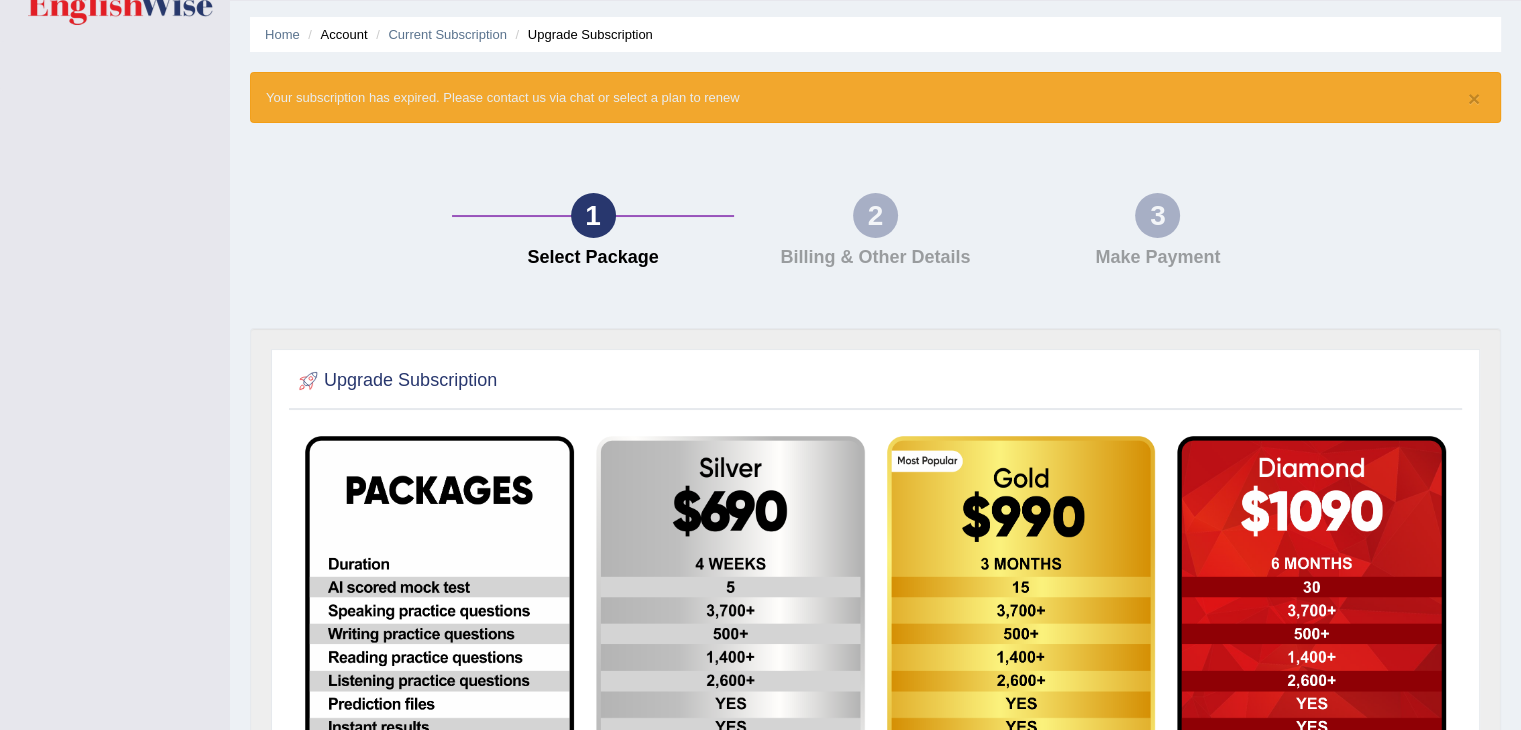 scroll, scrollTop: 0, scrollLeft: 0, axis: both 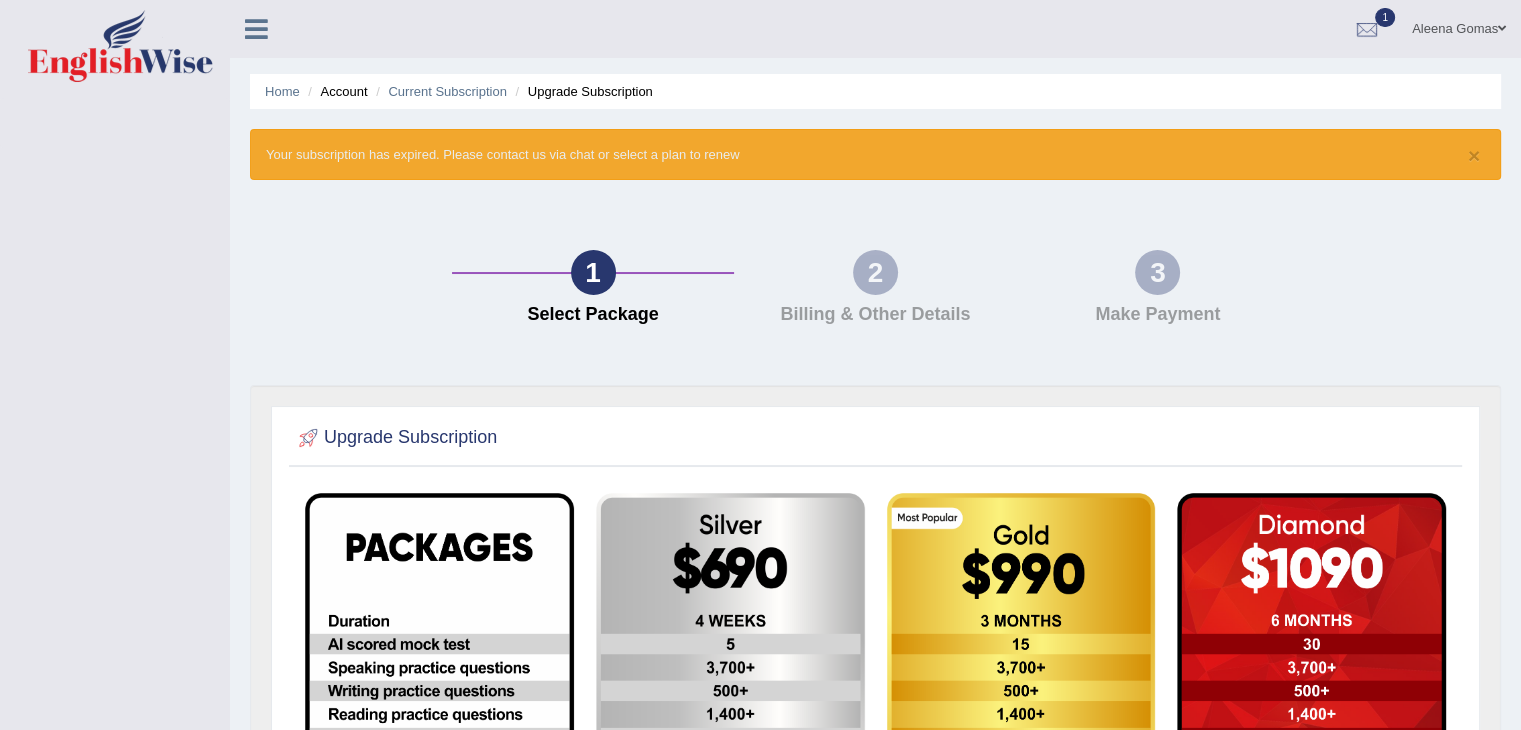 click at bounding box center (256, 27) 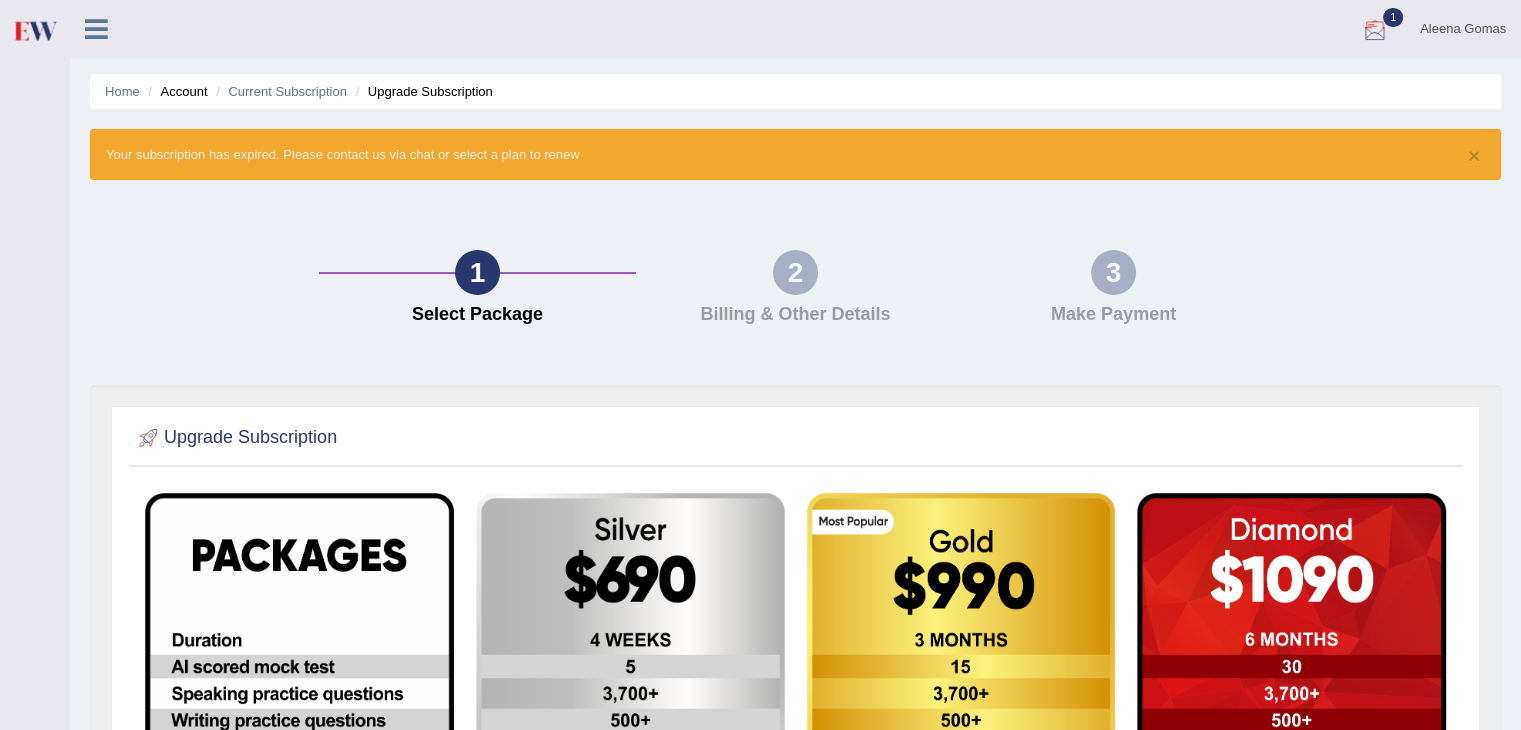 click at bounding box center (1375, 30) 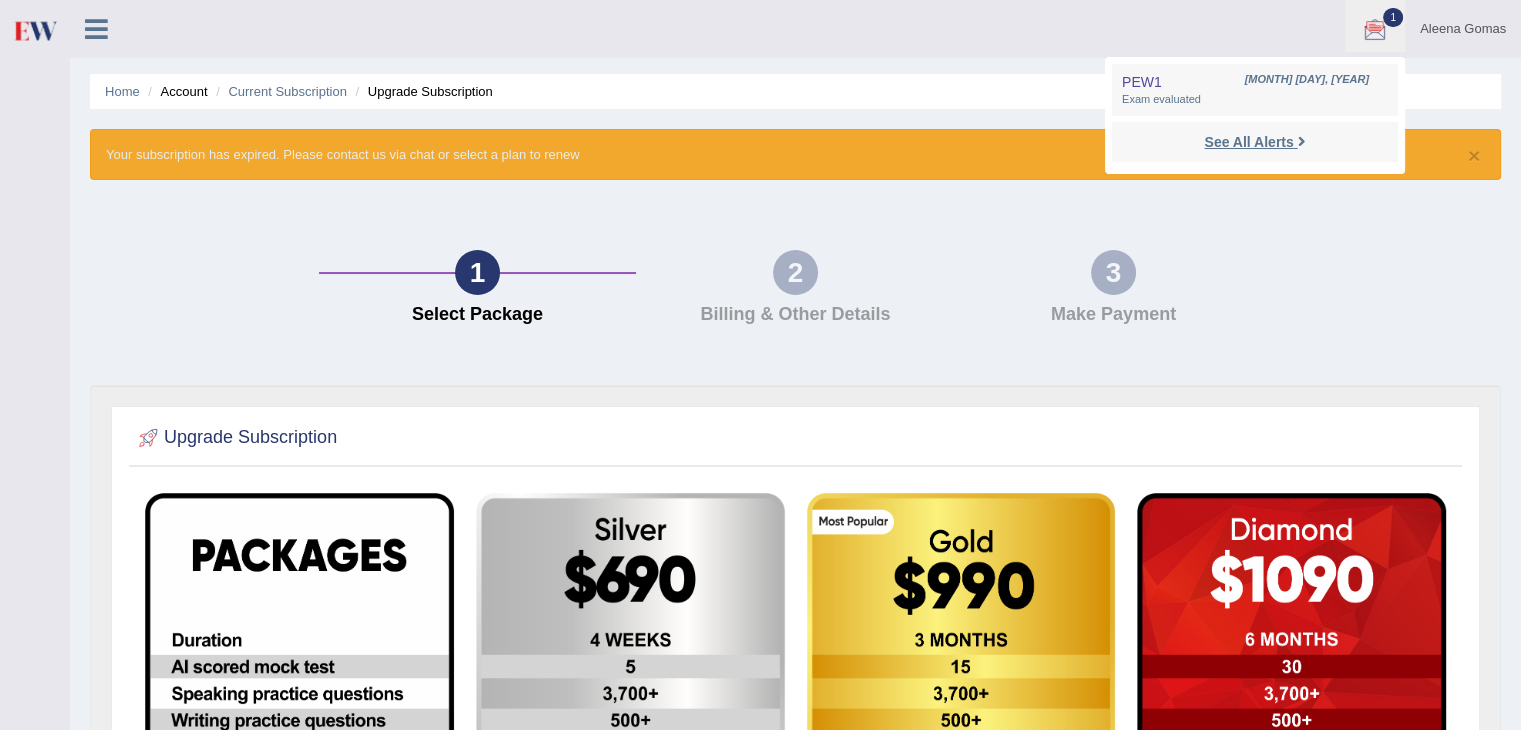 click on "See All Alerts" at bounding box center (1248, 142) 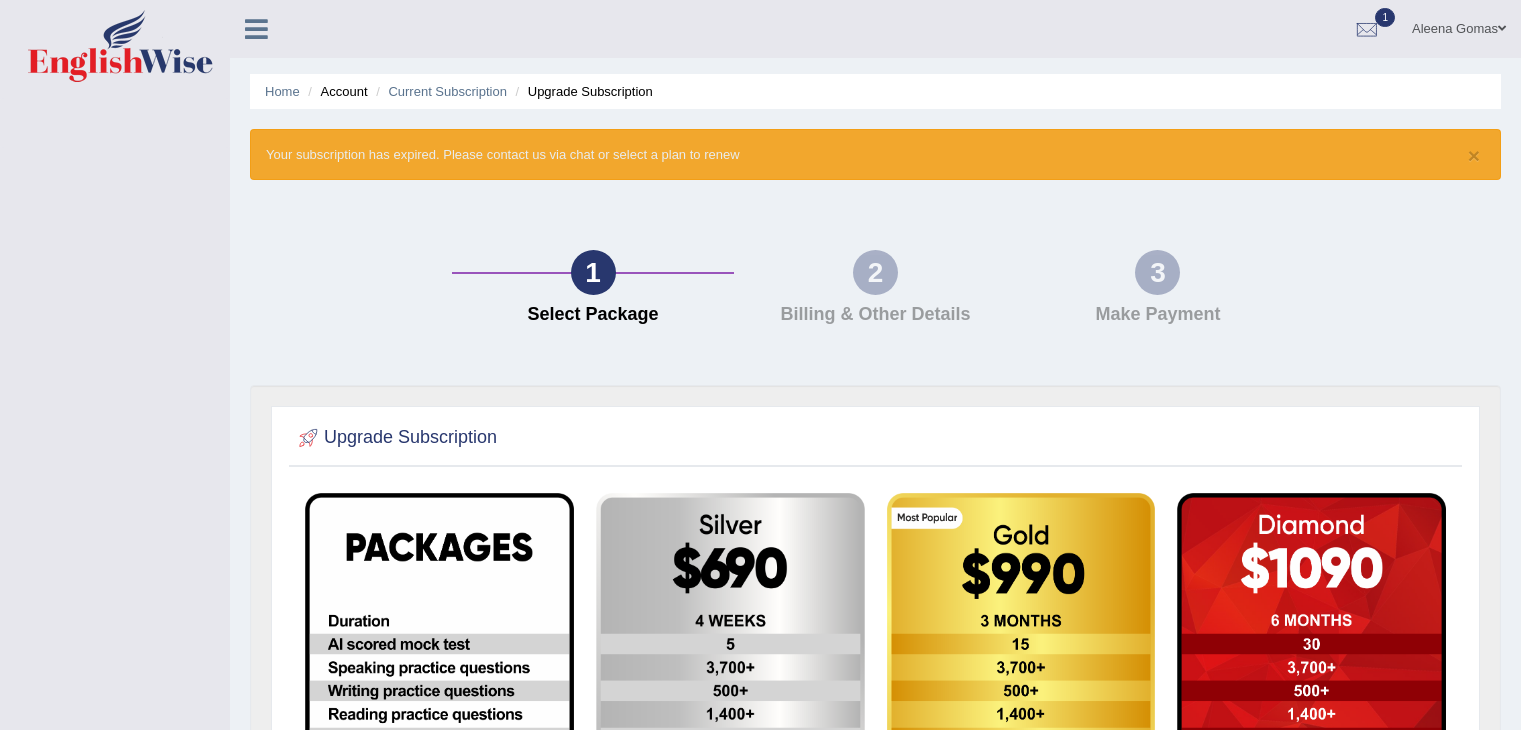 scroll, scrollTop: 0, scrollLeft: 0, axis: both 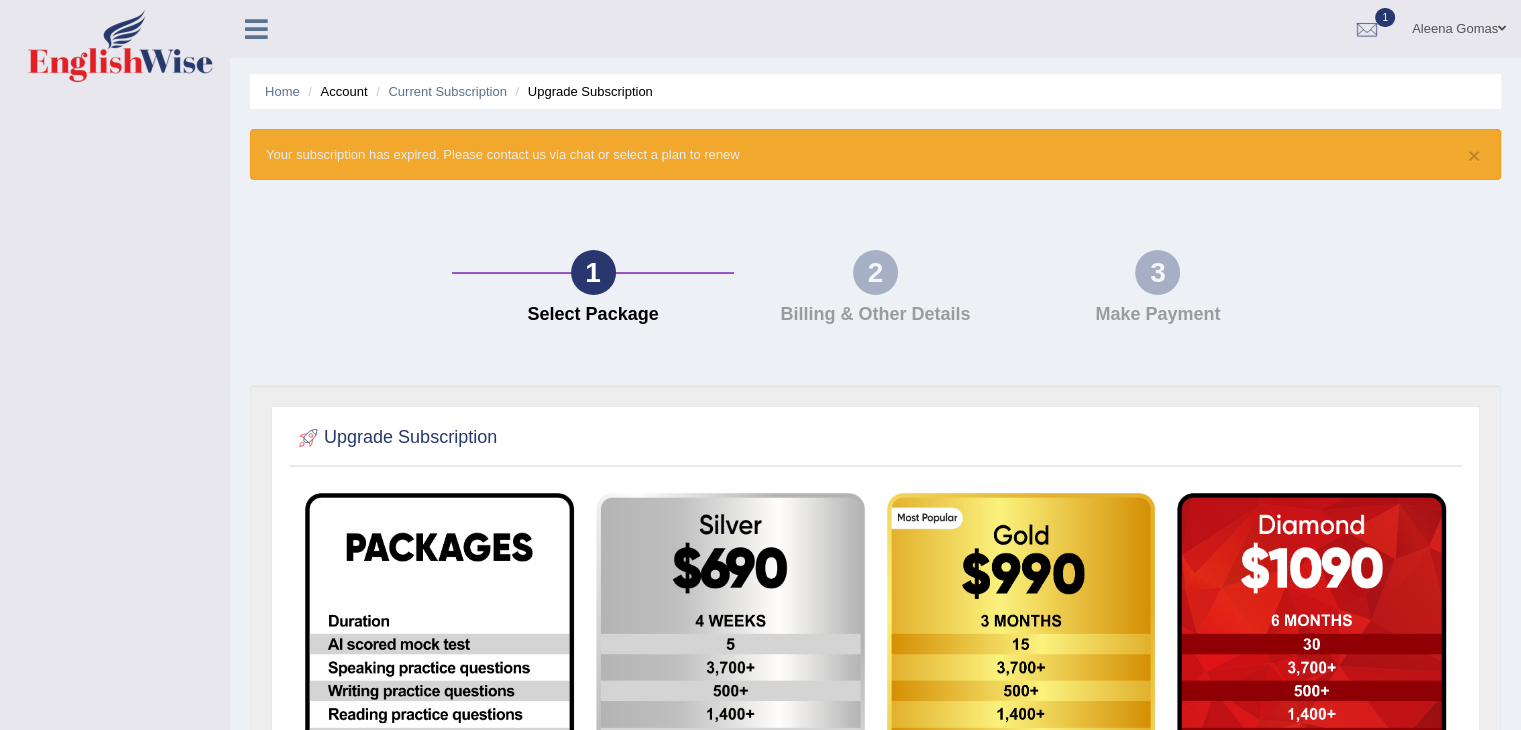 click on "Aleena Gomas" at bounding box center [1459, 26] 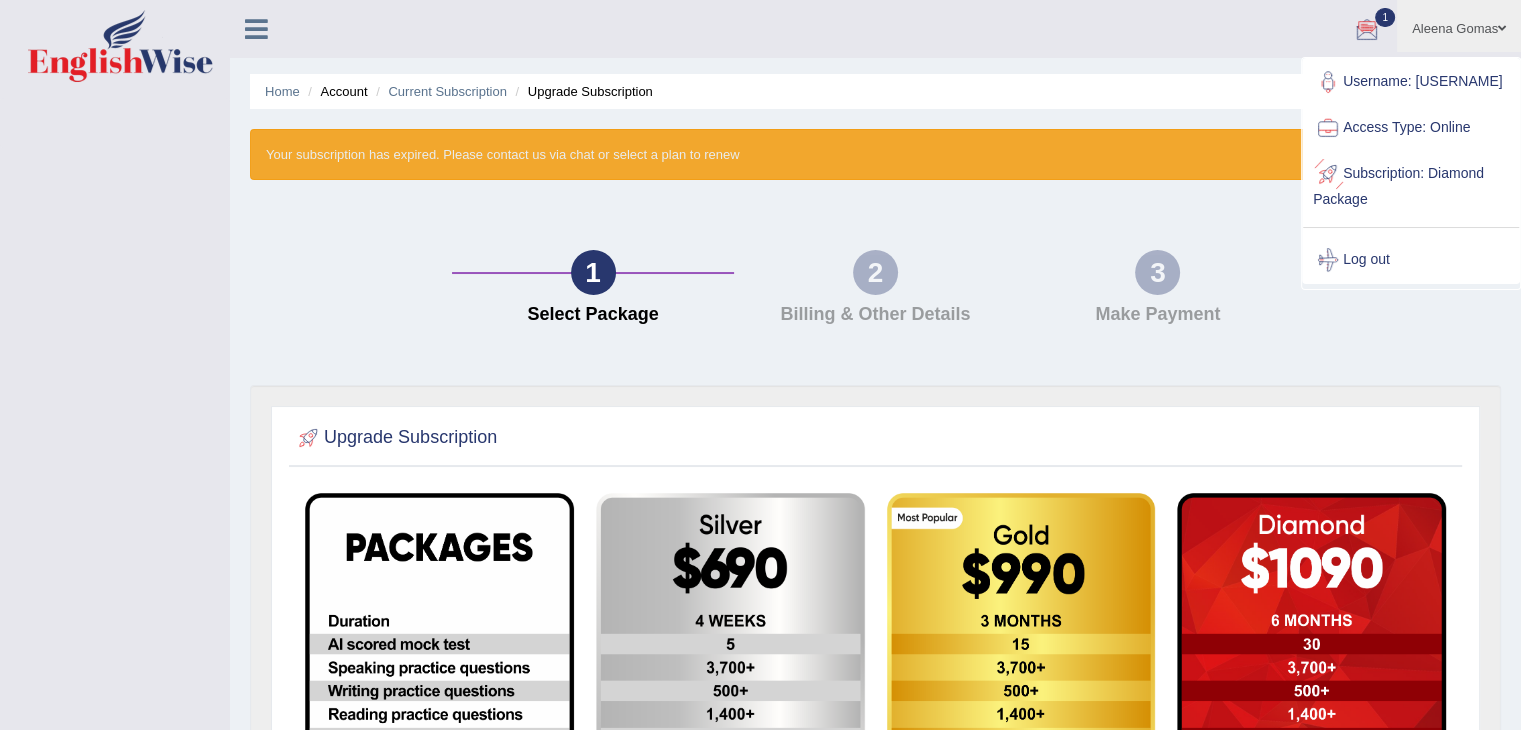click on "Subscription: Diamond Package" at bounding box center (1411, 184) 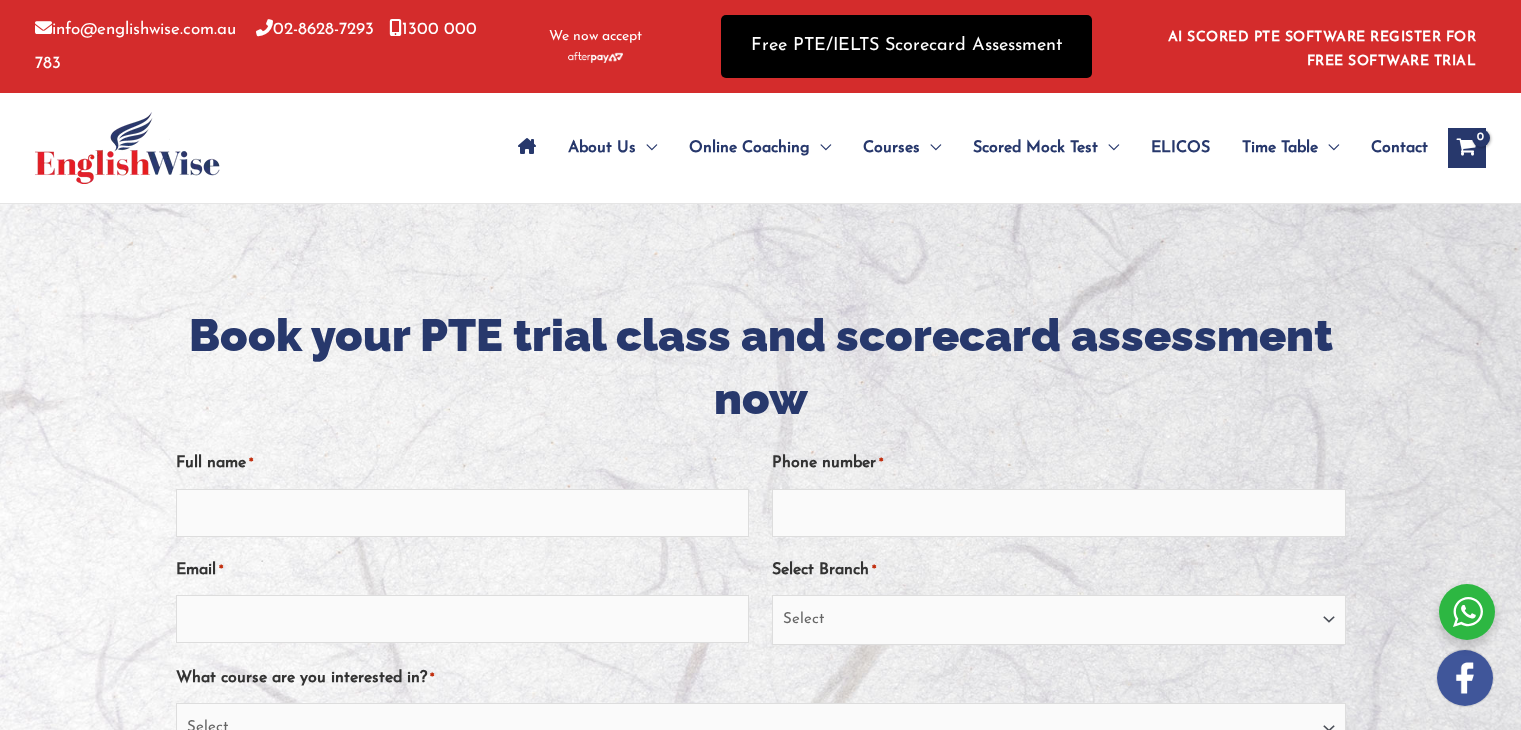 scroll, scrollTop: 0, scrollLeft: 0, axis: both 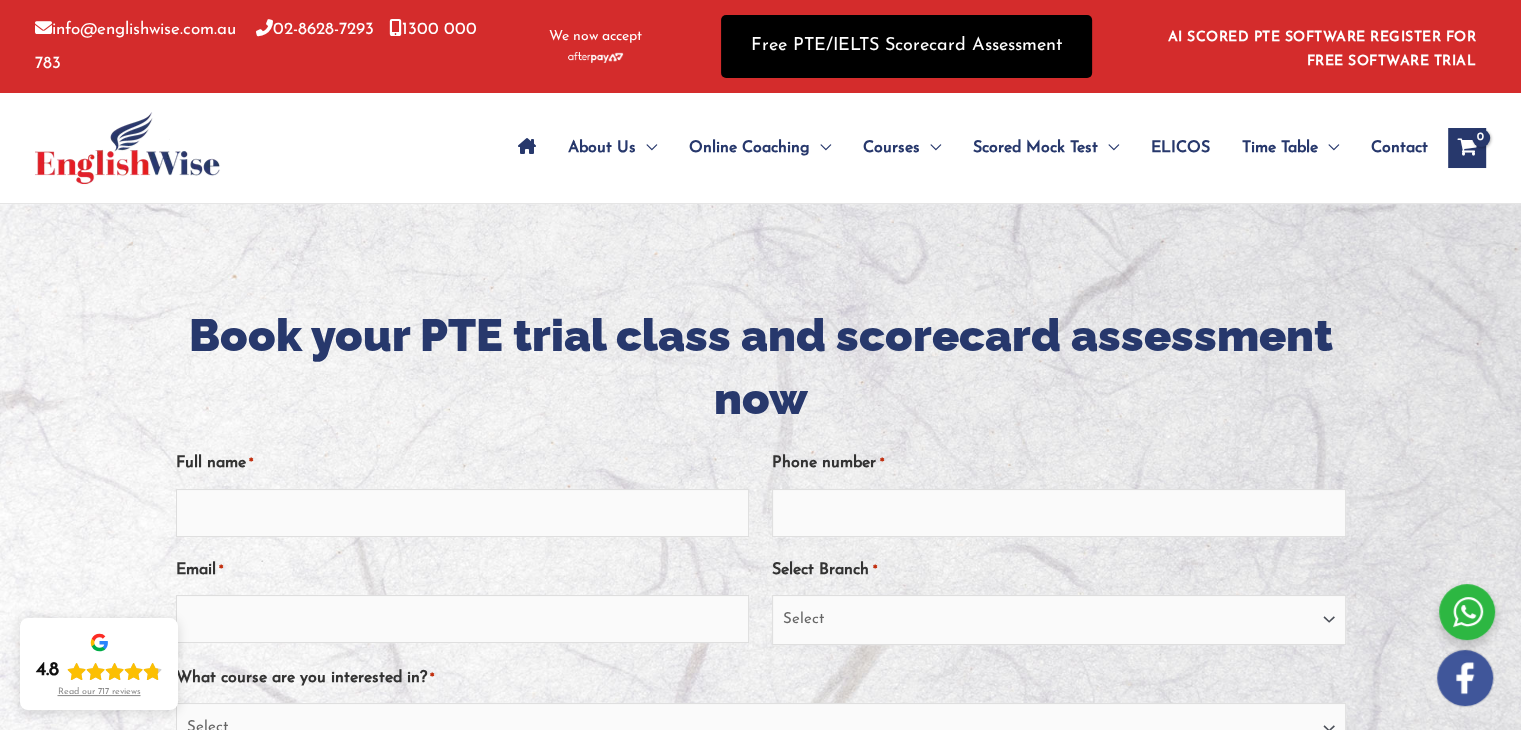 click on "Free PTE/IELTS Scorecard Assessment" at bounding box center [906, 46] 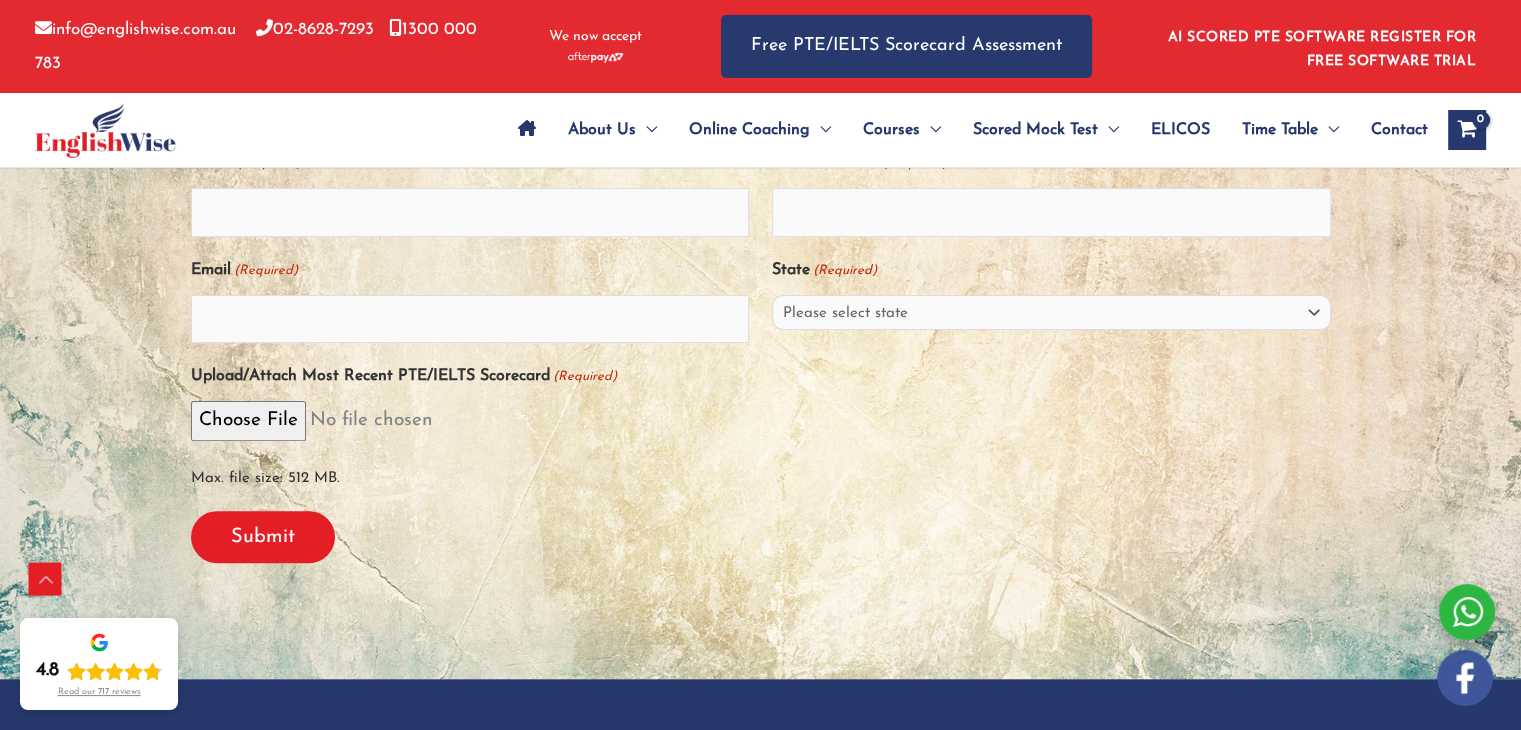 scroll, scrollTop: 0, scrollLeft: 0, axis: both 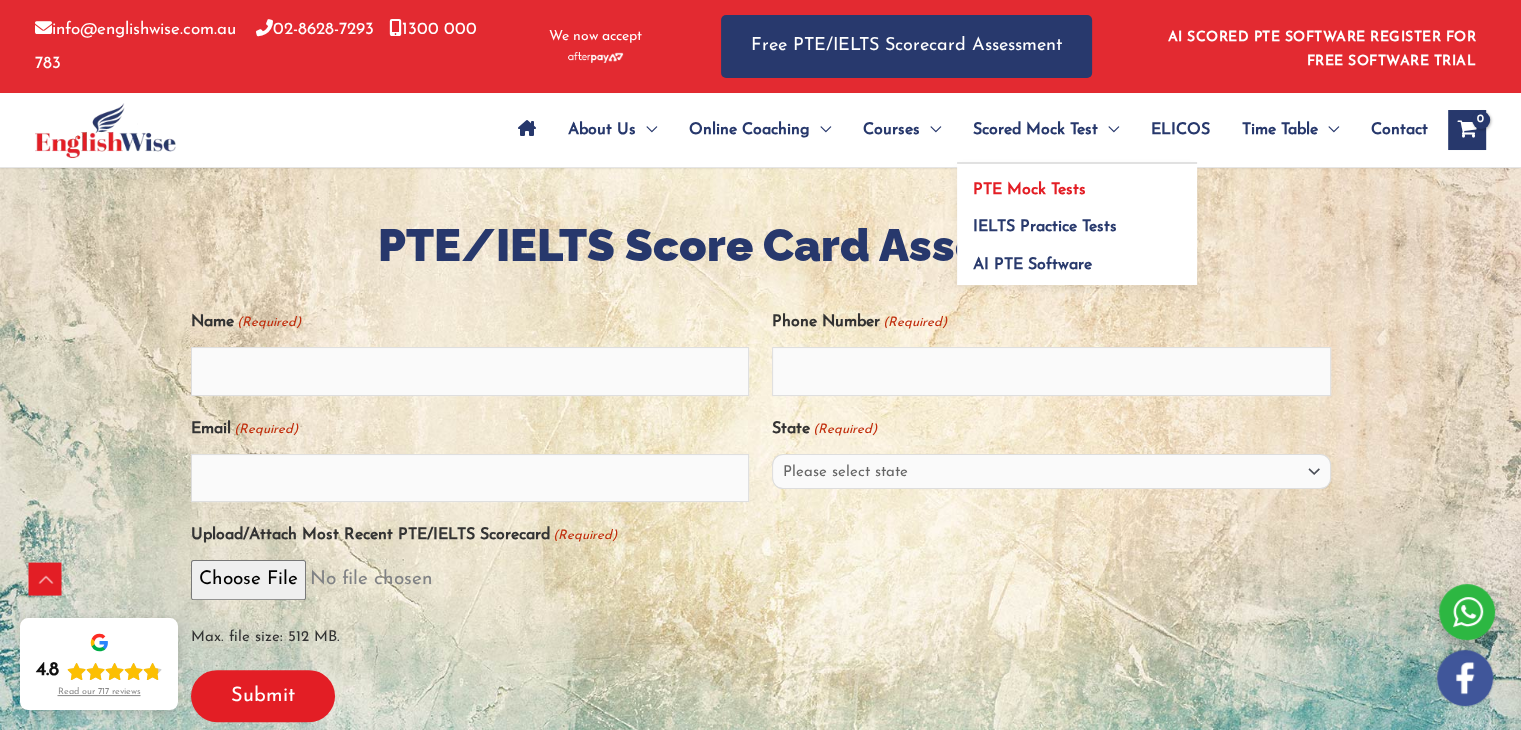 click on "PTE Mock Tests" at bounding box center [1029, 190] 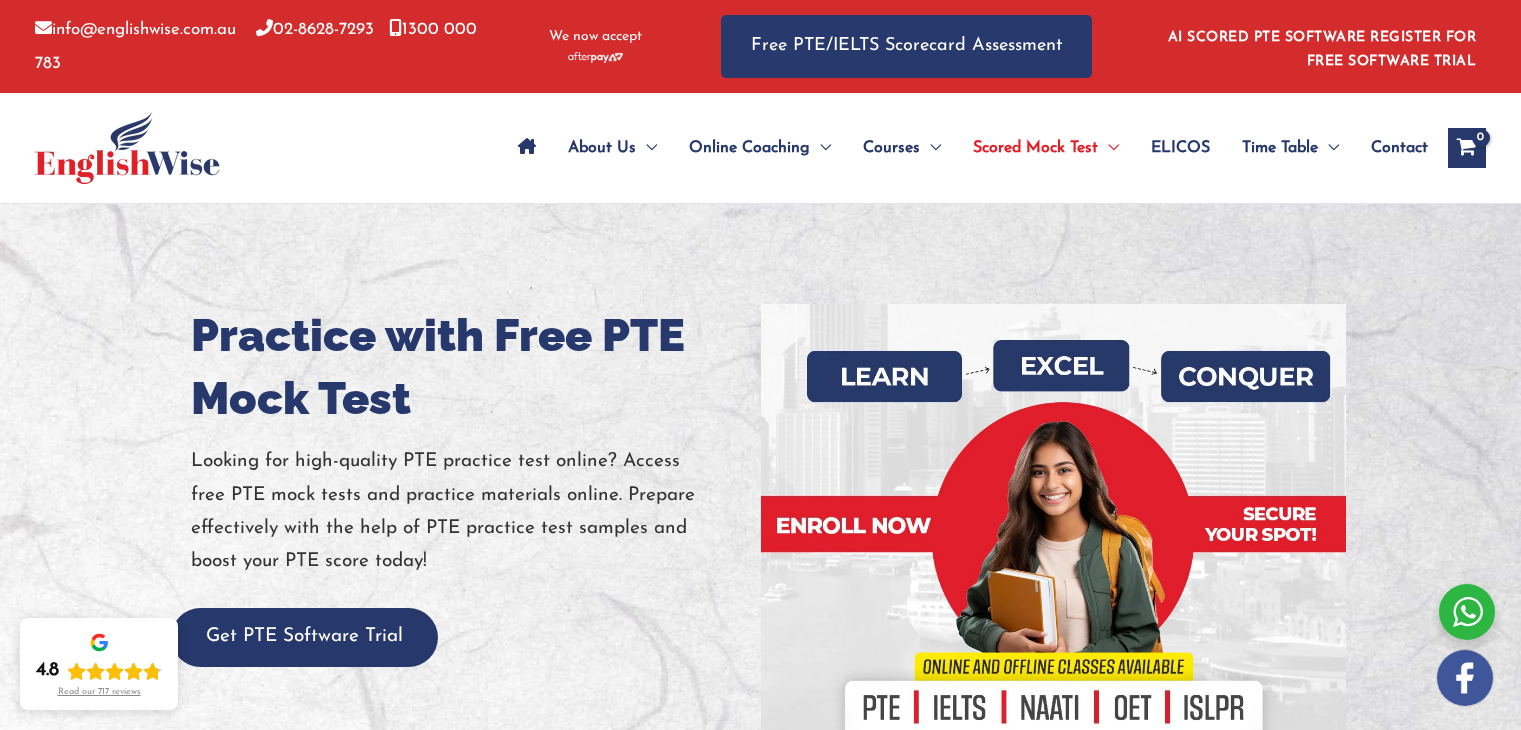 scroll, scrollTop: 93, scrollLeft: 0, axis: vertical 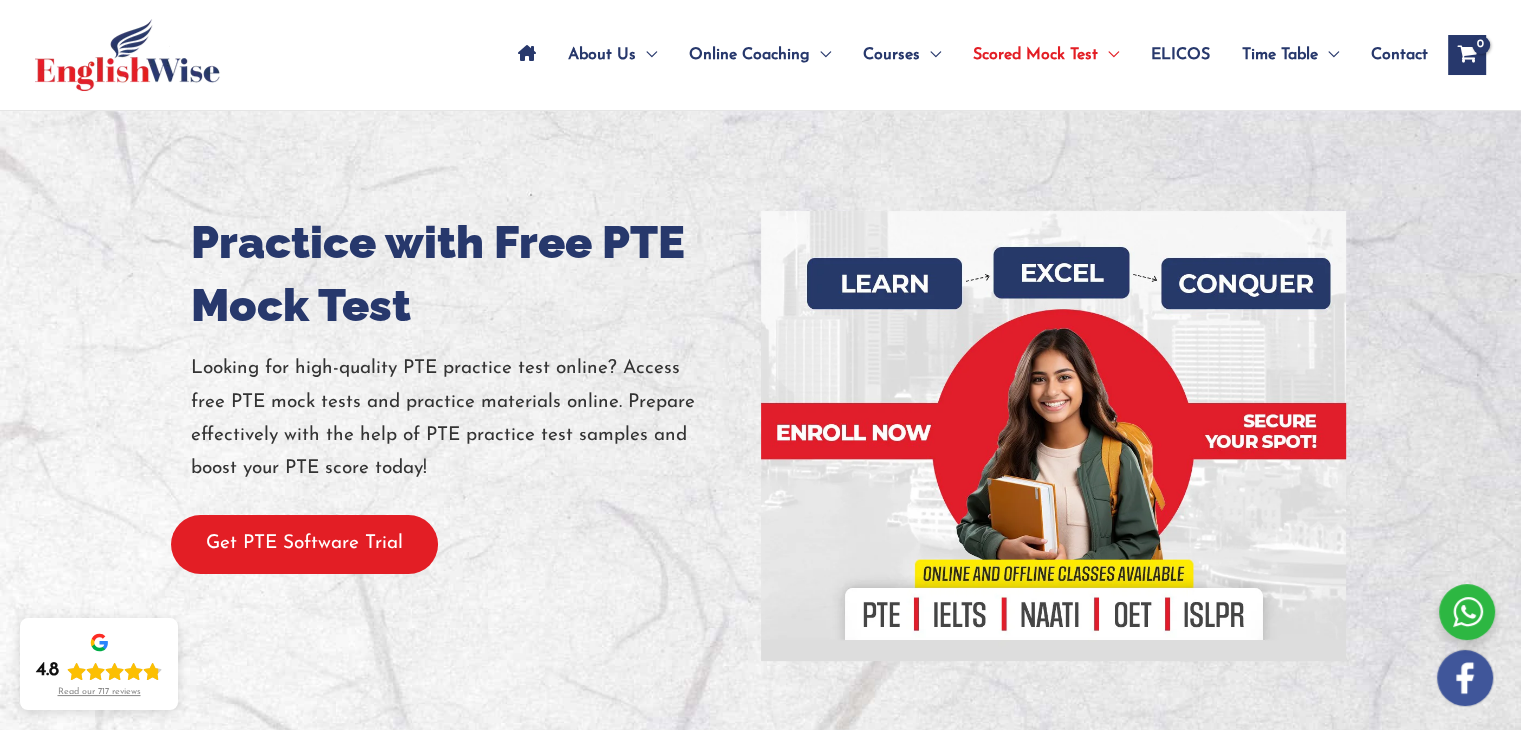 click on "Get PTE Software Trial" at bounding box center (304, 544) 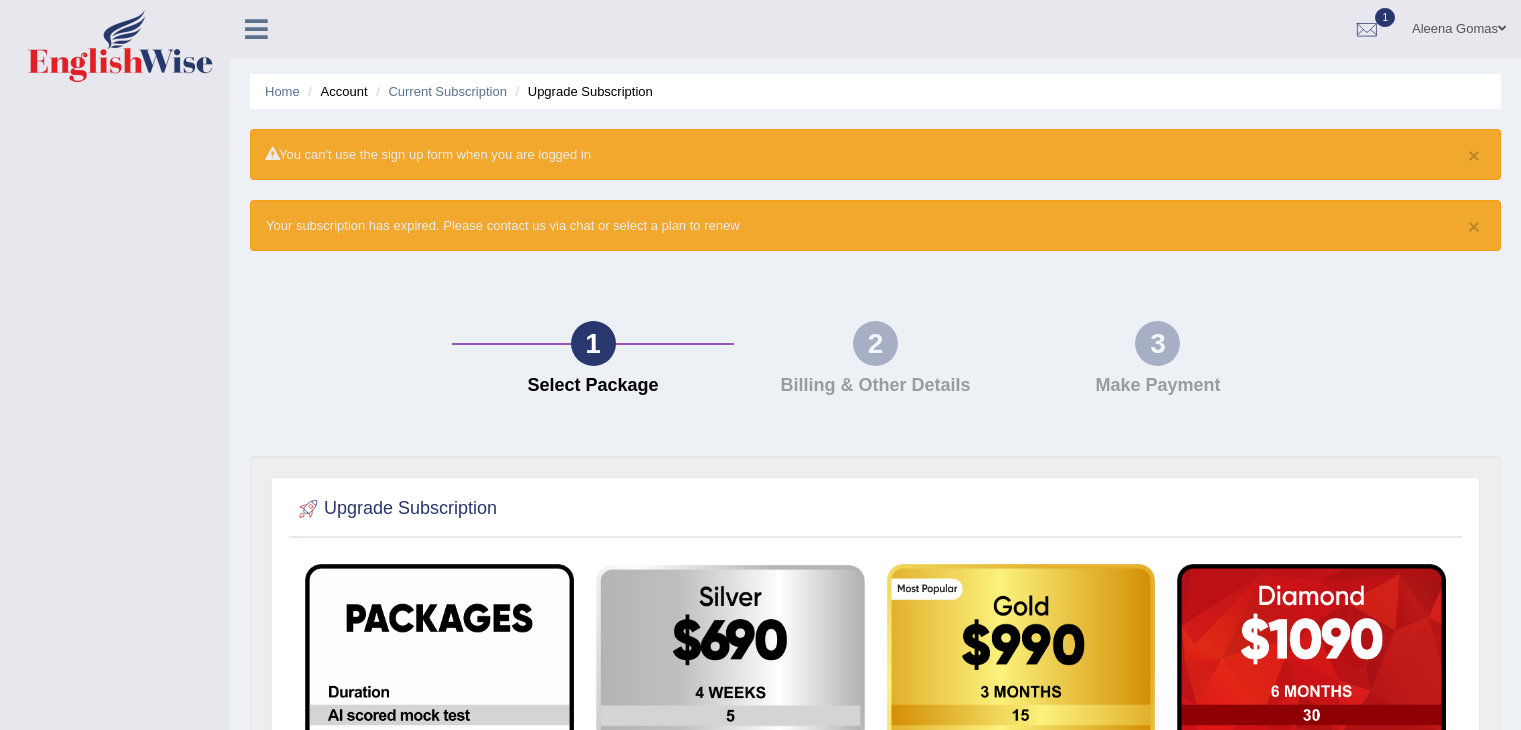 scroll, scrollTop: 0, scrollLeft: 0, axis: both 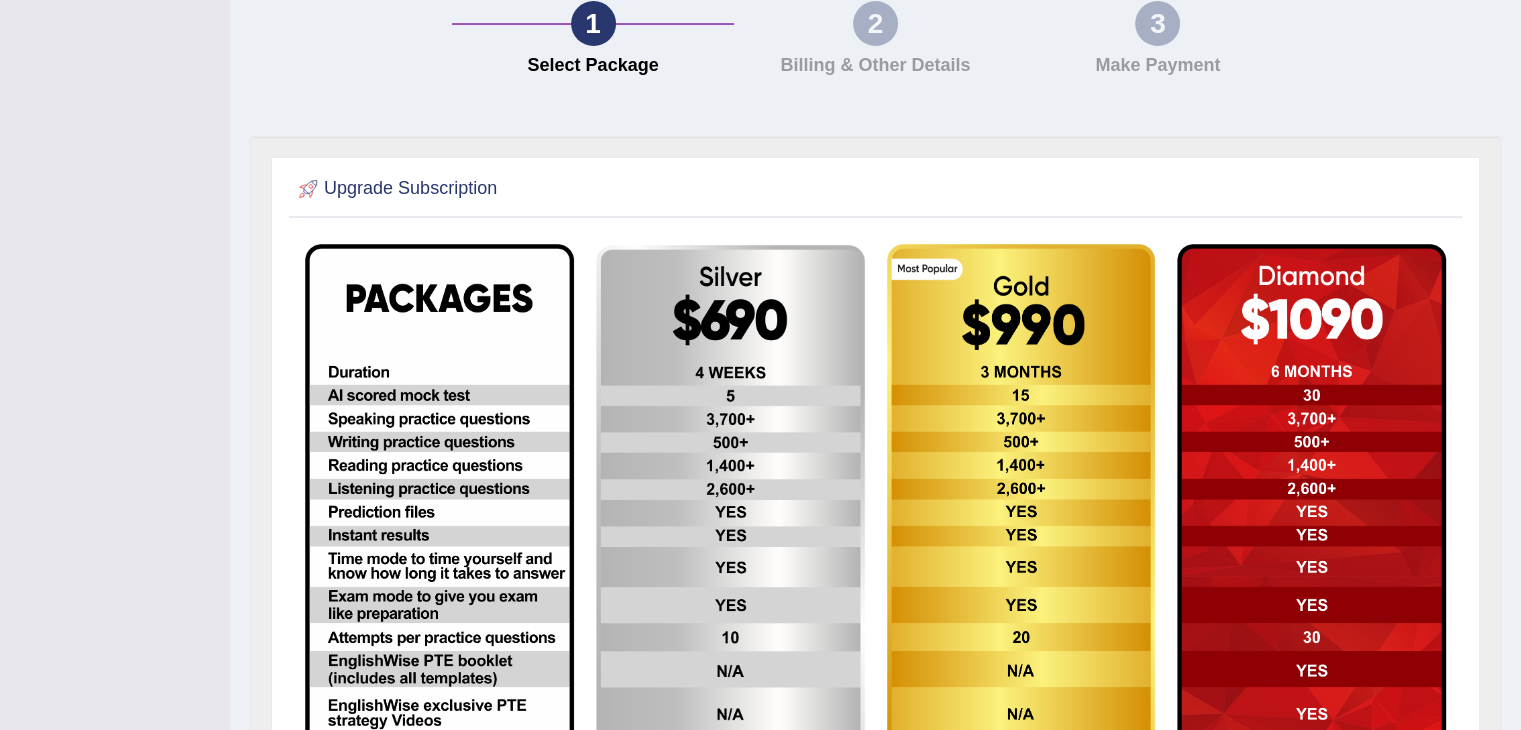 click at bounding box center [439, 546] 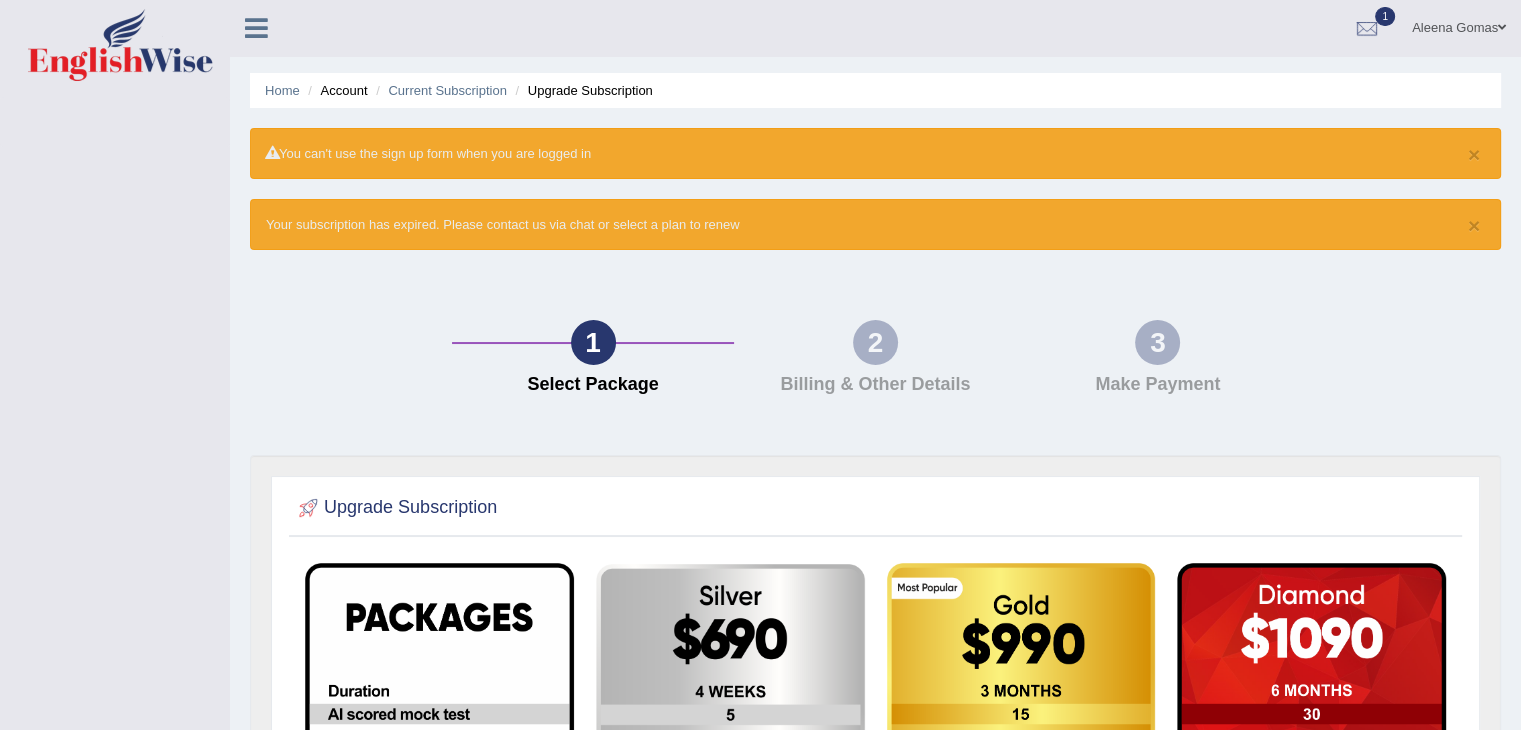 scroll, scrollTop: 0, scrollLeft: 0, axis: both 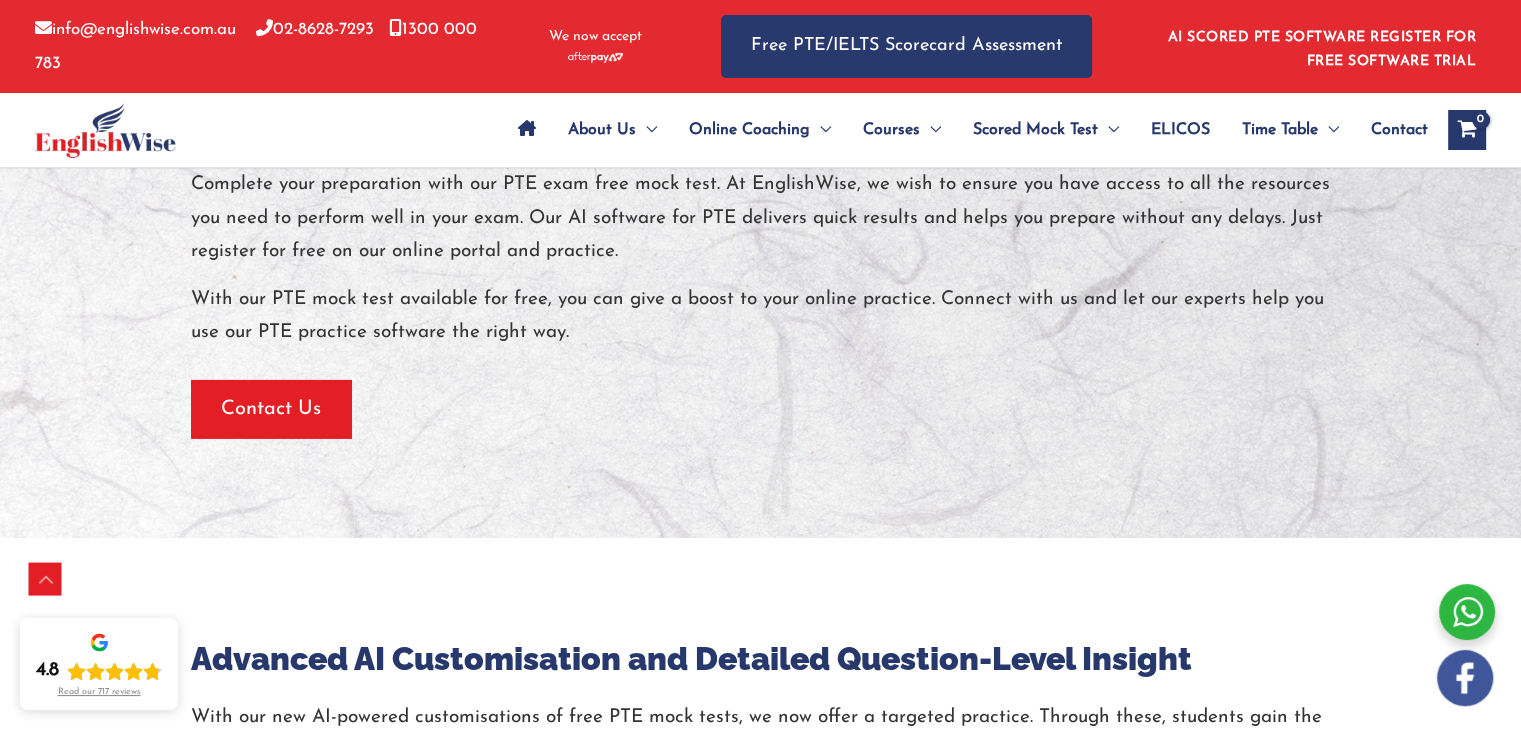 click on "AI SCORED PTE SOFTWARE REGISTER FOR FREE SOFTWARE TRIAL" at bounding box center (1322, 49) 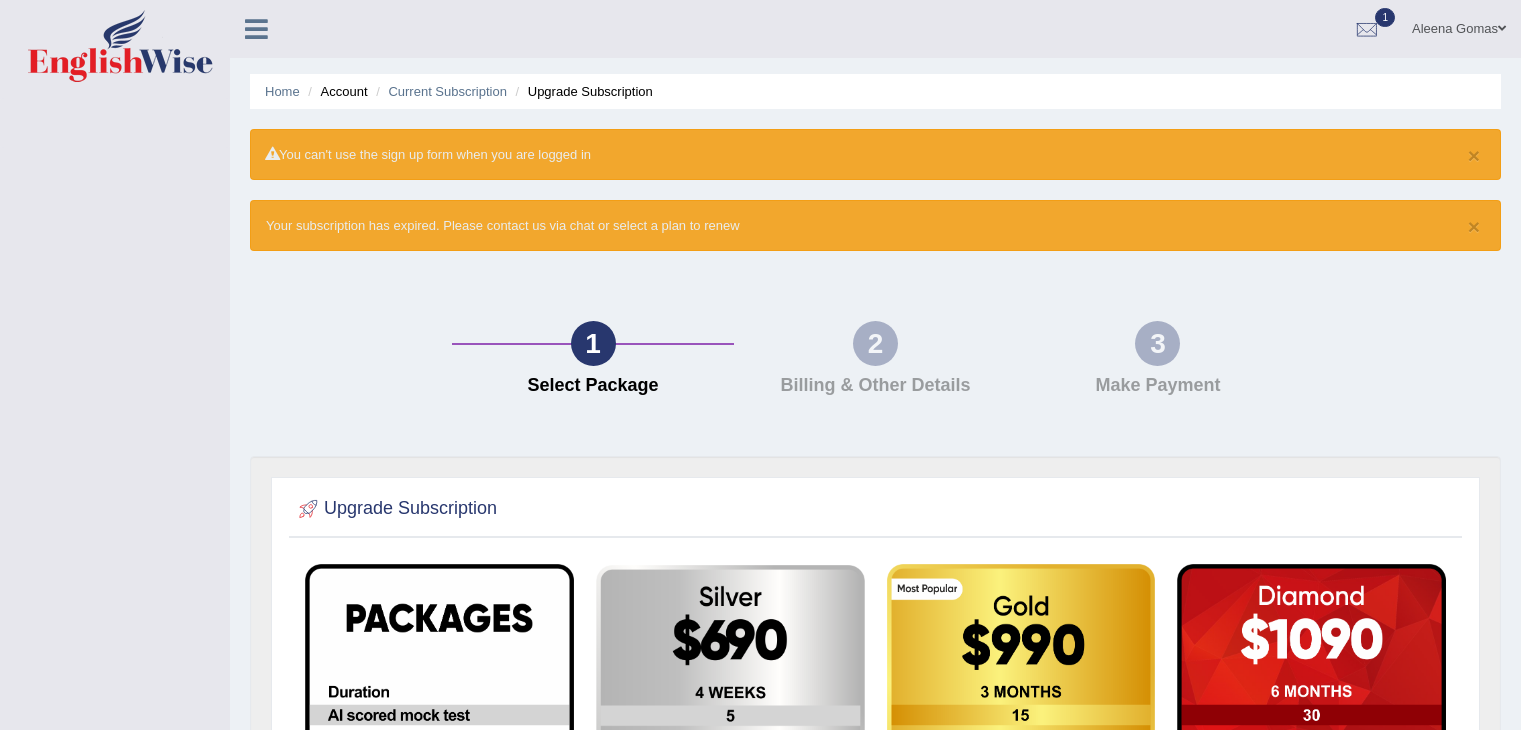 scroll, scrollTop: 0, scrollLeft: 0, axis: both 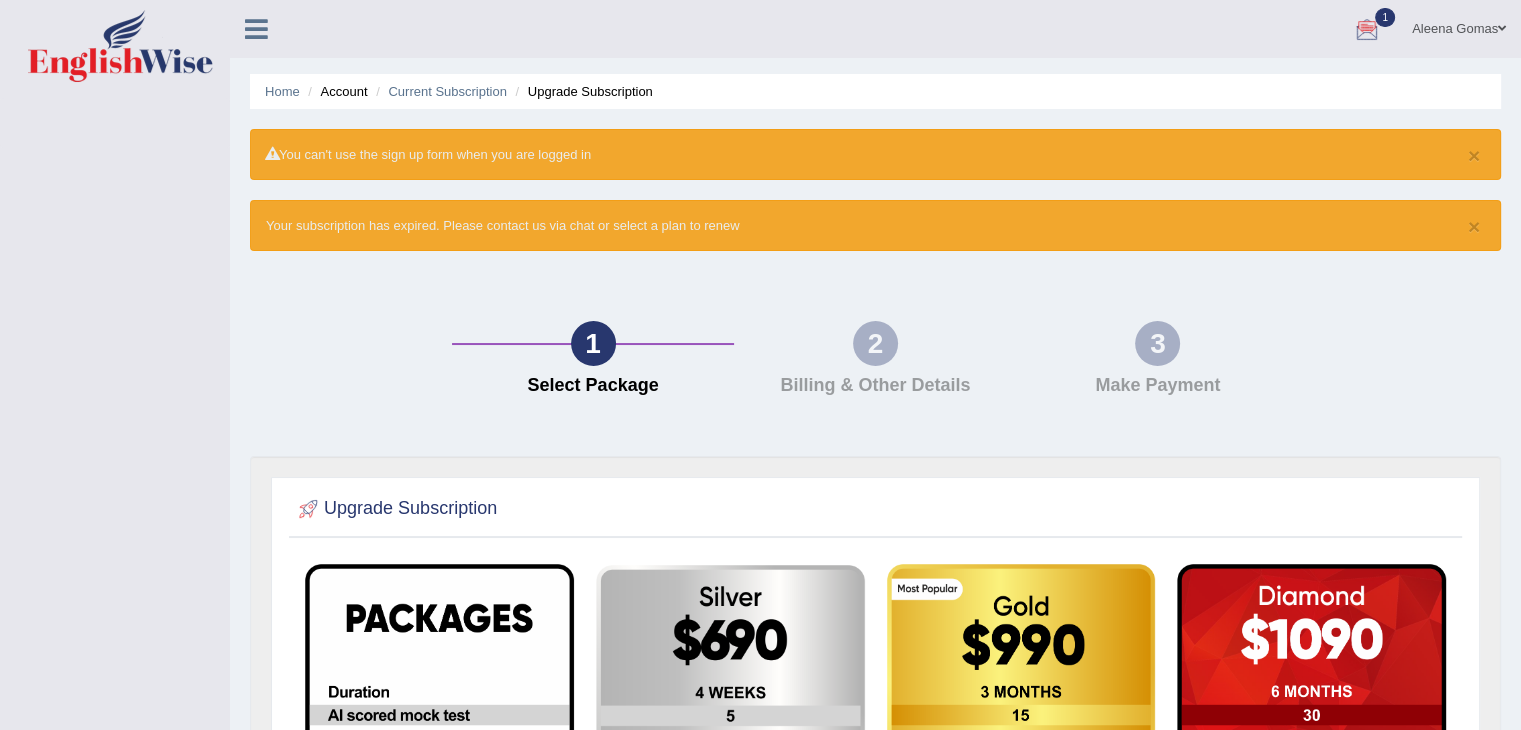 click at bounding box center (1367, 30) 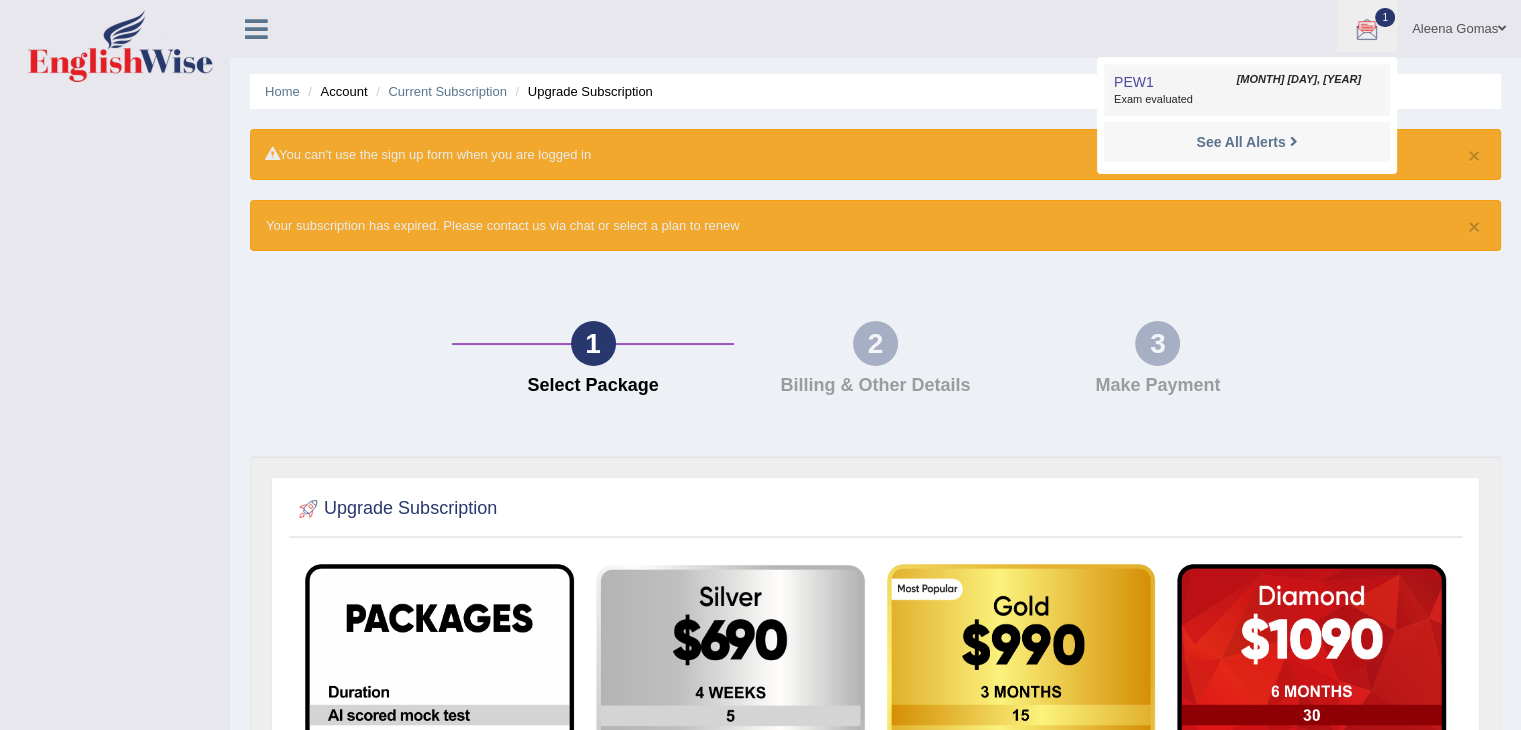 click on "[MONTH] [DAY], [YEAR]" at bounding box center [1299, 80] 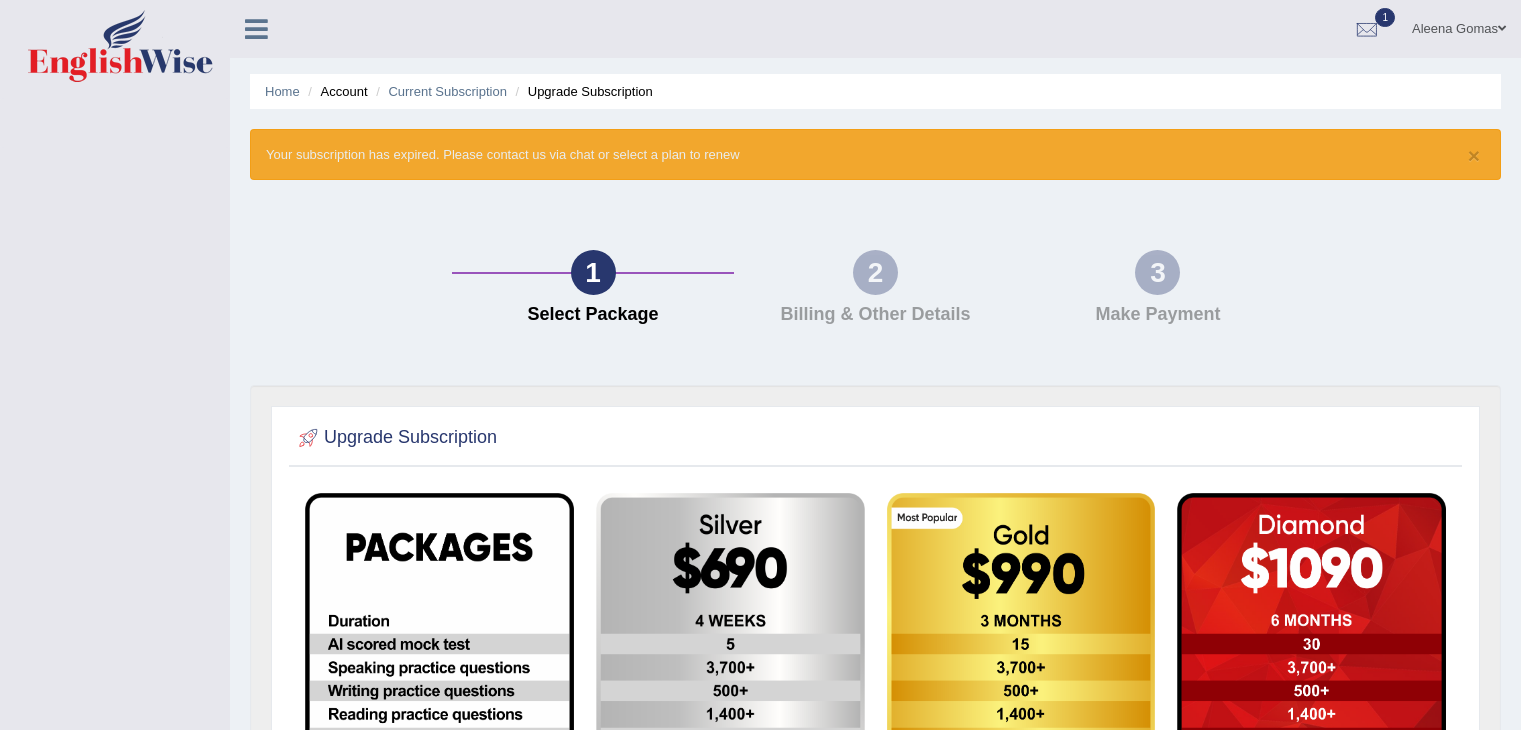 scroll, scrollTop: 0, scrollLeft: 0, axis: both 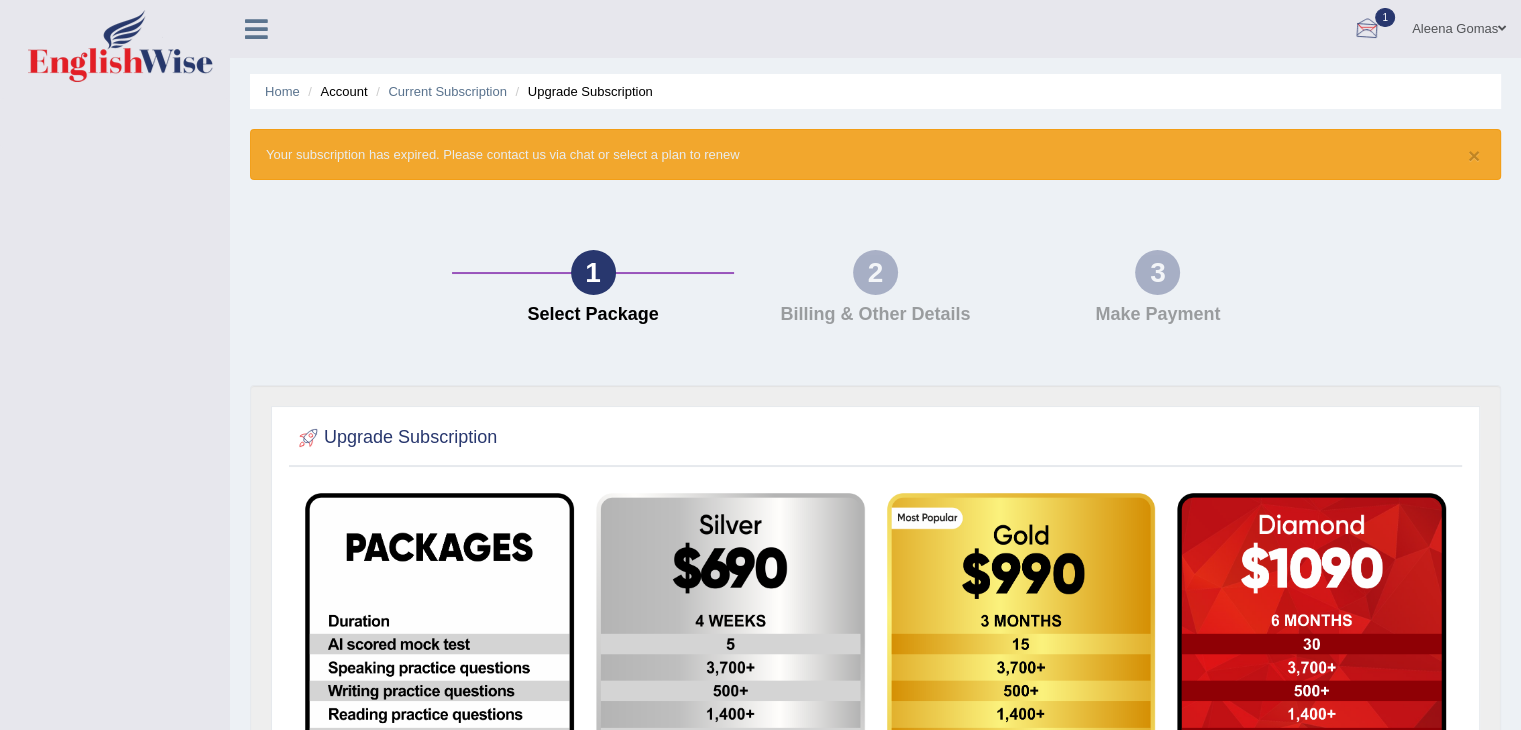 click at bounding box center [1367, 30] 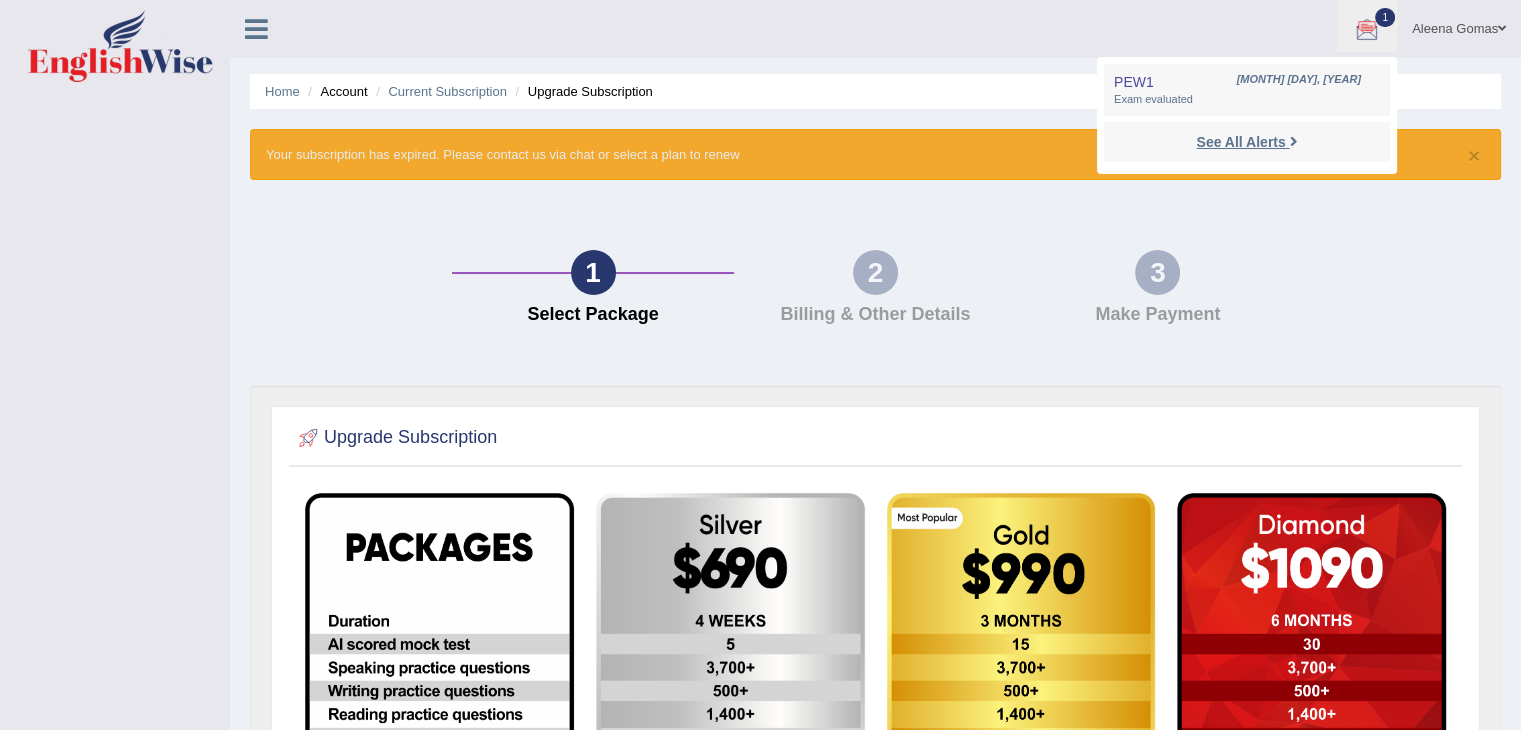 click on "See All Alerts" at bounding box center (1240, 142) 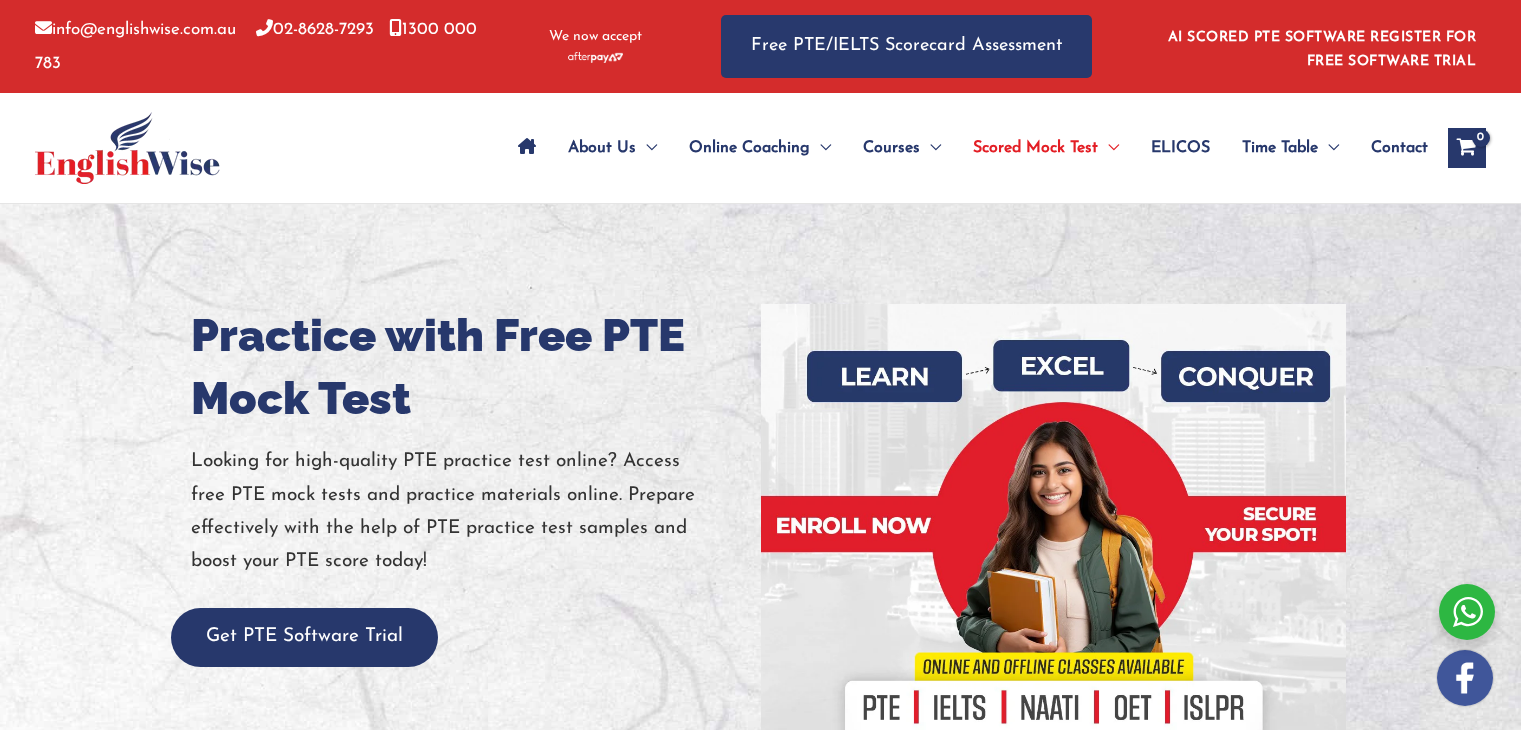 scroll, scrollTop: 0, scrollLeft: 0, axis: both 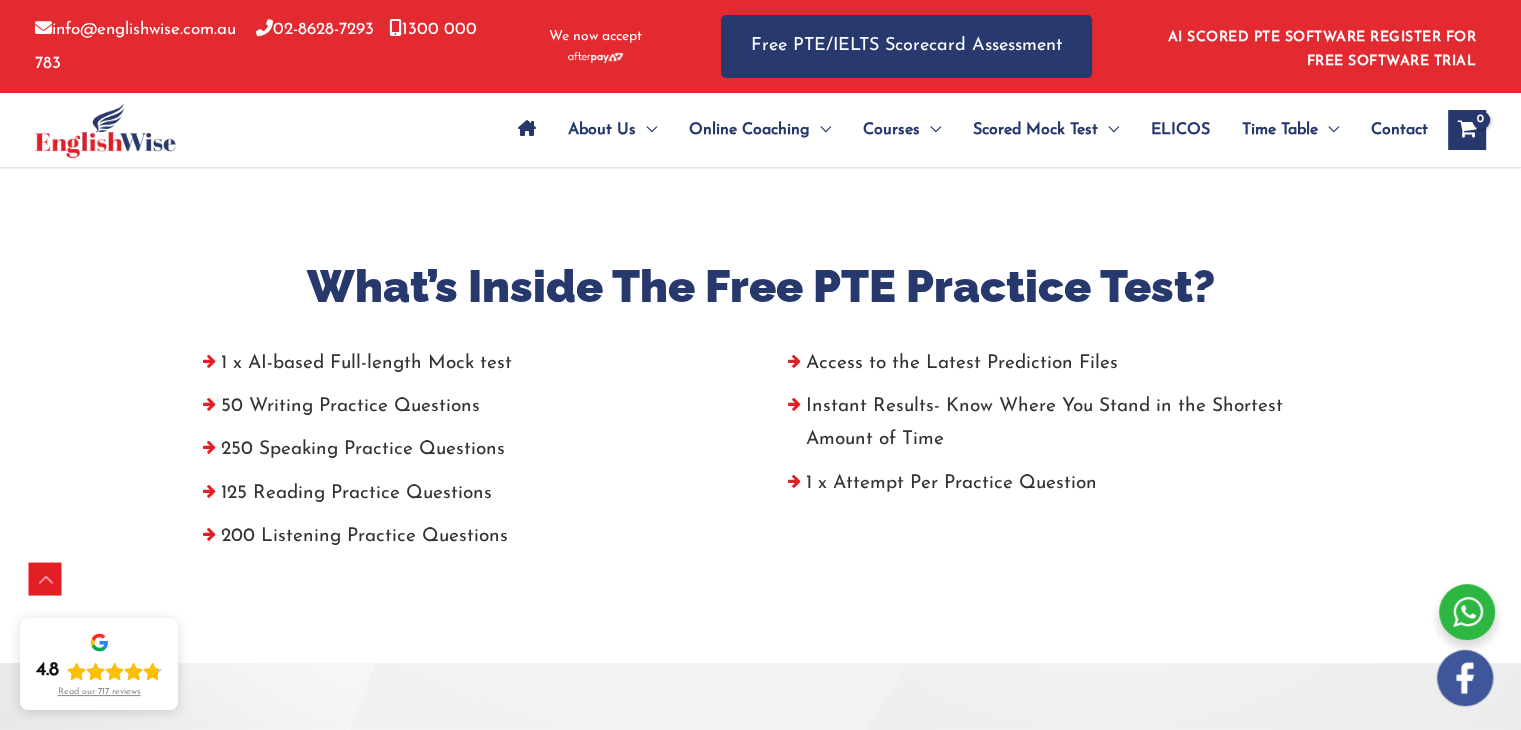 click on "What’s Inside The Free PTE Practice Test?" at bounding box center [761, 287] 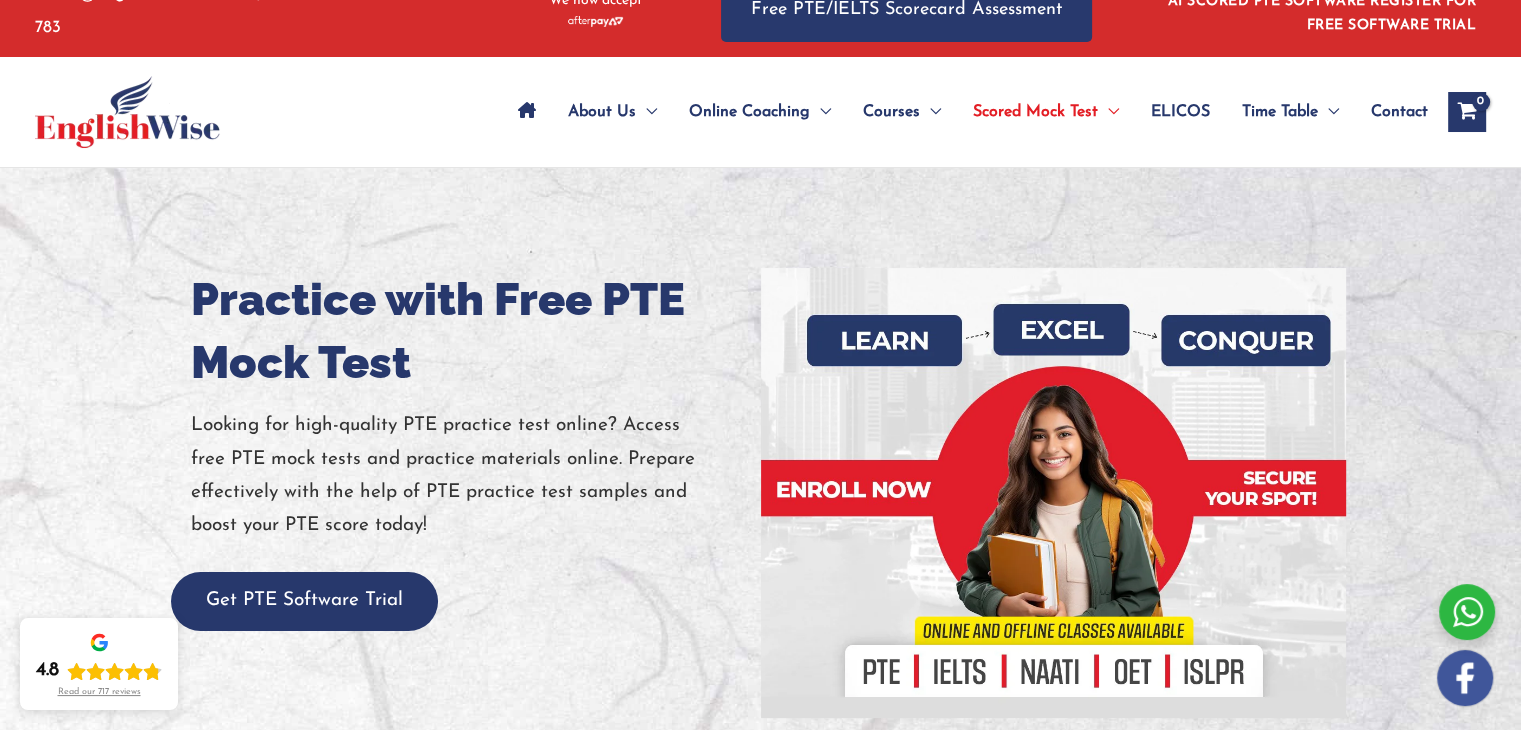 scroll, scrollTop: 0, scrollLeft: 0, axis: both 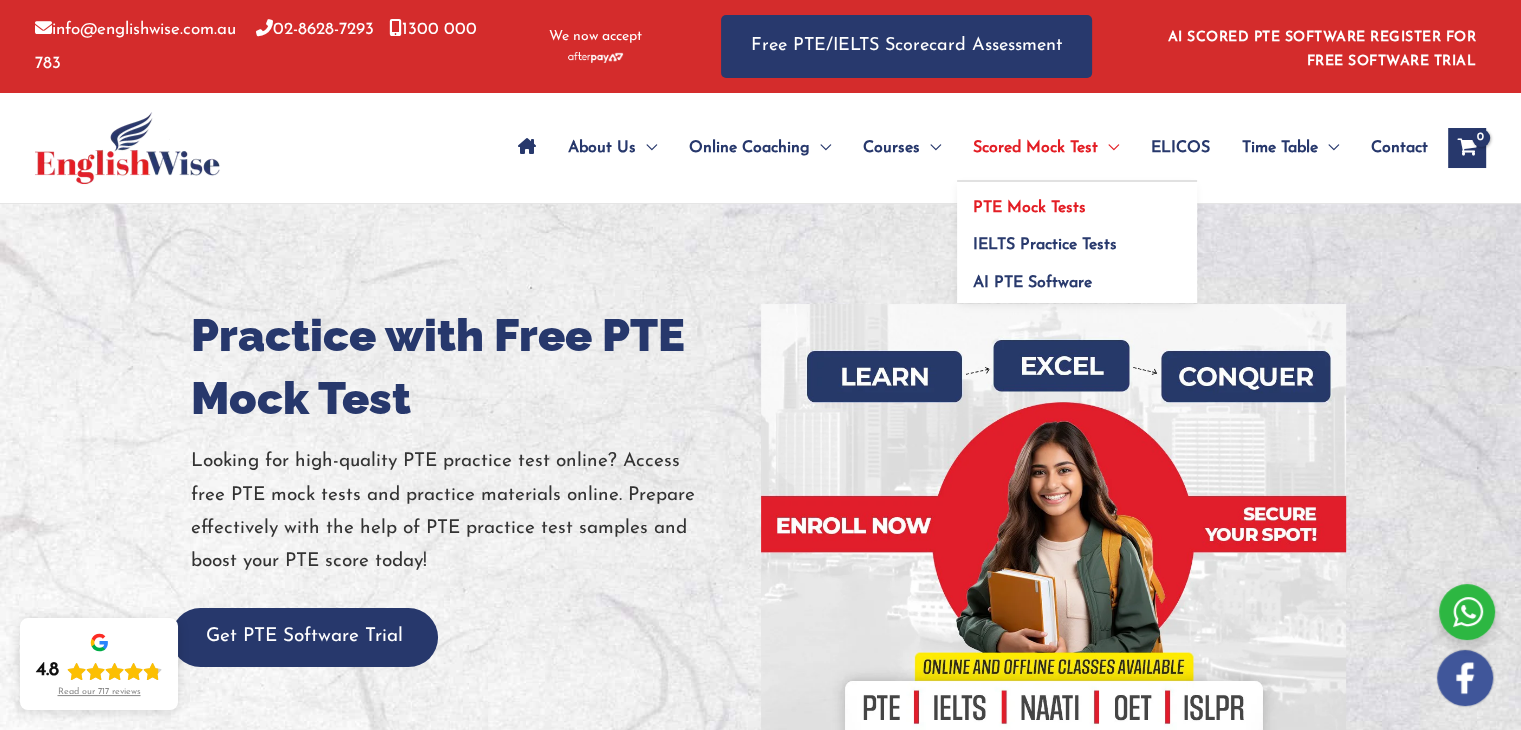 click on "PTE Mock Tests" at bounding box center (1029, 208) 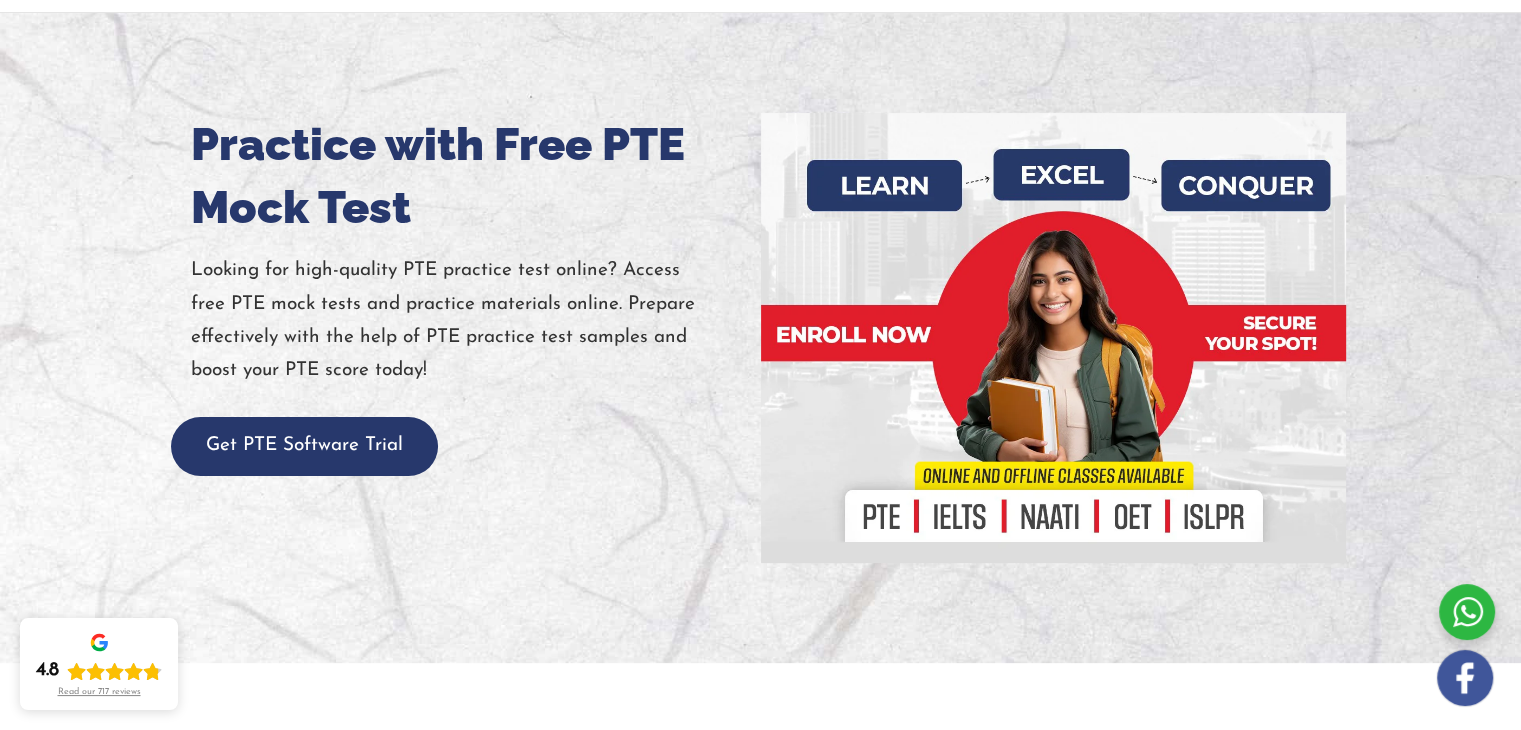 scroll, scrollTop: 0, scrollLeft: 0, axis: both 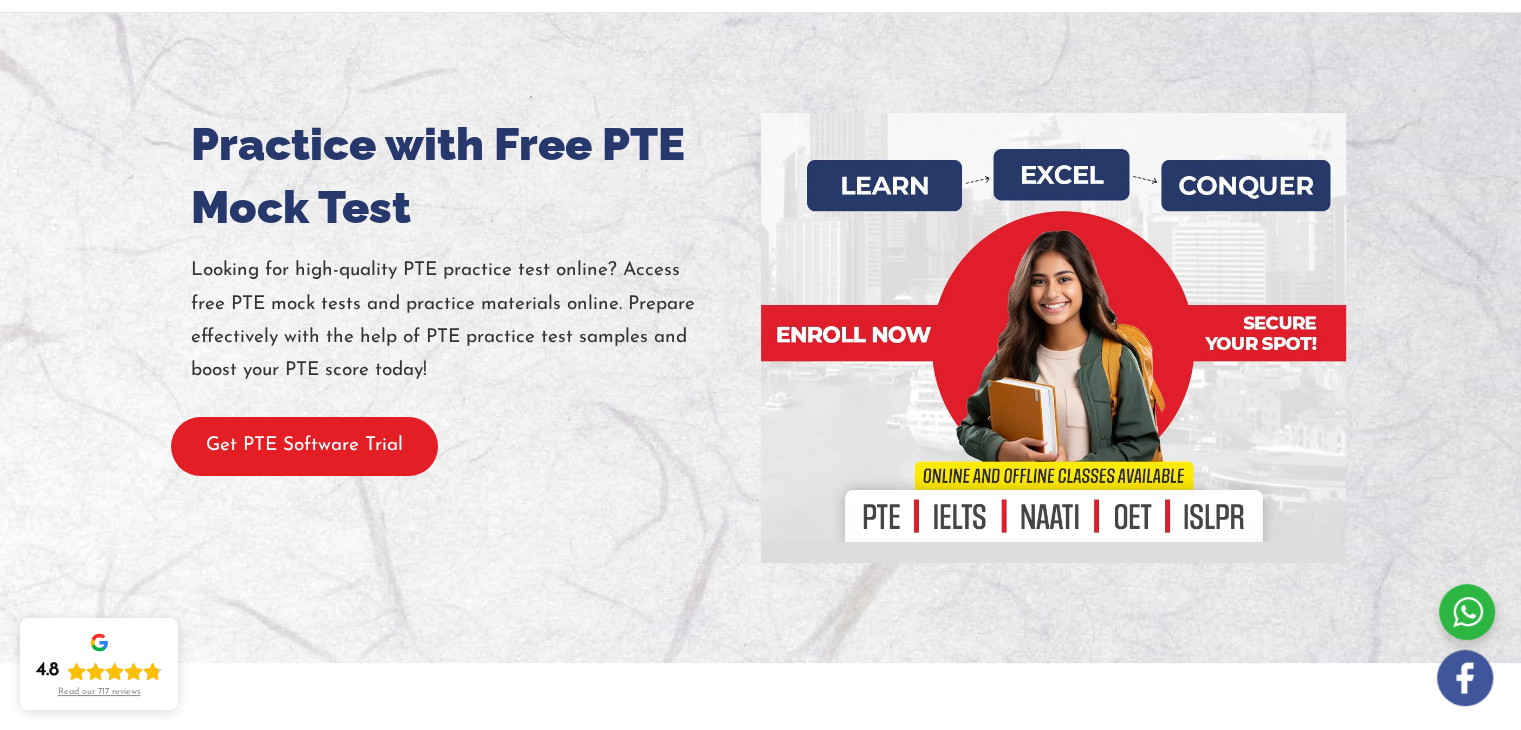 click on "Get PTE Software Trial" at bounding box center [304, 446] 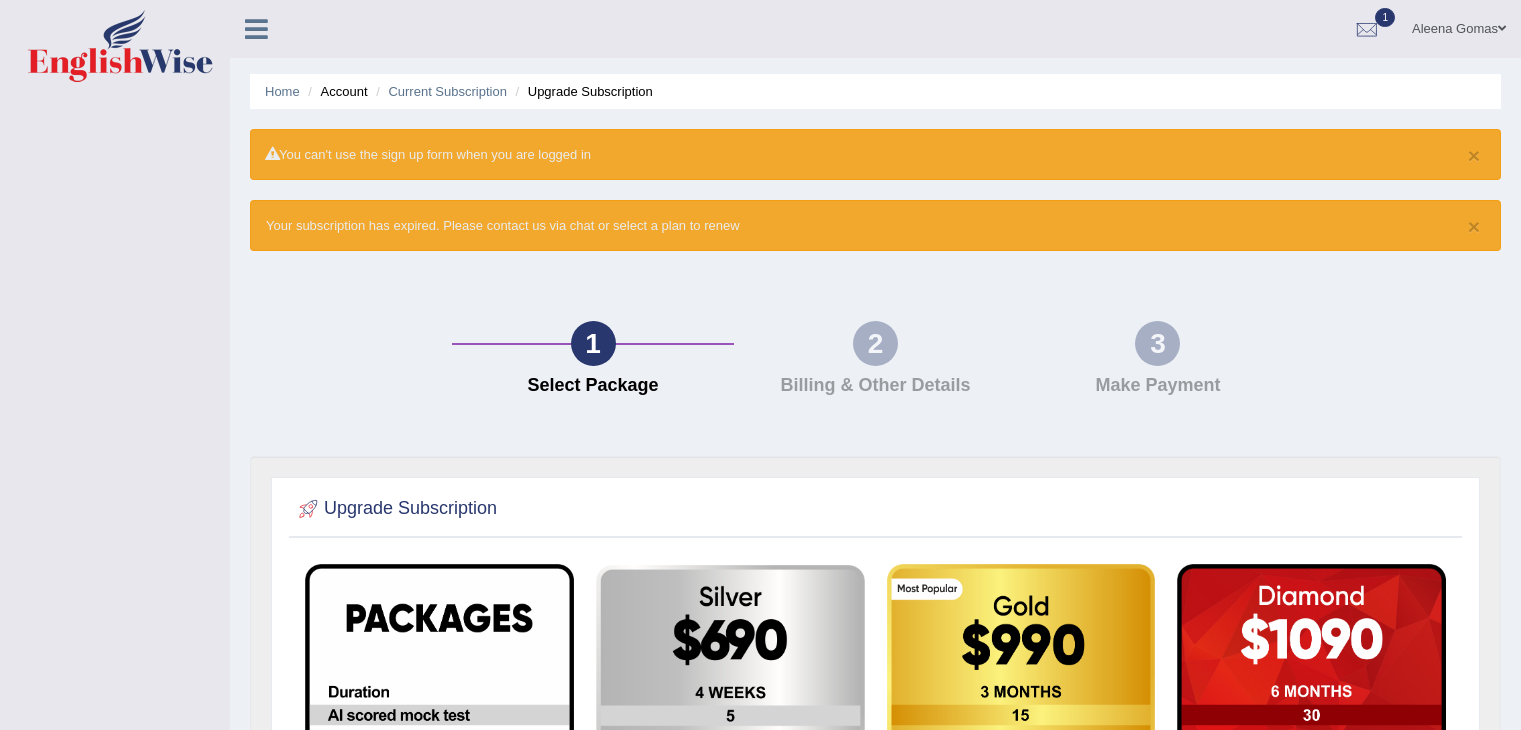 scroll, scrollTop: 0, scrollLeft: 0, axis: both 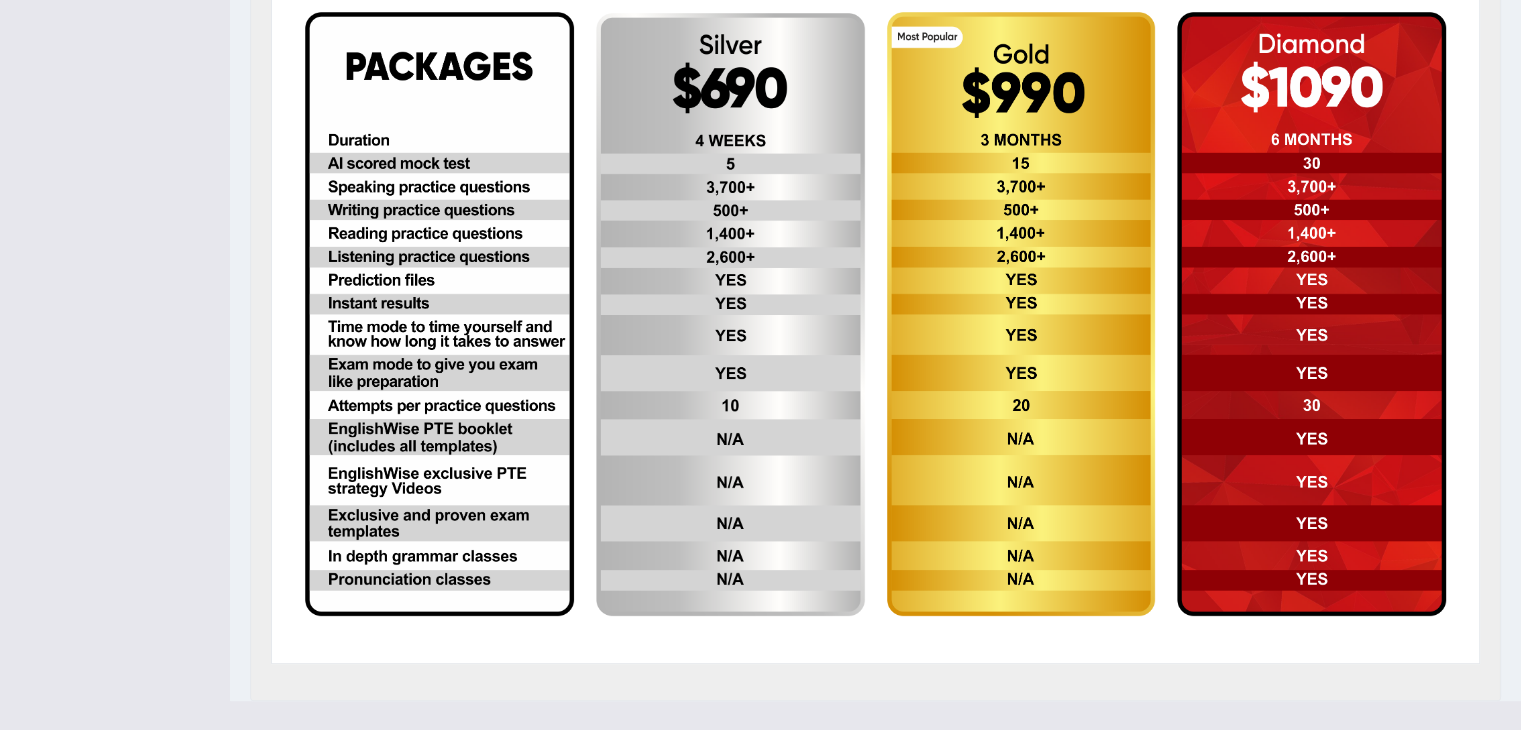 click on "Toggle navigation
[FIRST] [LAST]
Toggle navigation
Username: [USERNAME]
Access Type: Online
Subscription: Diamond Package
Log out
1 PEW1 Home" at bounding box center (760, 104) 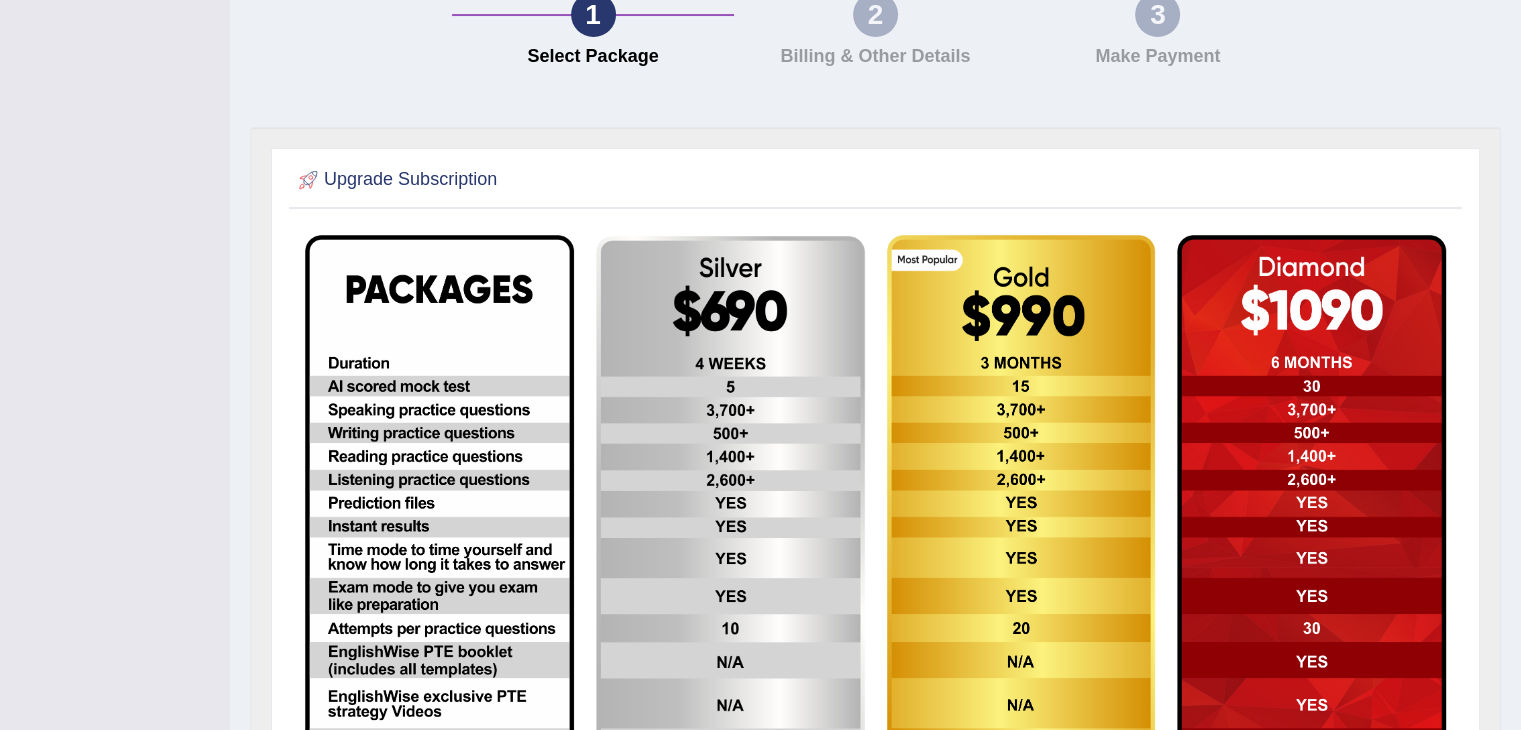 scroll, scrollTop: 0, scrollLeft: 0, axis: both 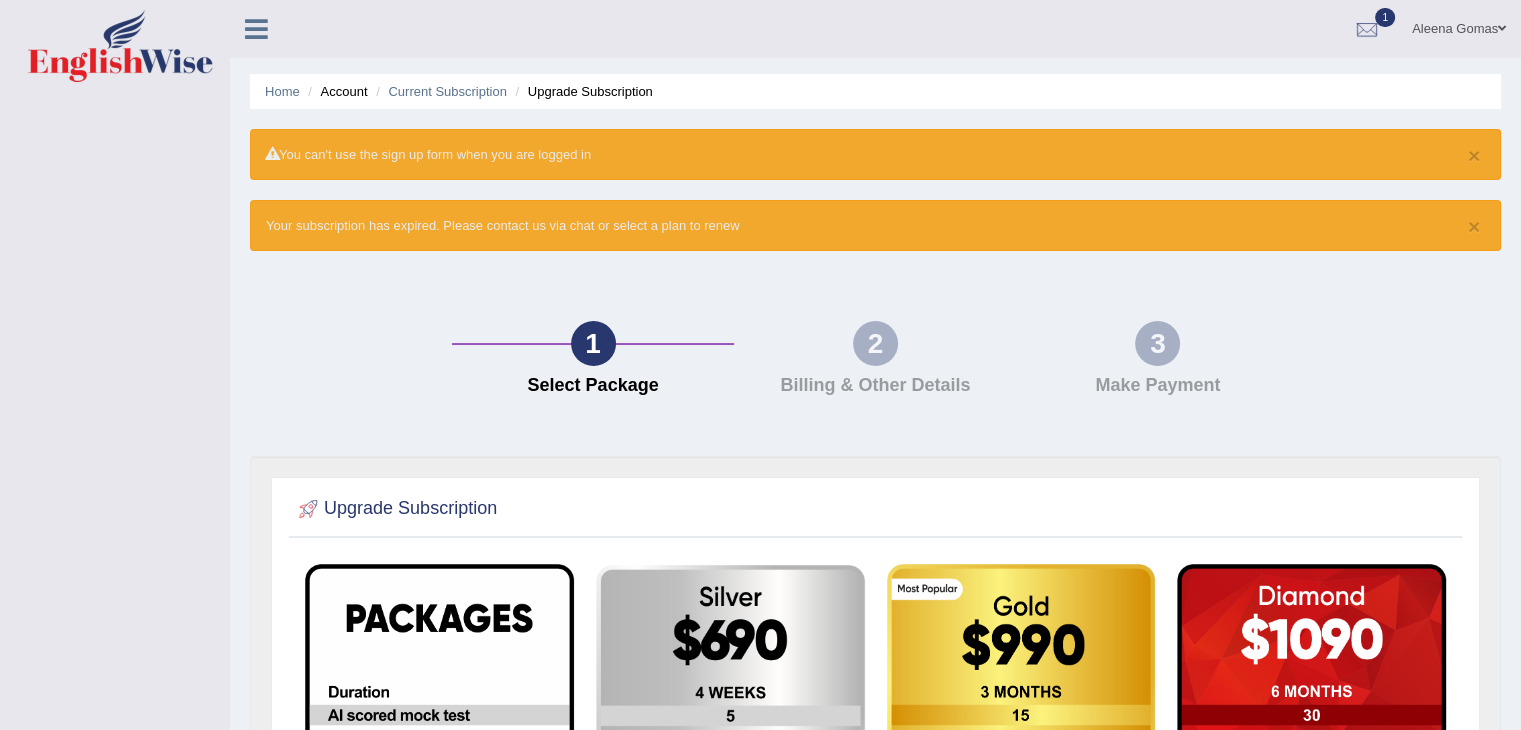 click at bounding box center [439, 866] 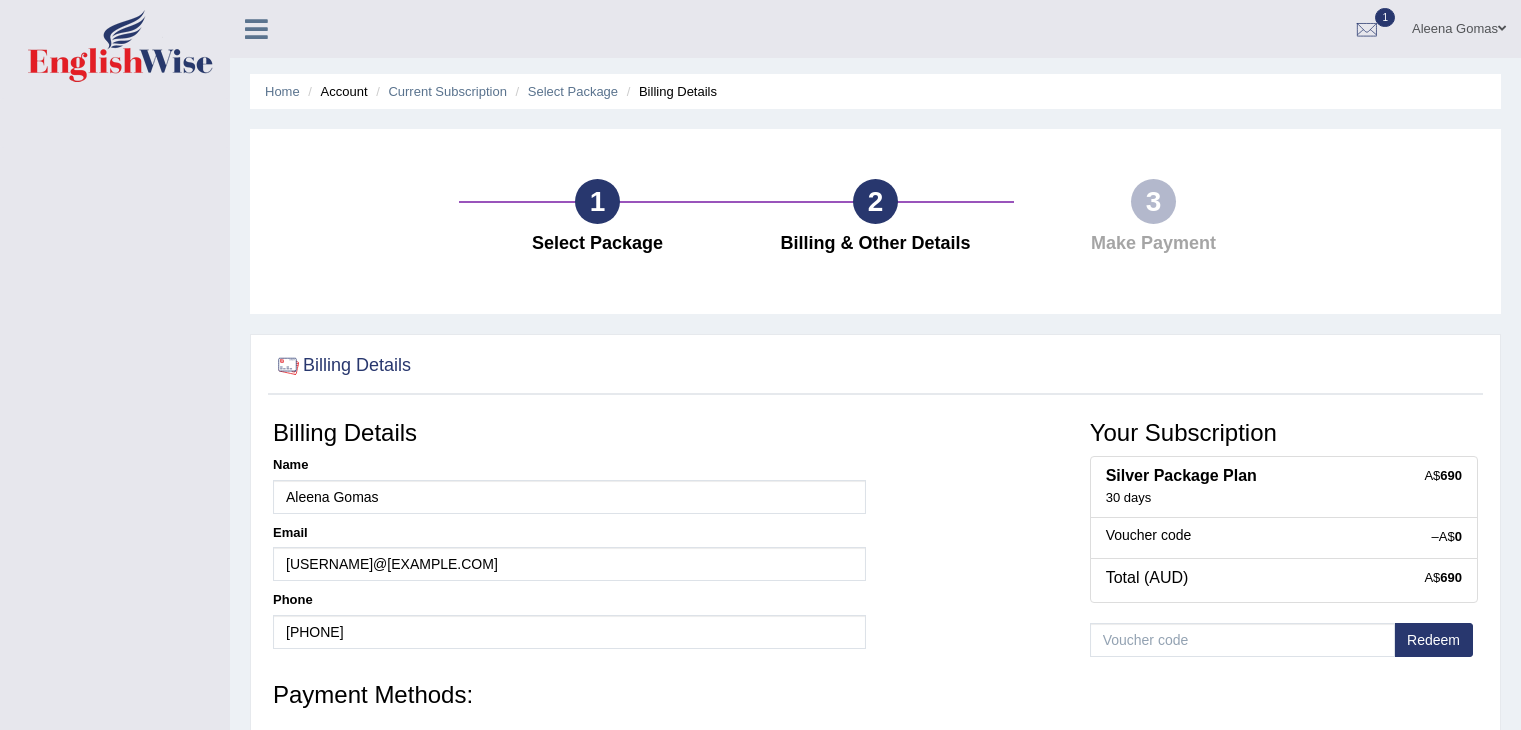 scroll, scrollTop: 320, scrollLeft: 0, axis: vertical 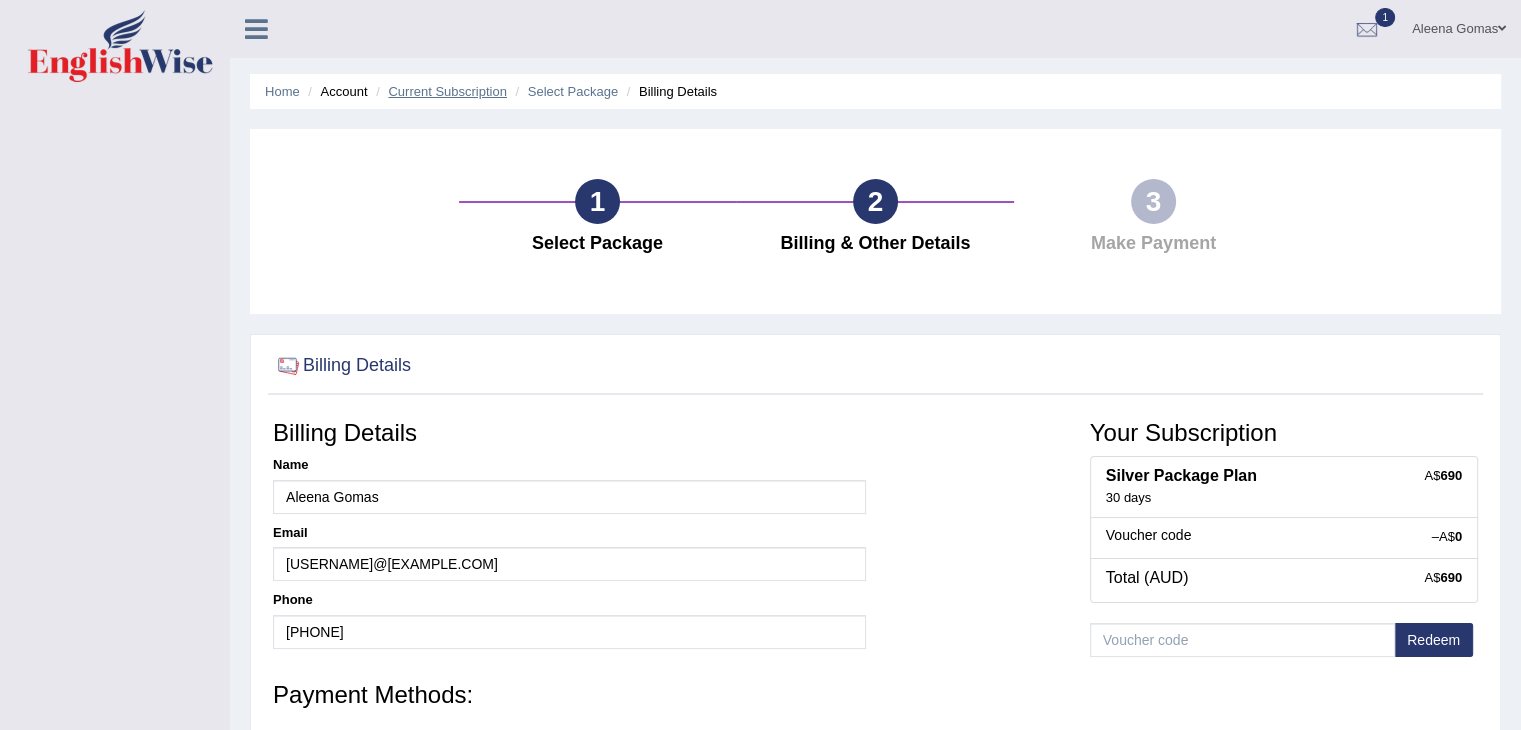 click on "Current Subscription" at bounding box center [447, 91] 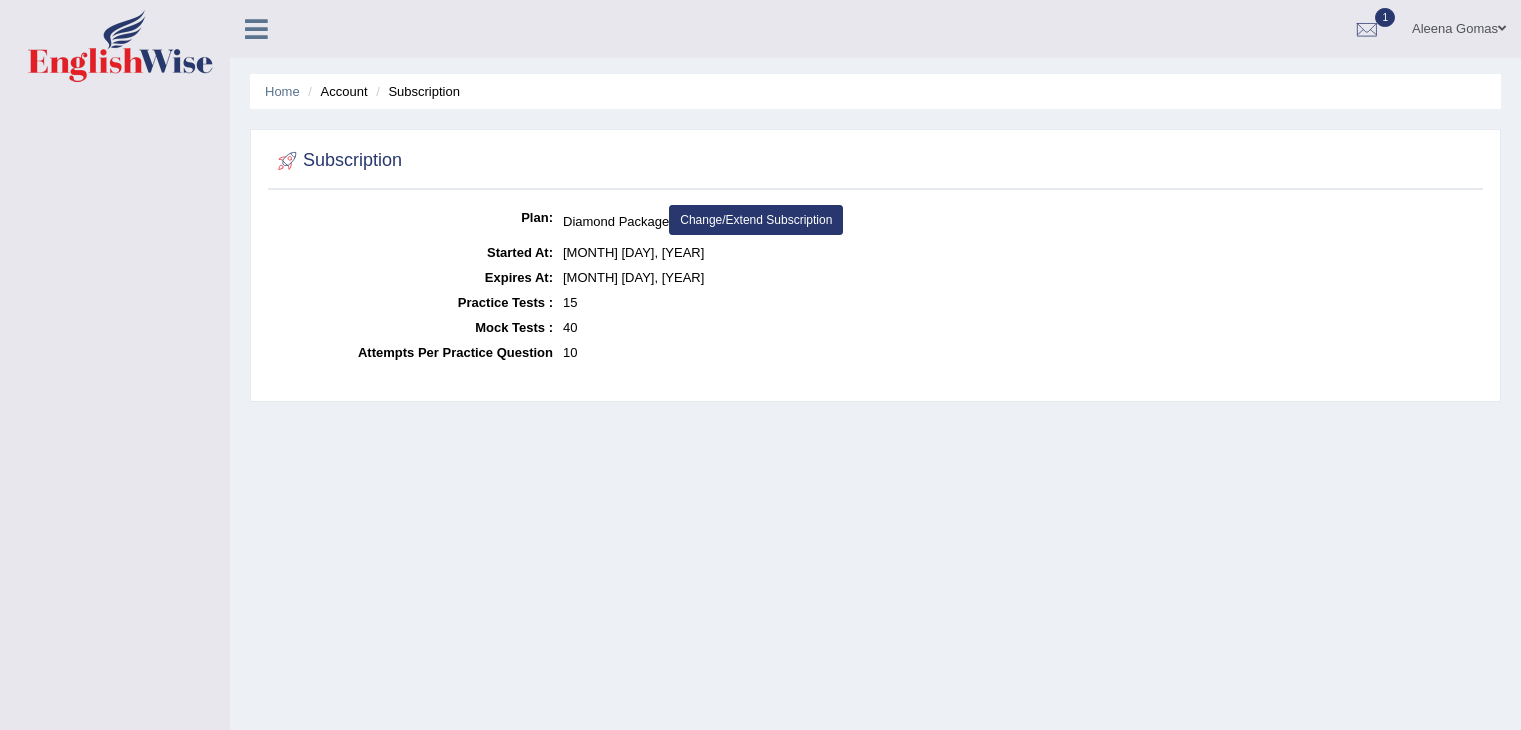 scroll, scrollTop: 0, scrollLeft: 0, axis: both 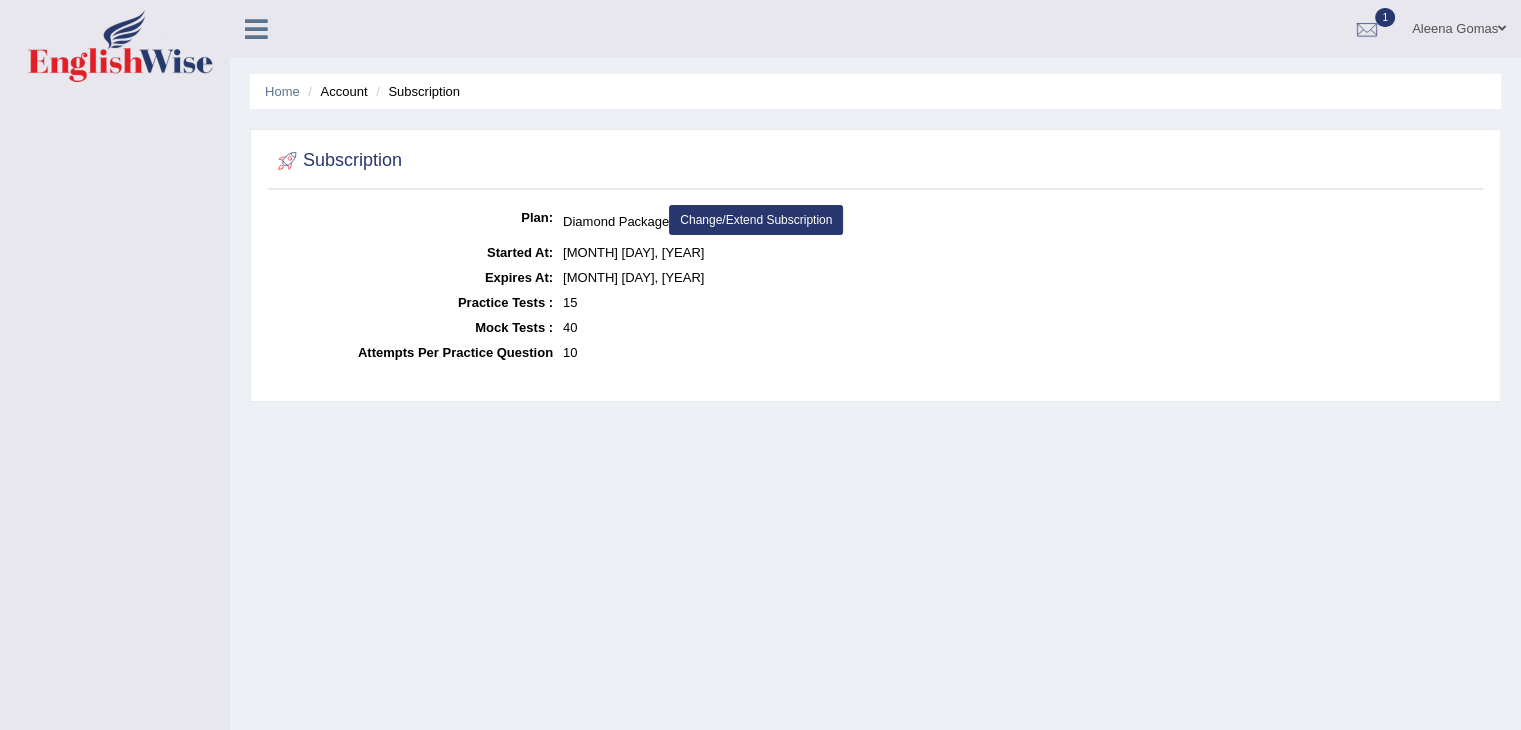 click on "Account" at bounding box center [335, 91] 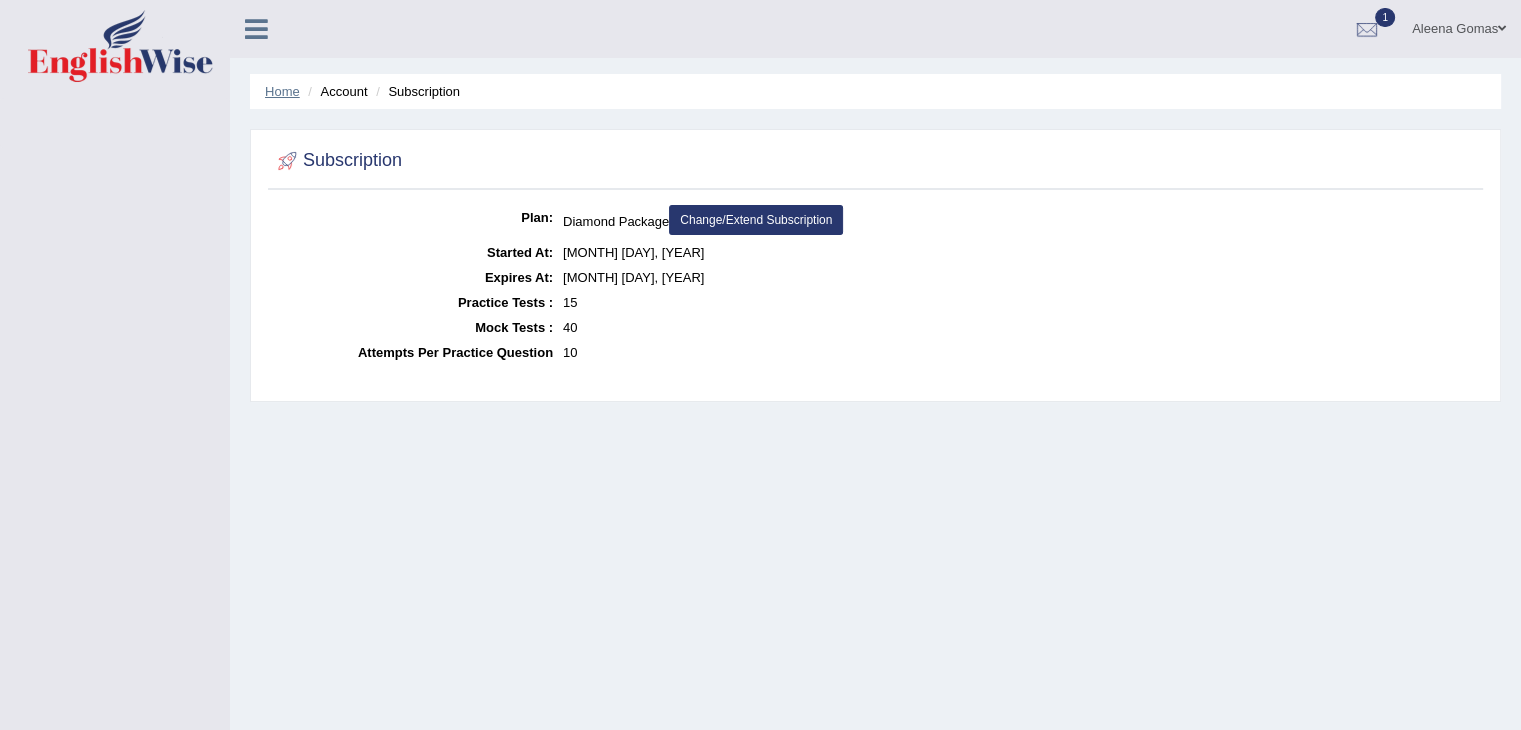 click on "Home" at bounding box center (282, 91) 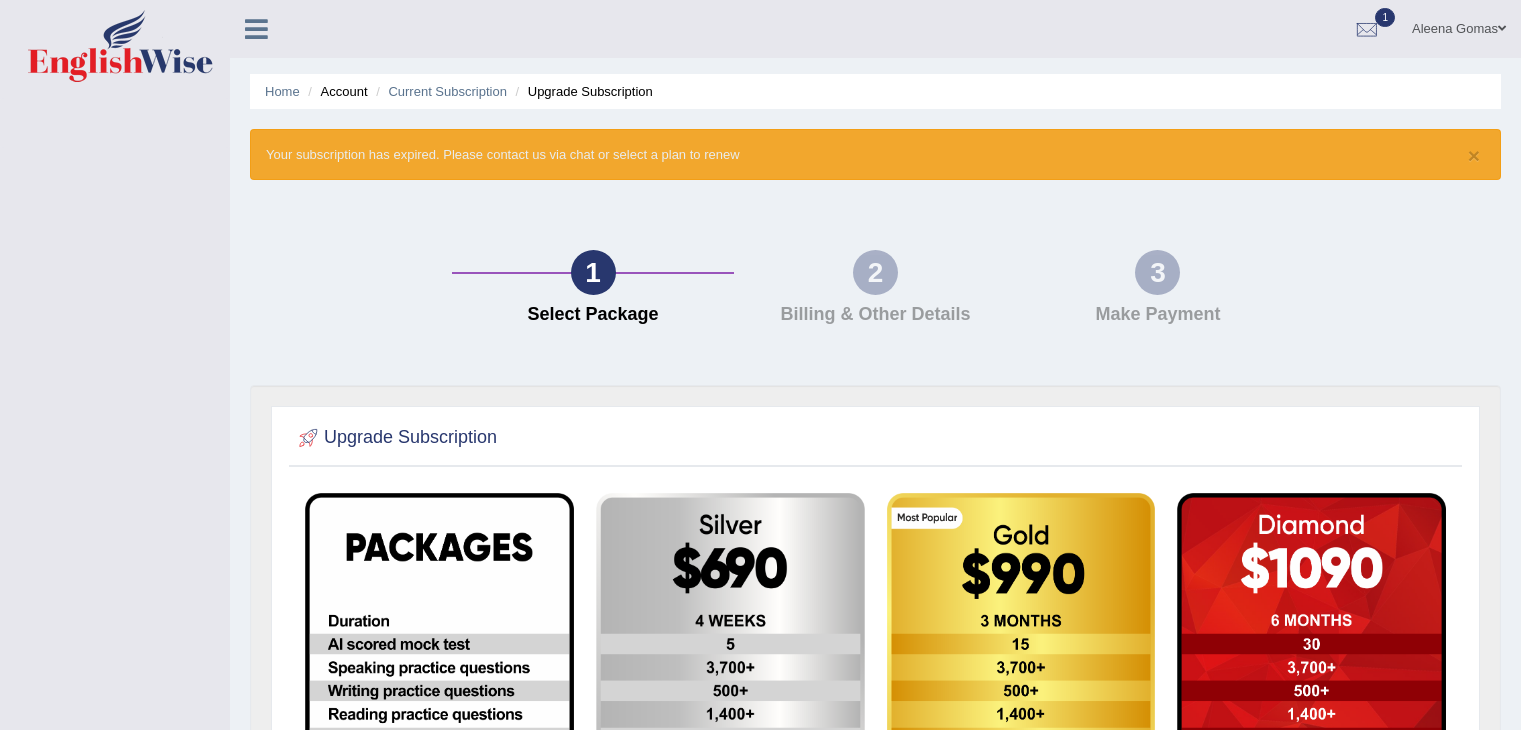 scroll, scrollTop: 0, scrollLeft: 0, axis: both 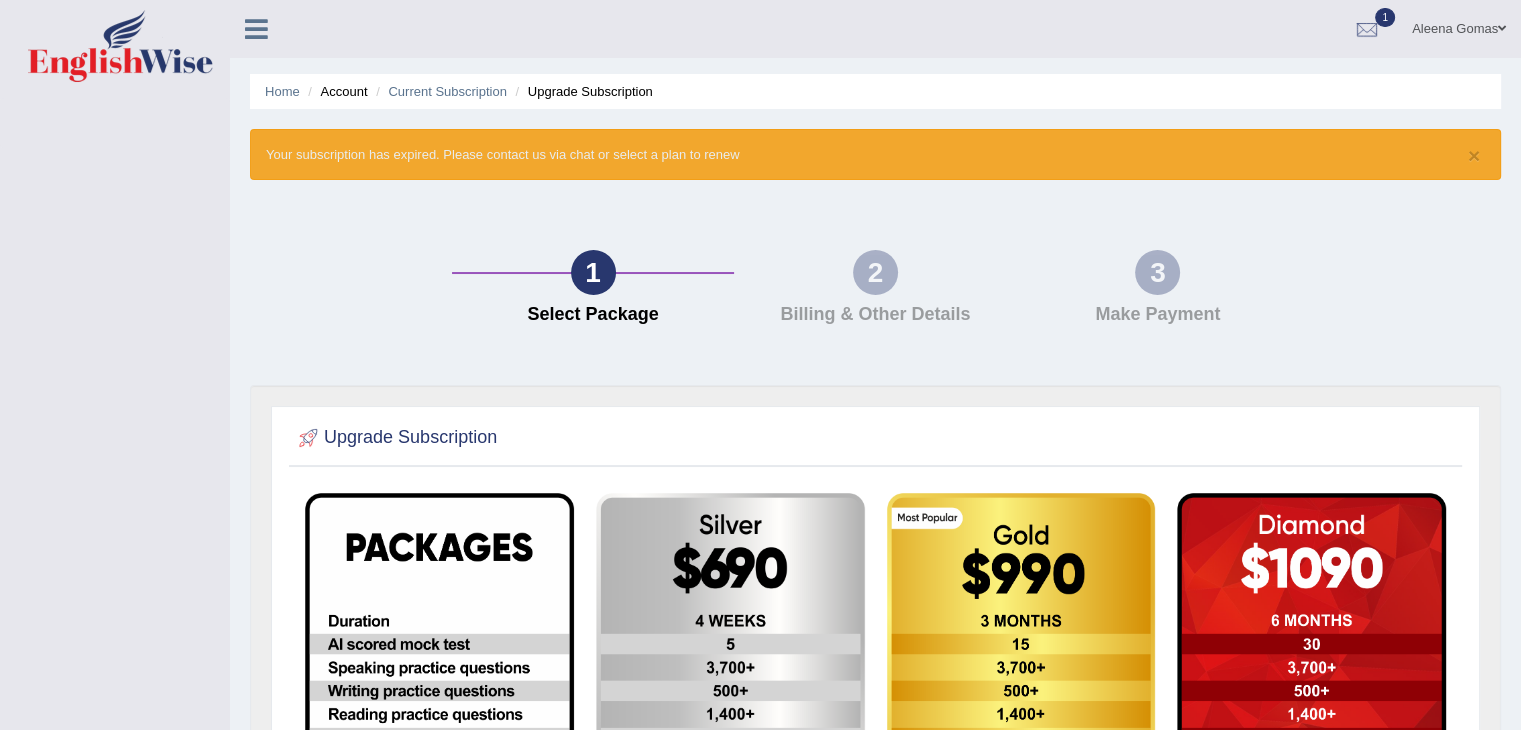 click at bounding box center [256, 29] 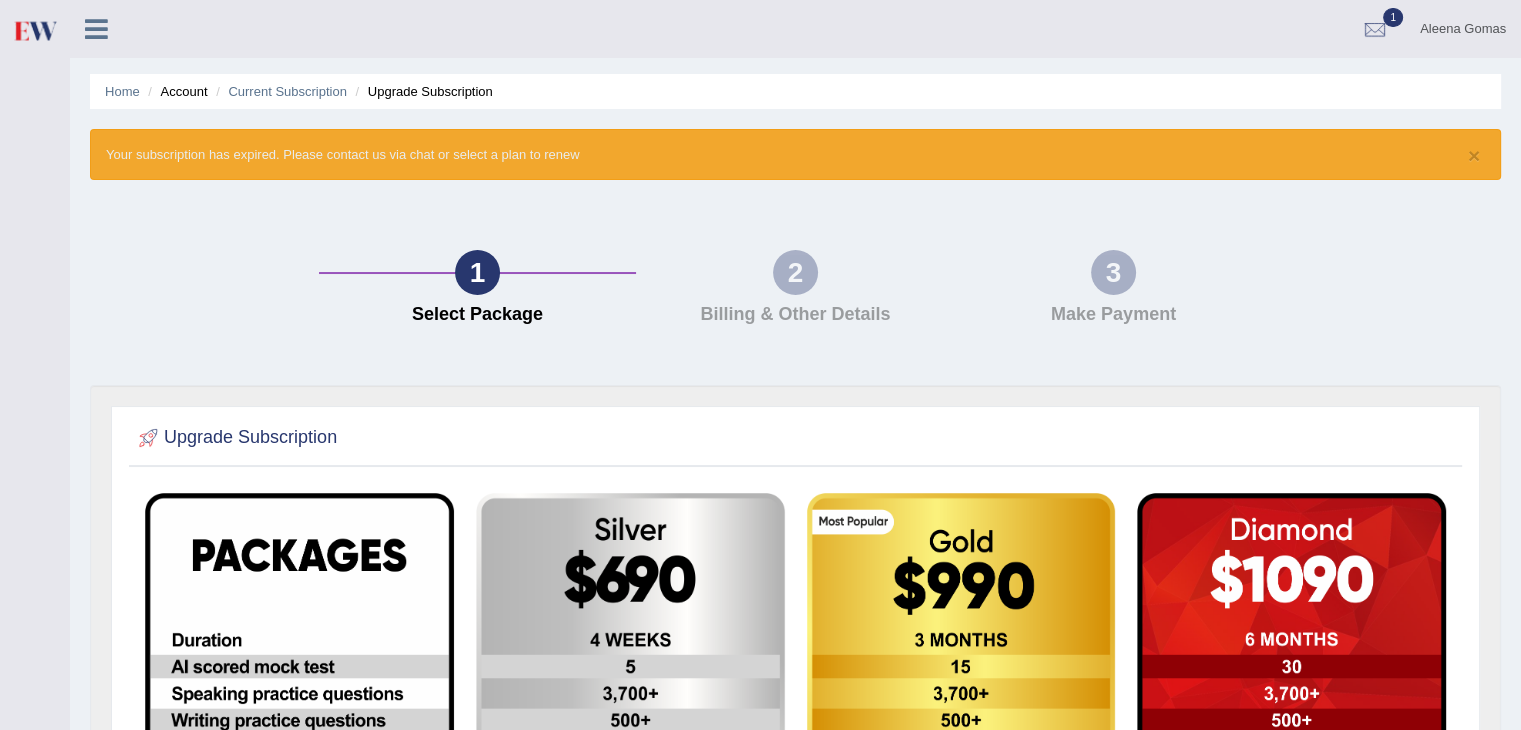 click at bounding box center [96, 27] 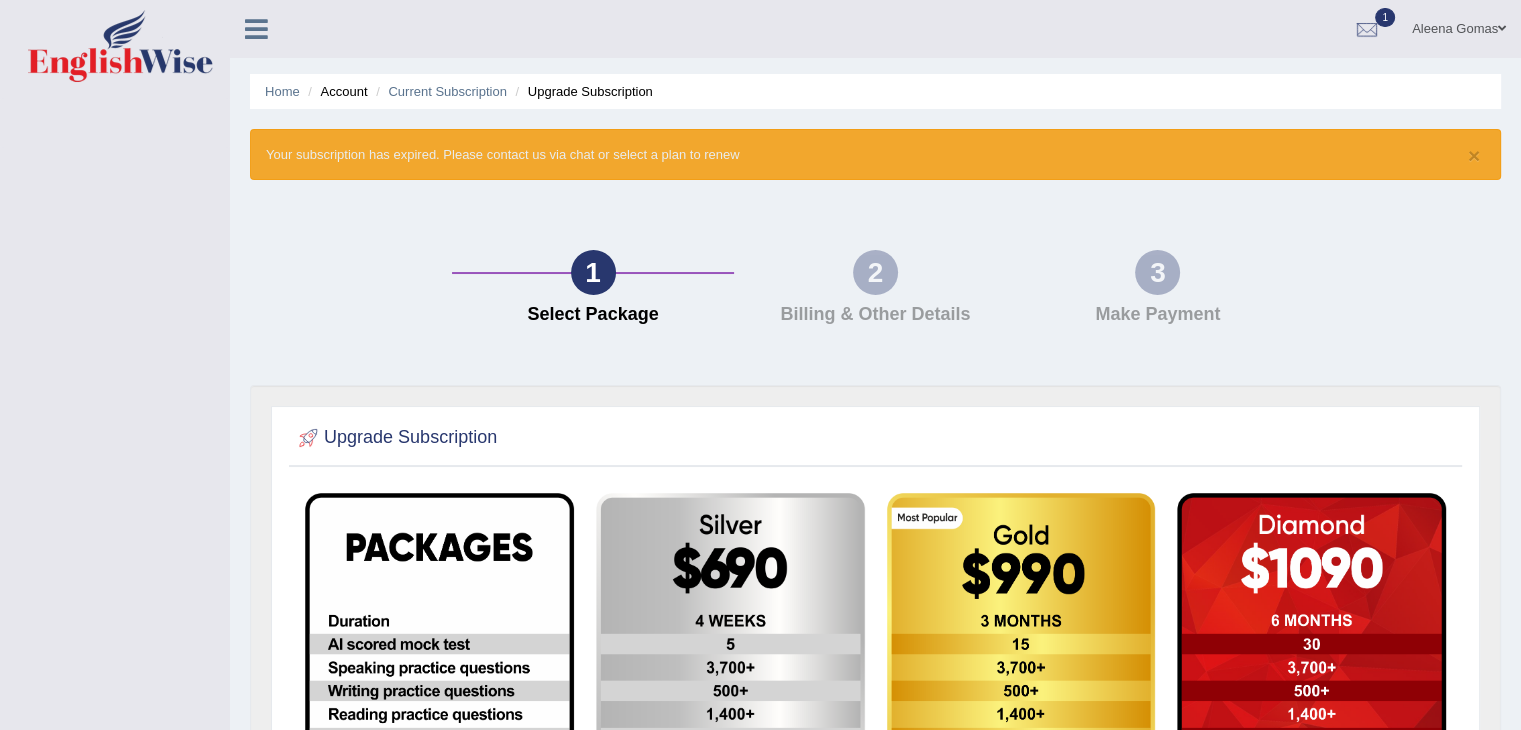 click at bounding box center [120, 46] 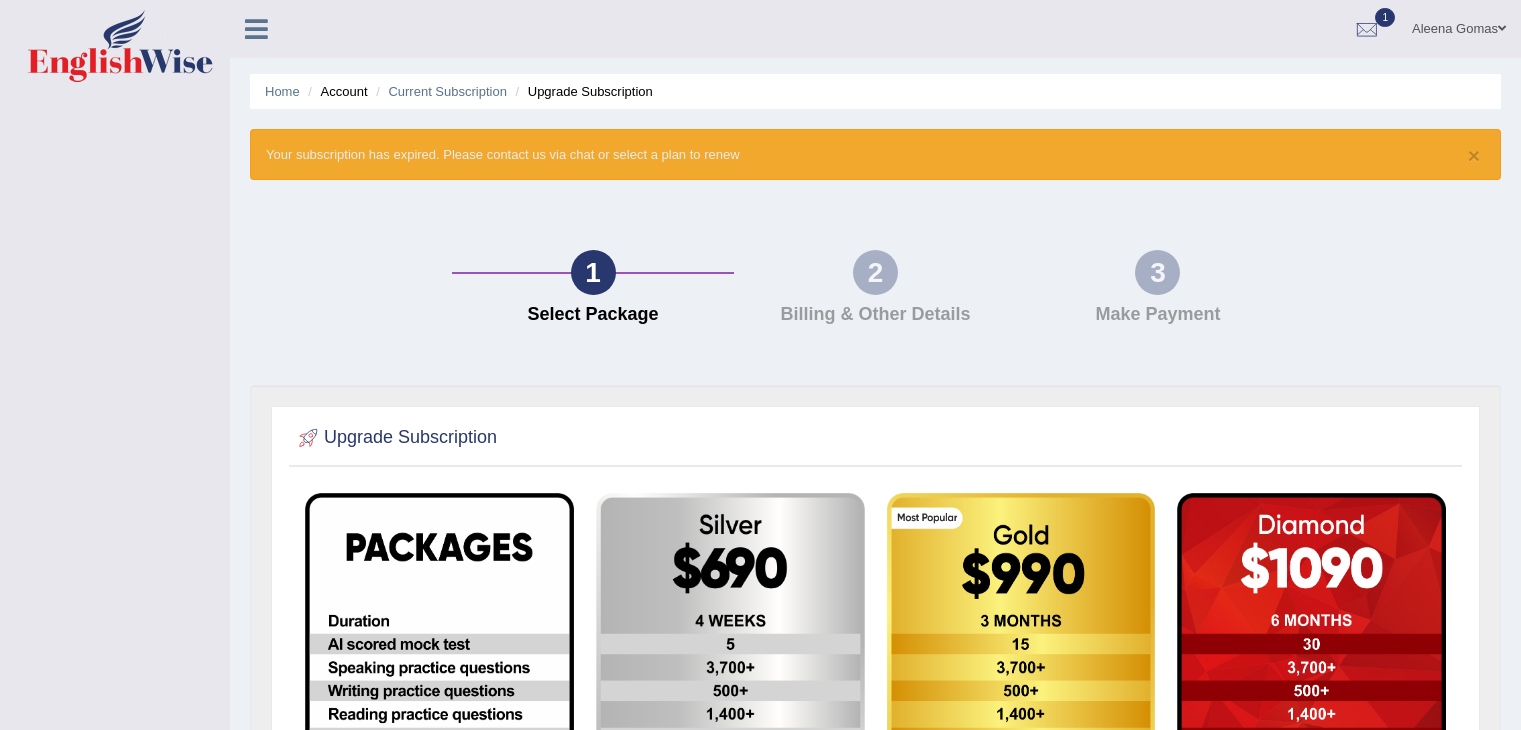 scroll, scrollTop: 0, scrollLeft: 0, axis: both 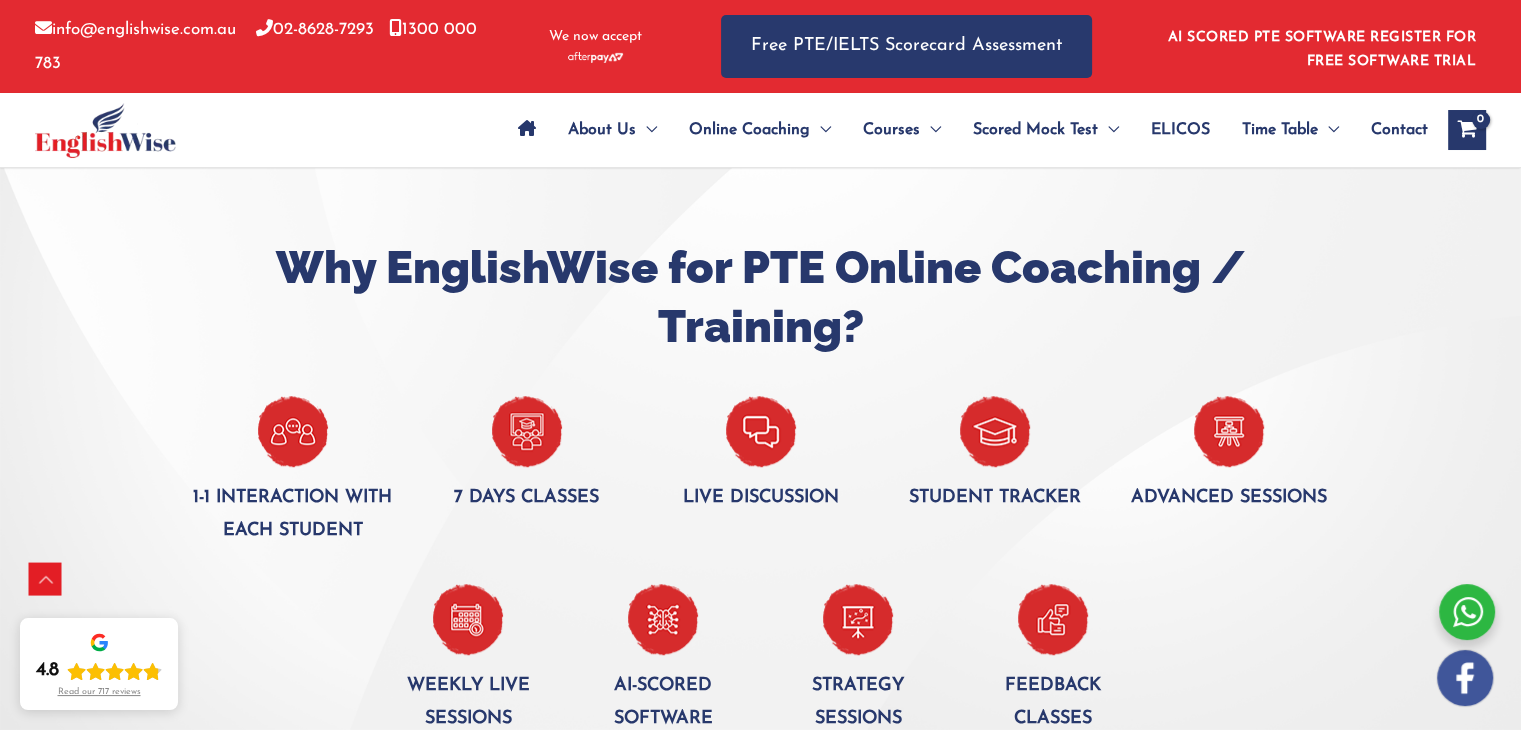 click on "1-1 interaction with each student" at bounding box center [293, 515] 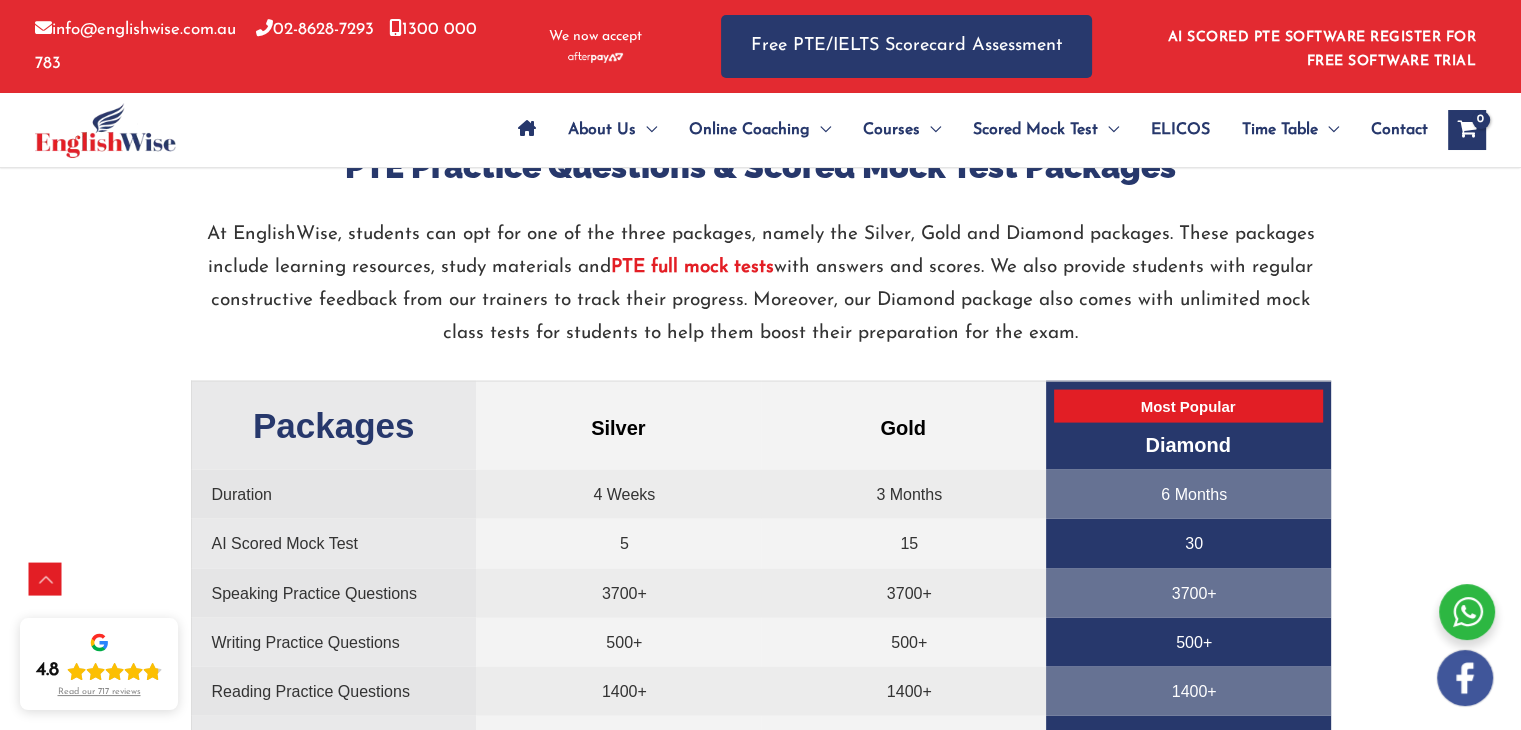 scroll, scrollTop: 4068, scrollLeft: 0, axis: vertical 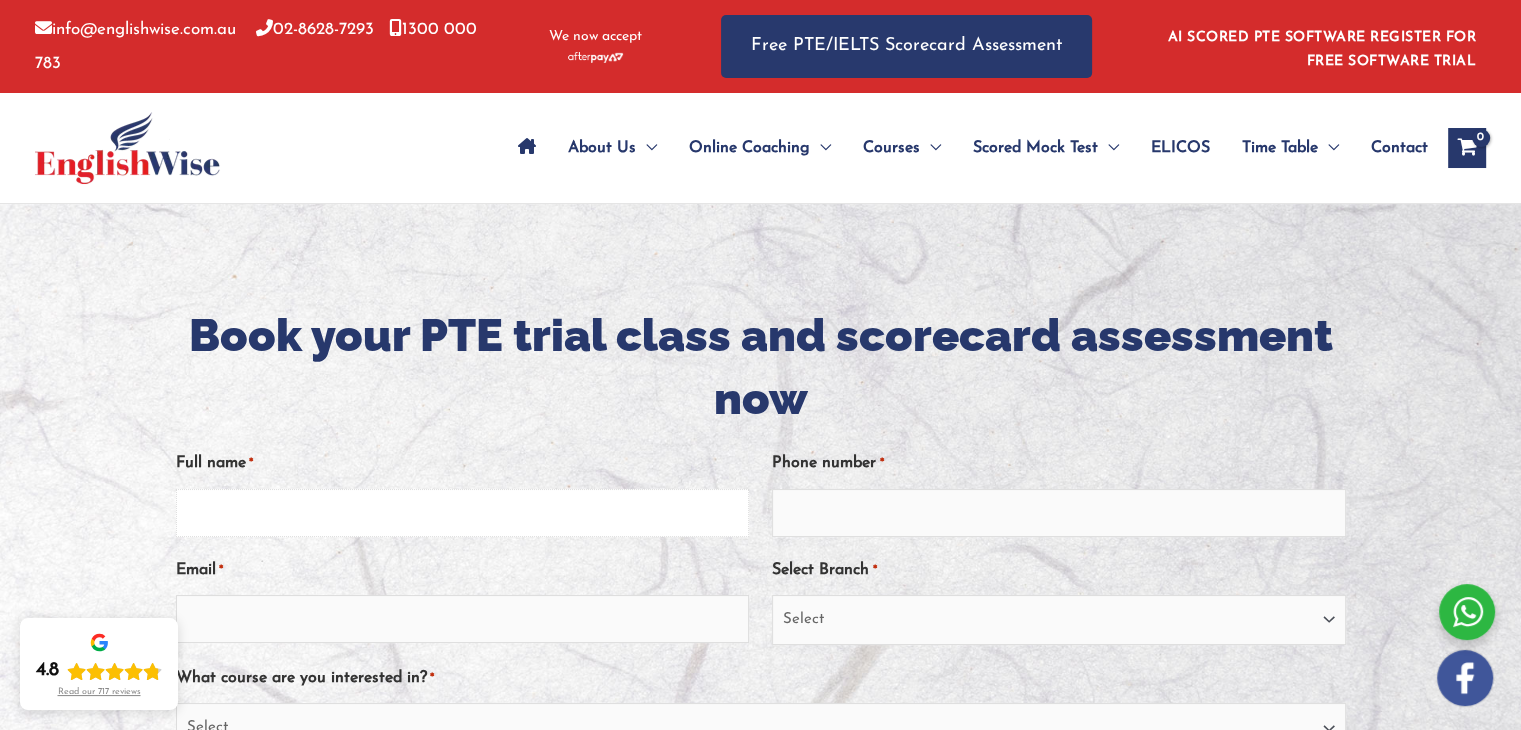 click on "Full name *" at bounding box center [462, 513] 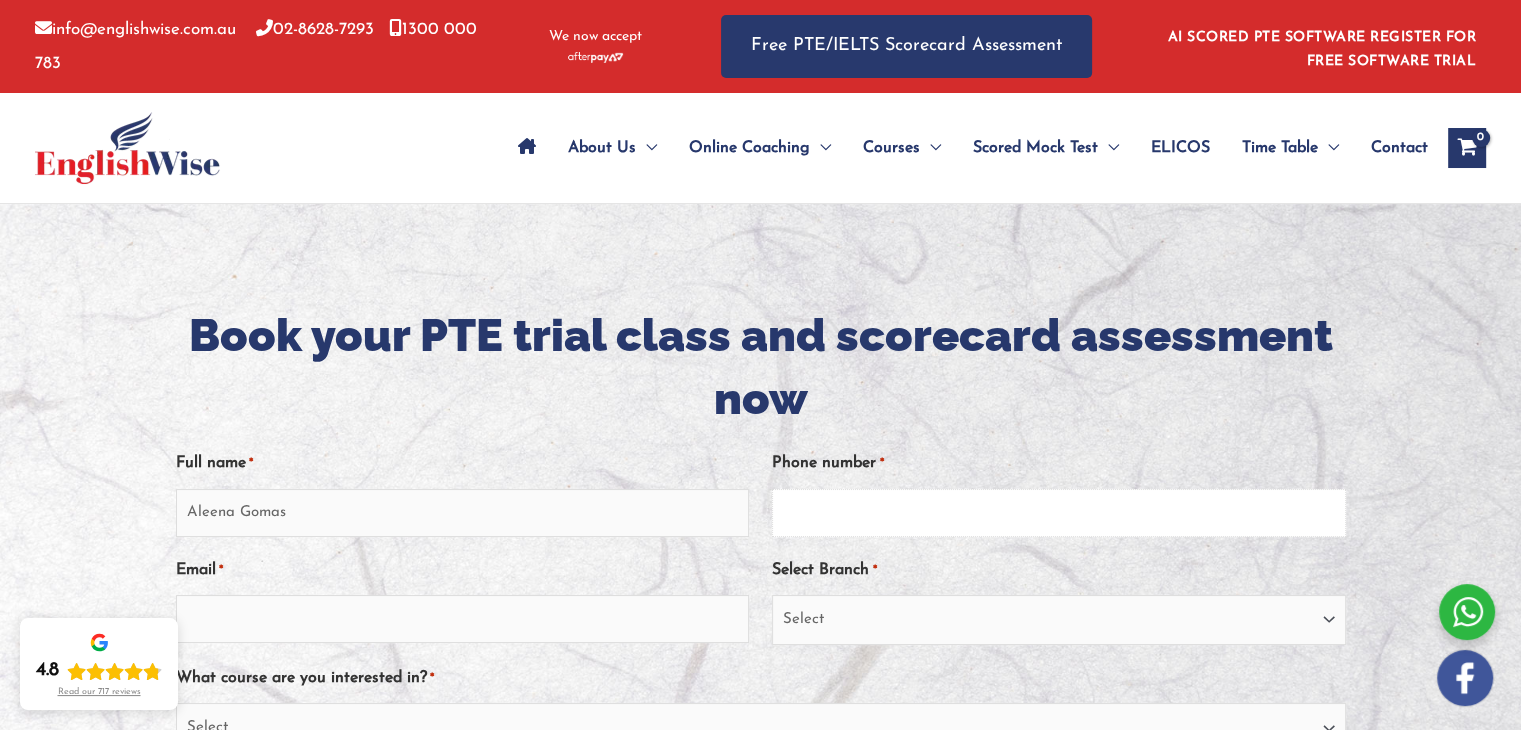 type on "0466605148" 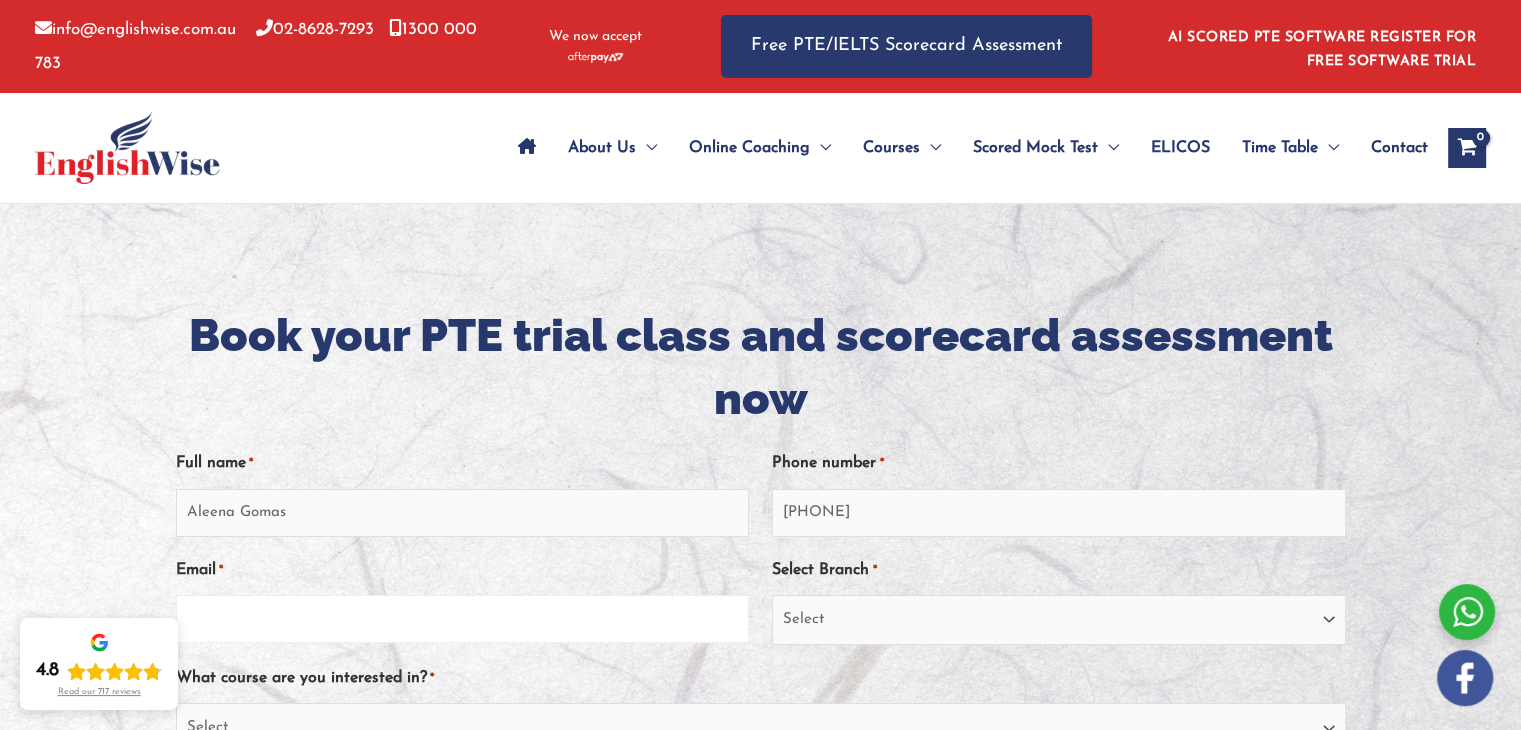 type on "alinaleena97@gmail.com" 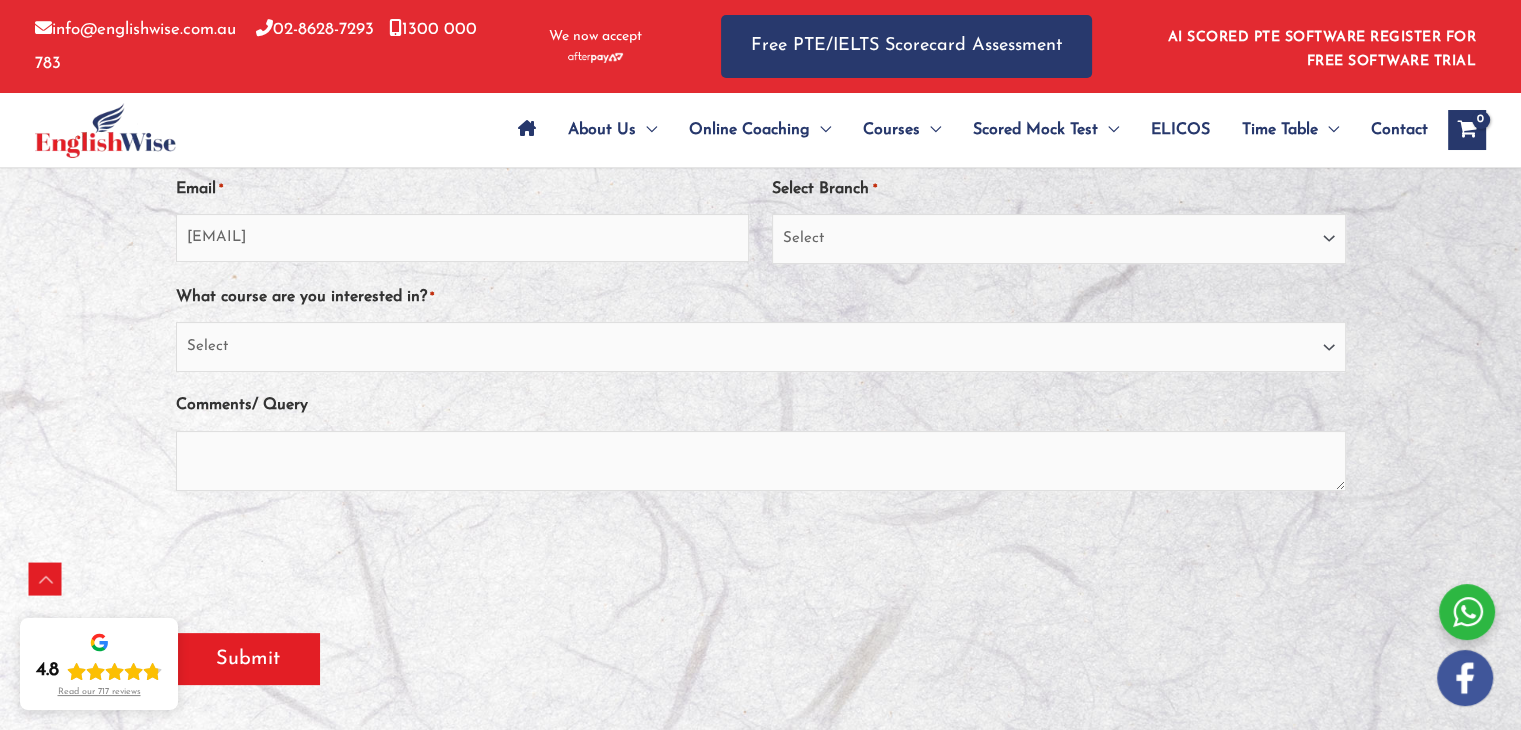 scroll, scrollTop: 393, scrollLeft: 0, axis: vertical 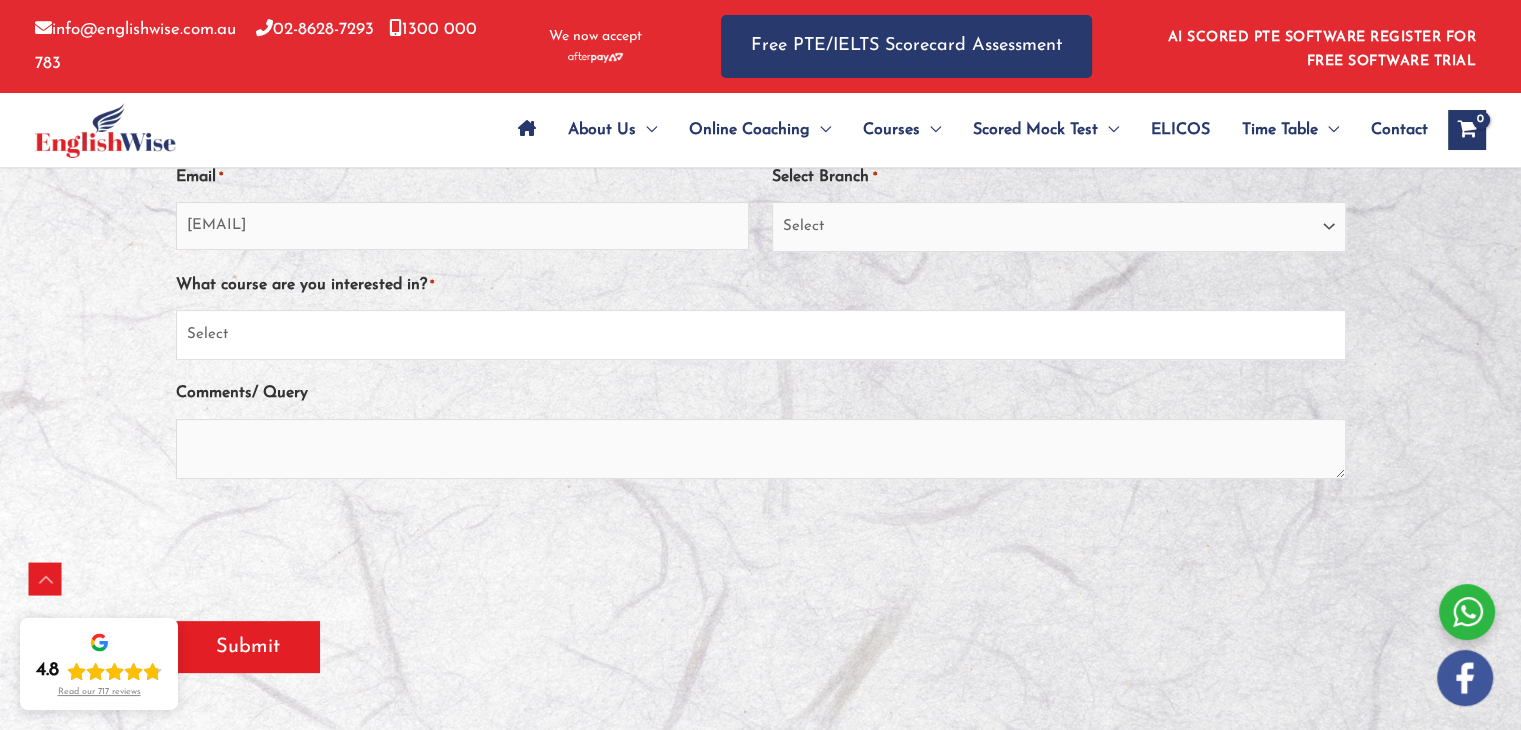 click on "Select PTE NAATI IELTS OET General English" at bounding box center (761, 335) 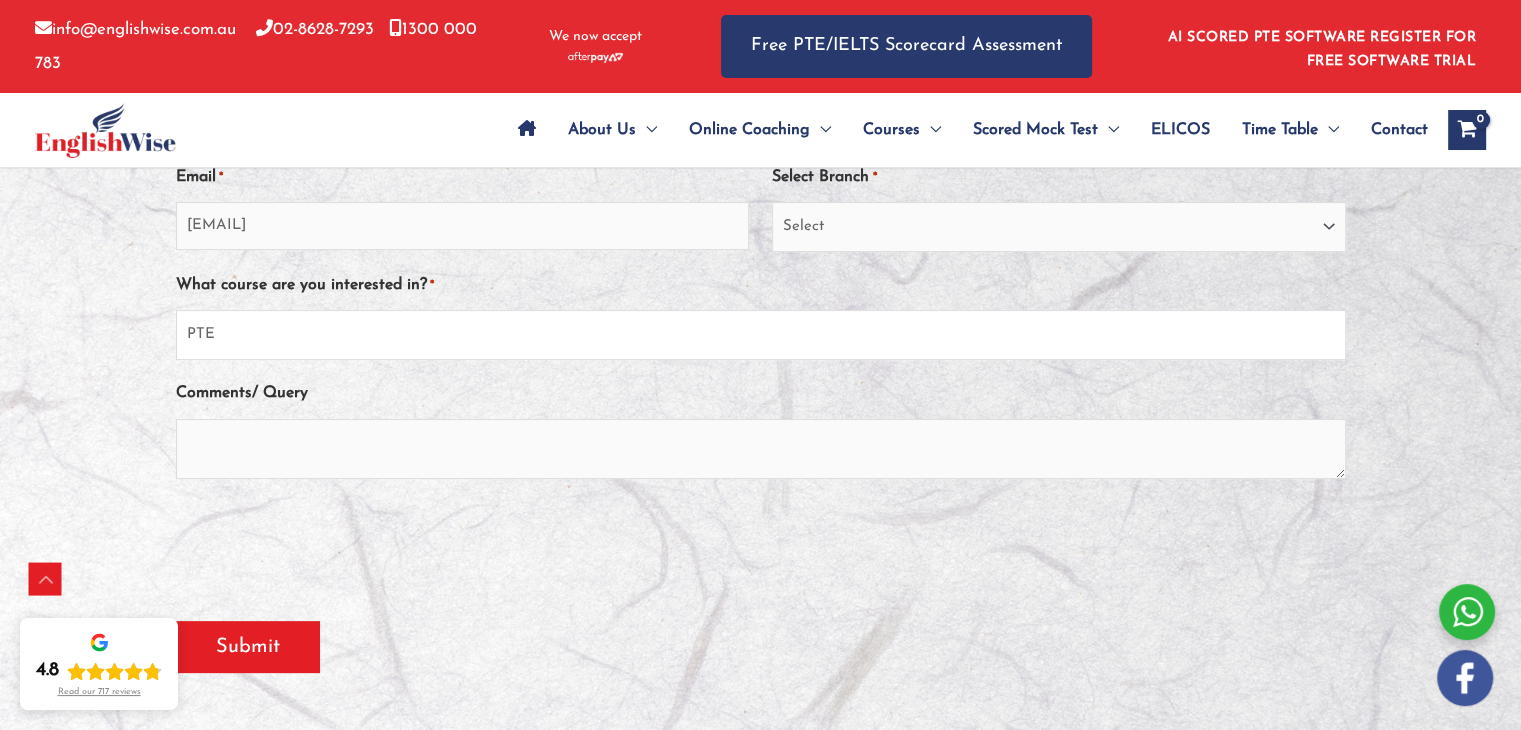 click on "Select PTE NAATI IELTS OET General English" at bounding box center [761, 335] 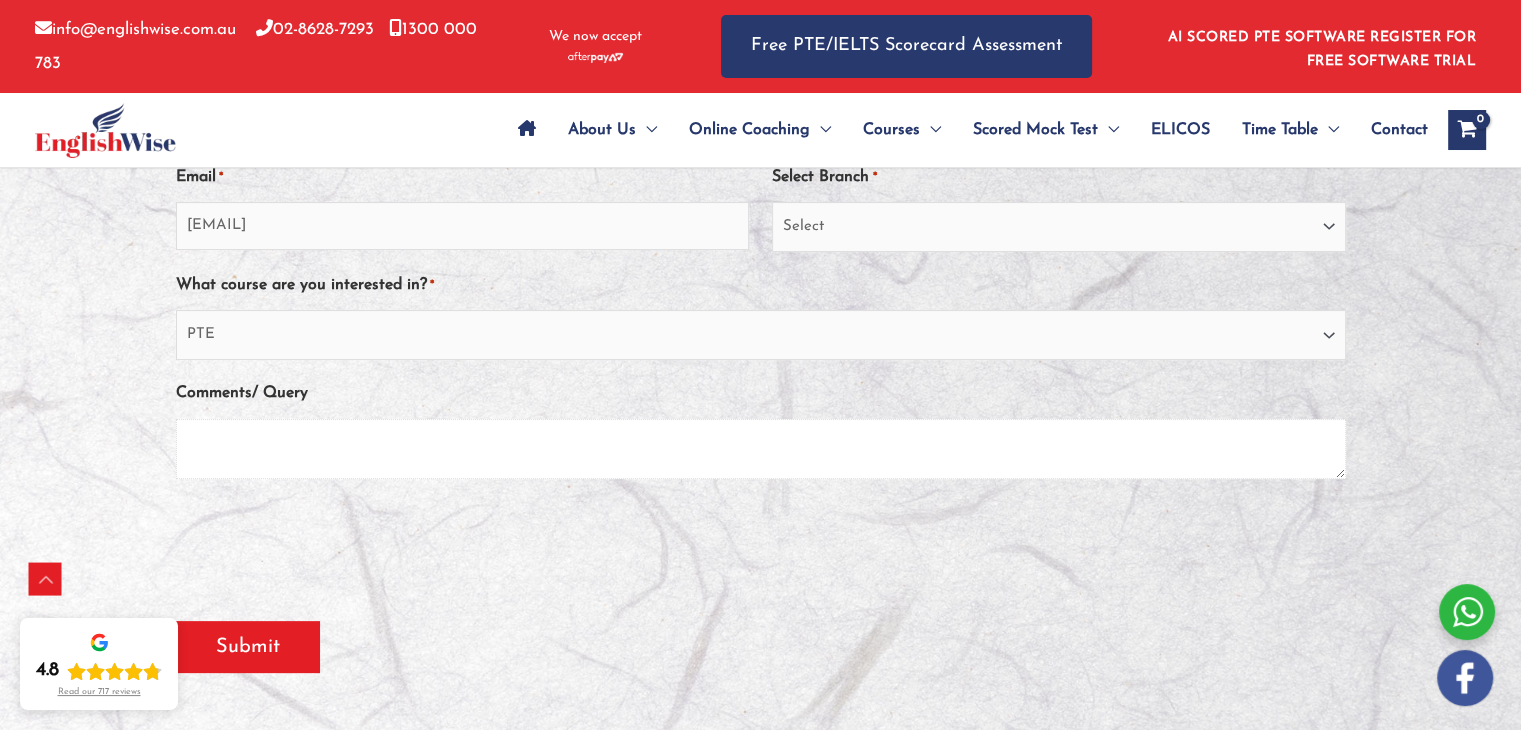 click on "Comments/ Query" at bounding box center [761, 449] 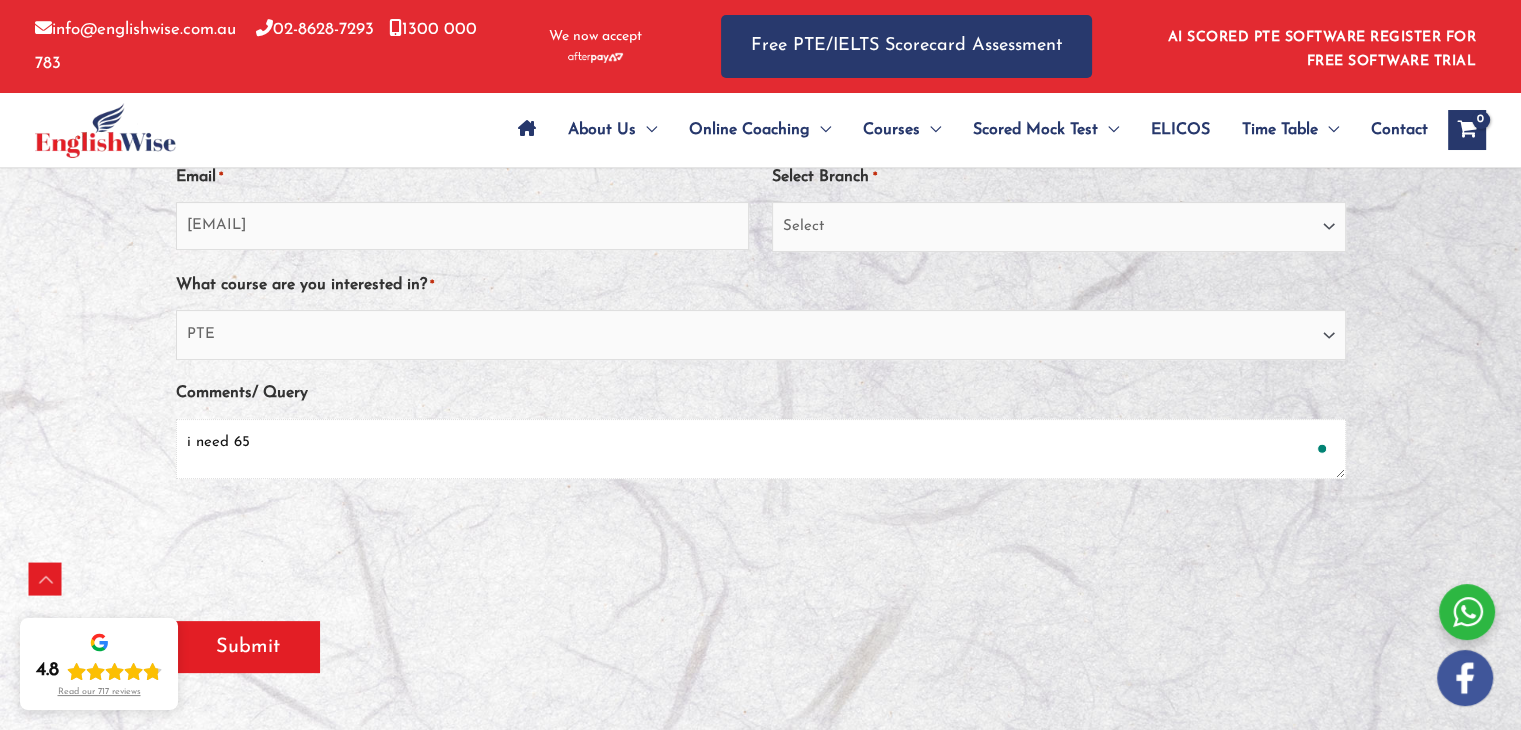 type on "i need 65" 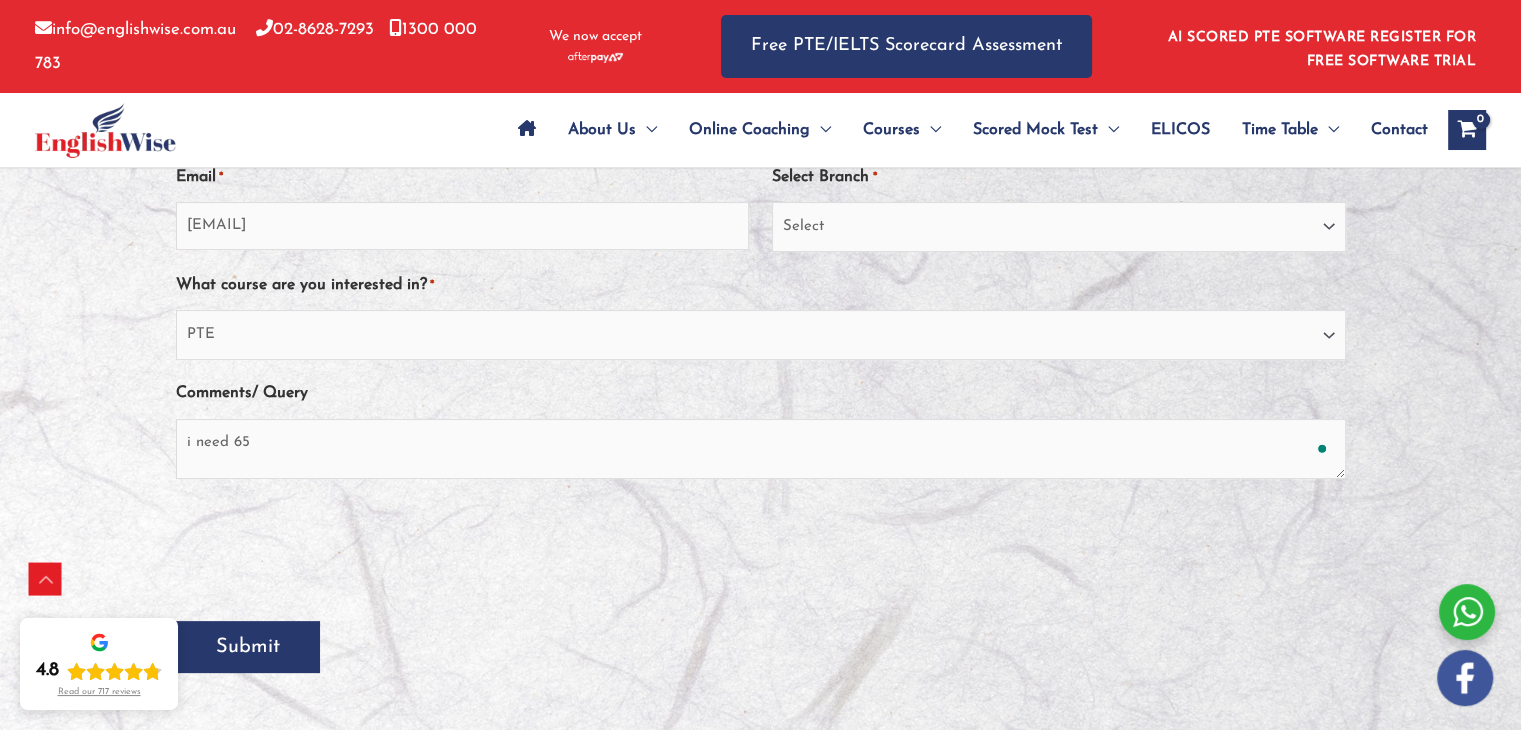 click on "Submit" at bounding box center (248, 647) 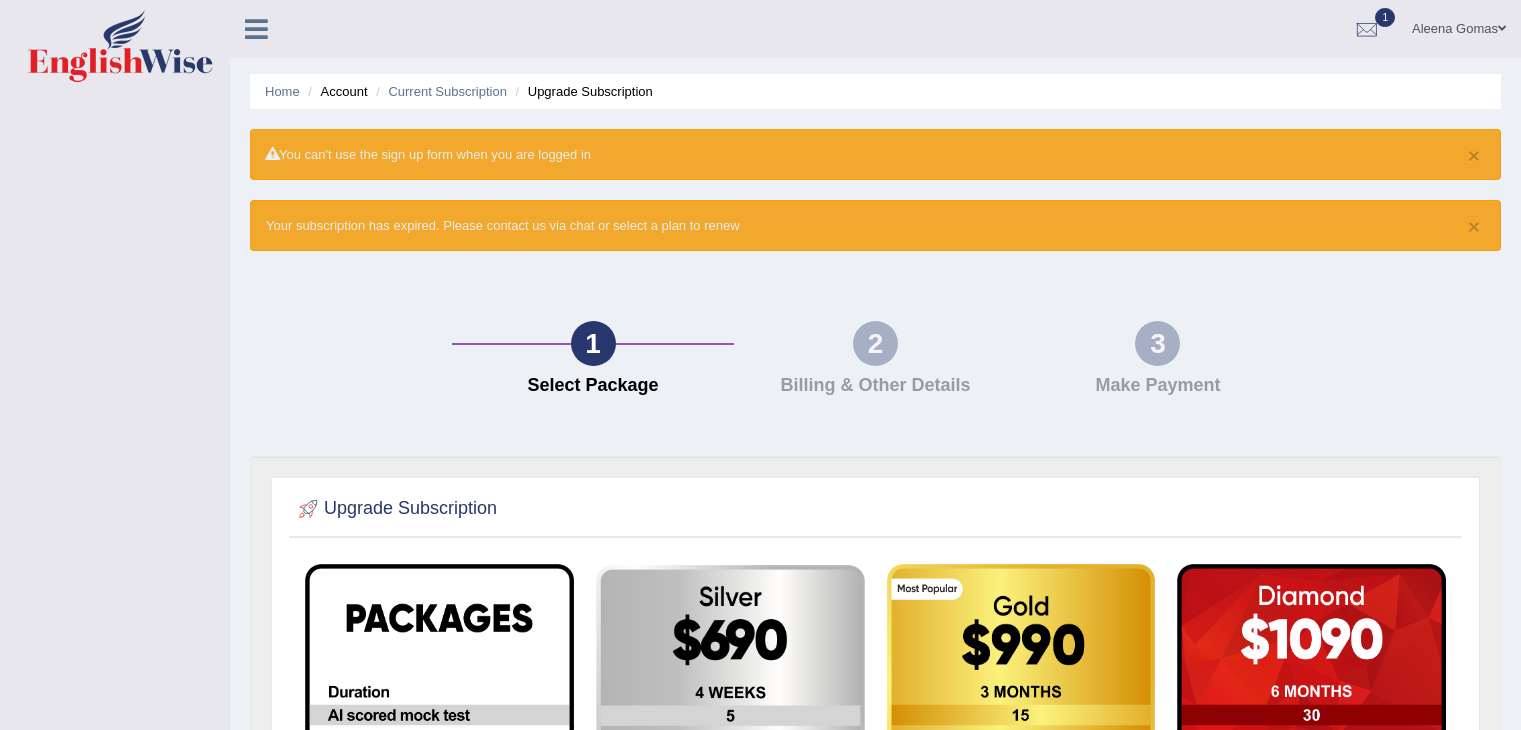 scroll, scrollTop: 0, scrollLeft: 0, axis: both 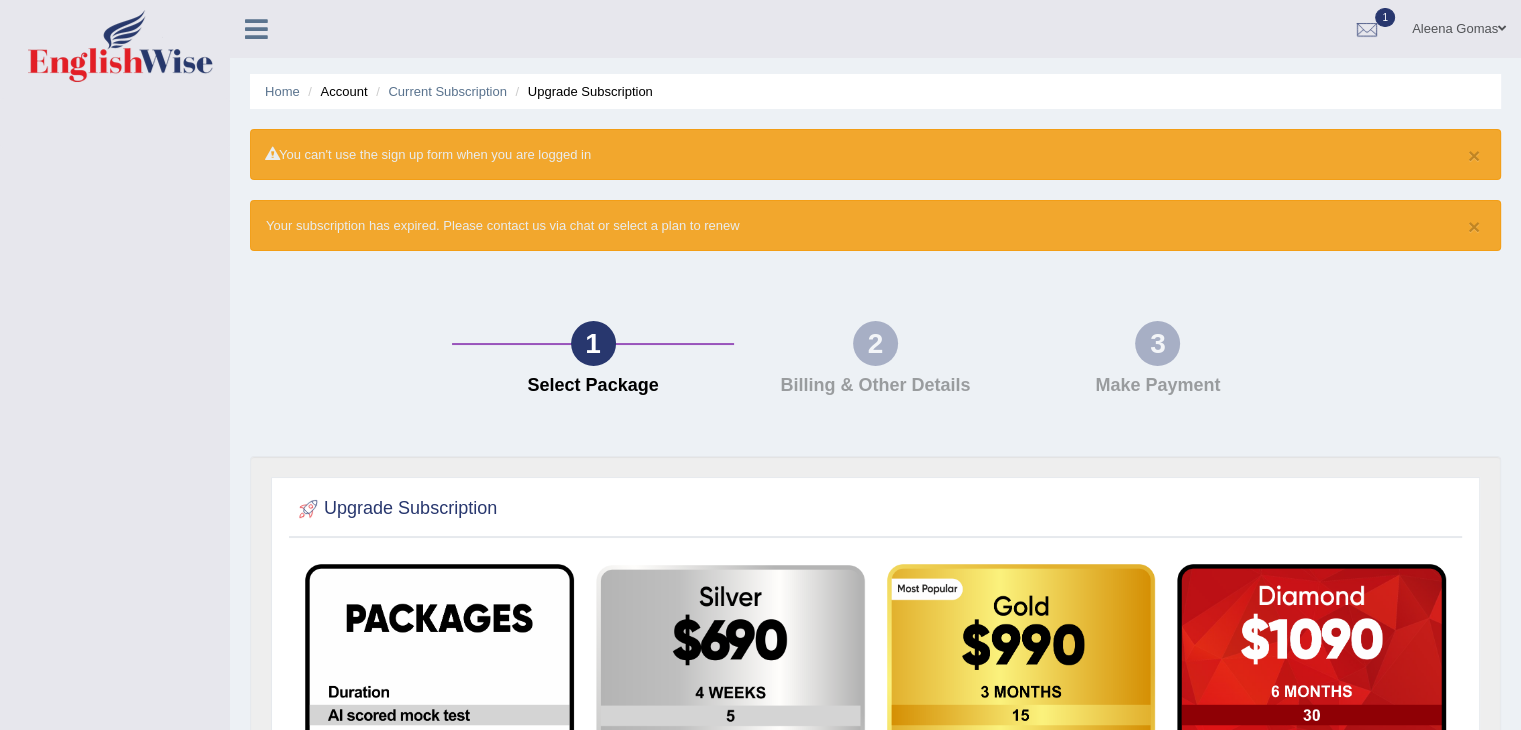 click on "Aleena Gomas" at bounding box center [1459, 26] 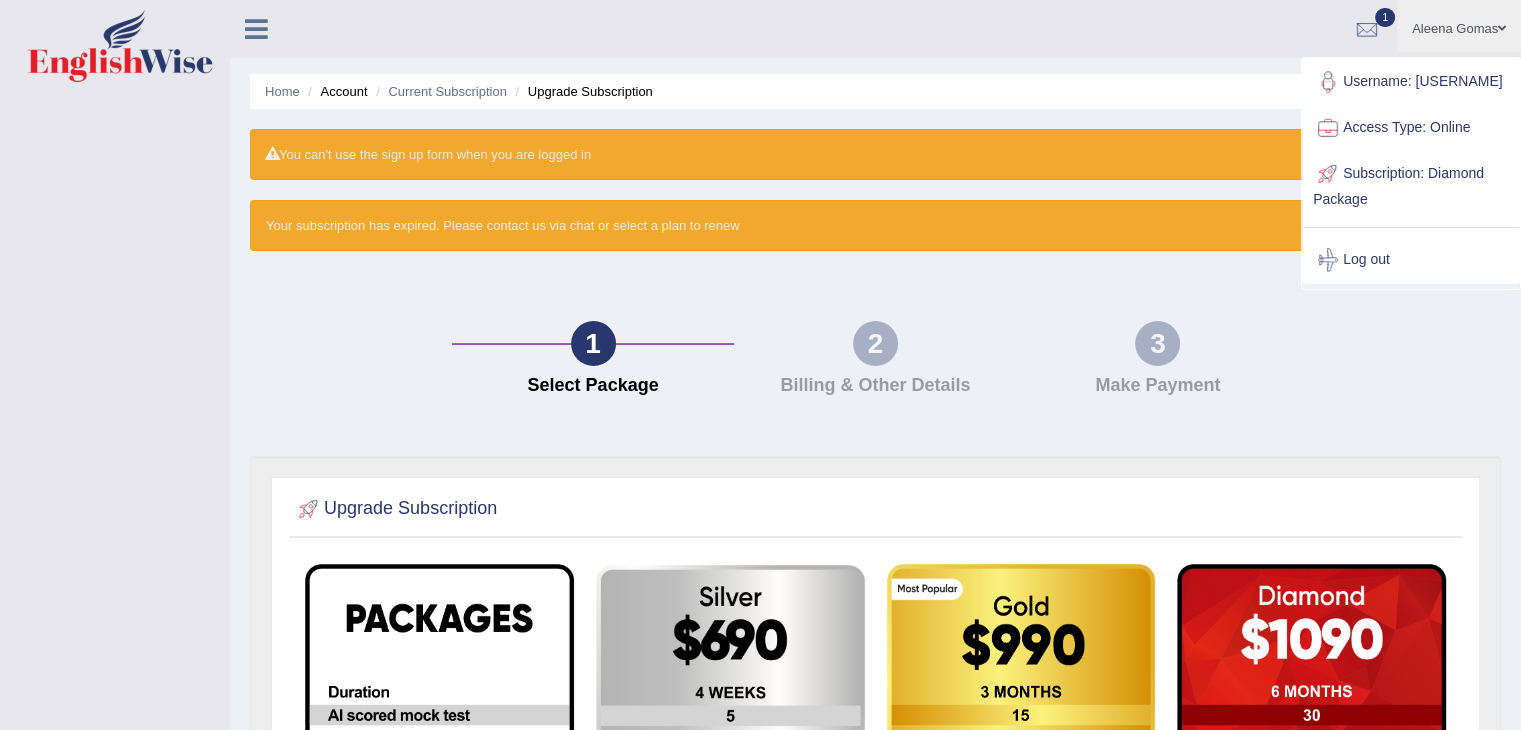 click on "Subscription: Diamond Package" at bounding box center (1411, 184) 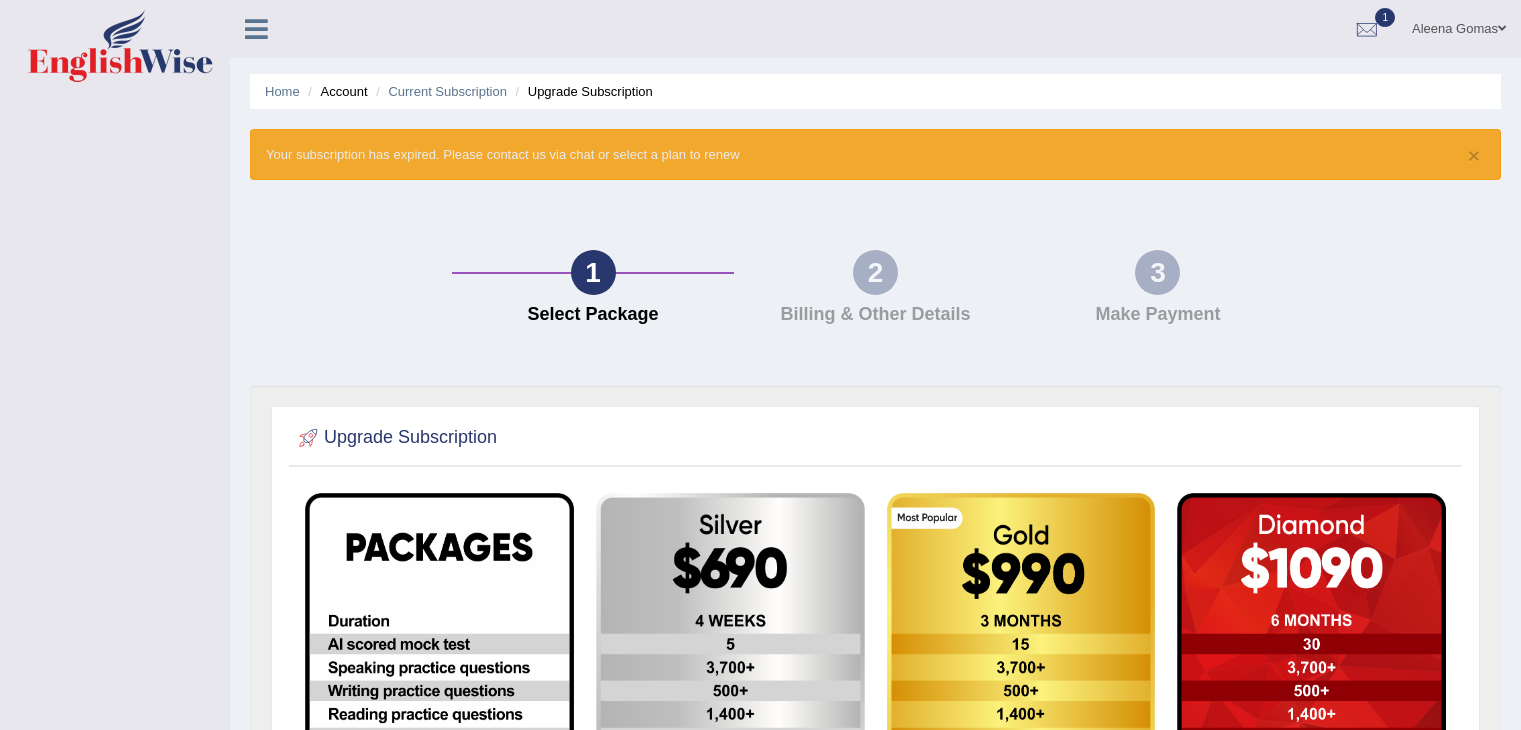 scroll, scrollTop: 0, scrollLeft: 0, axis: both 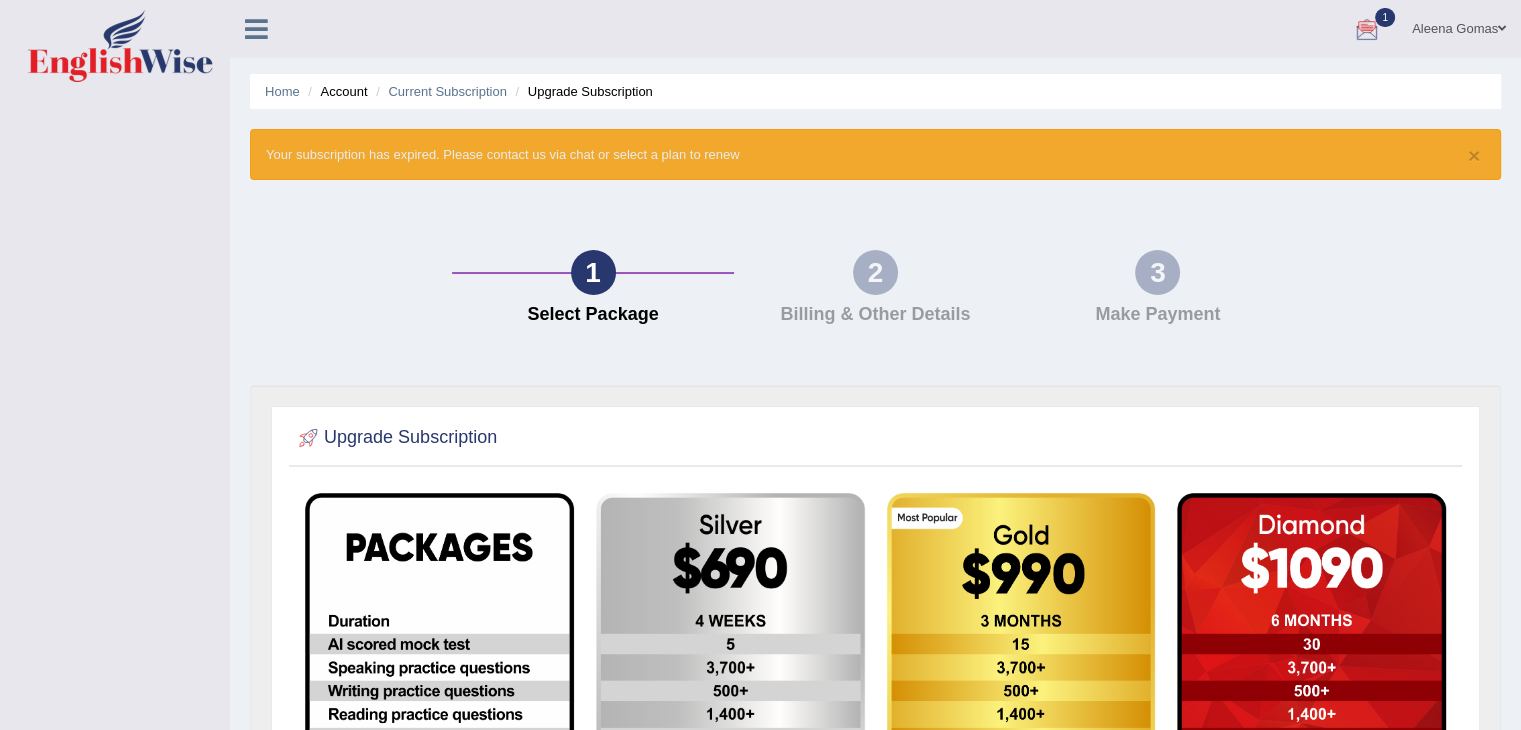click at bounding box center (1367, 30) 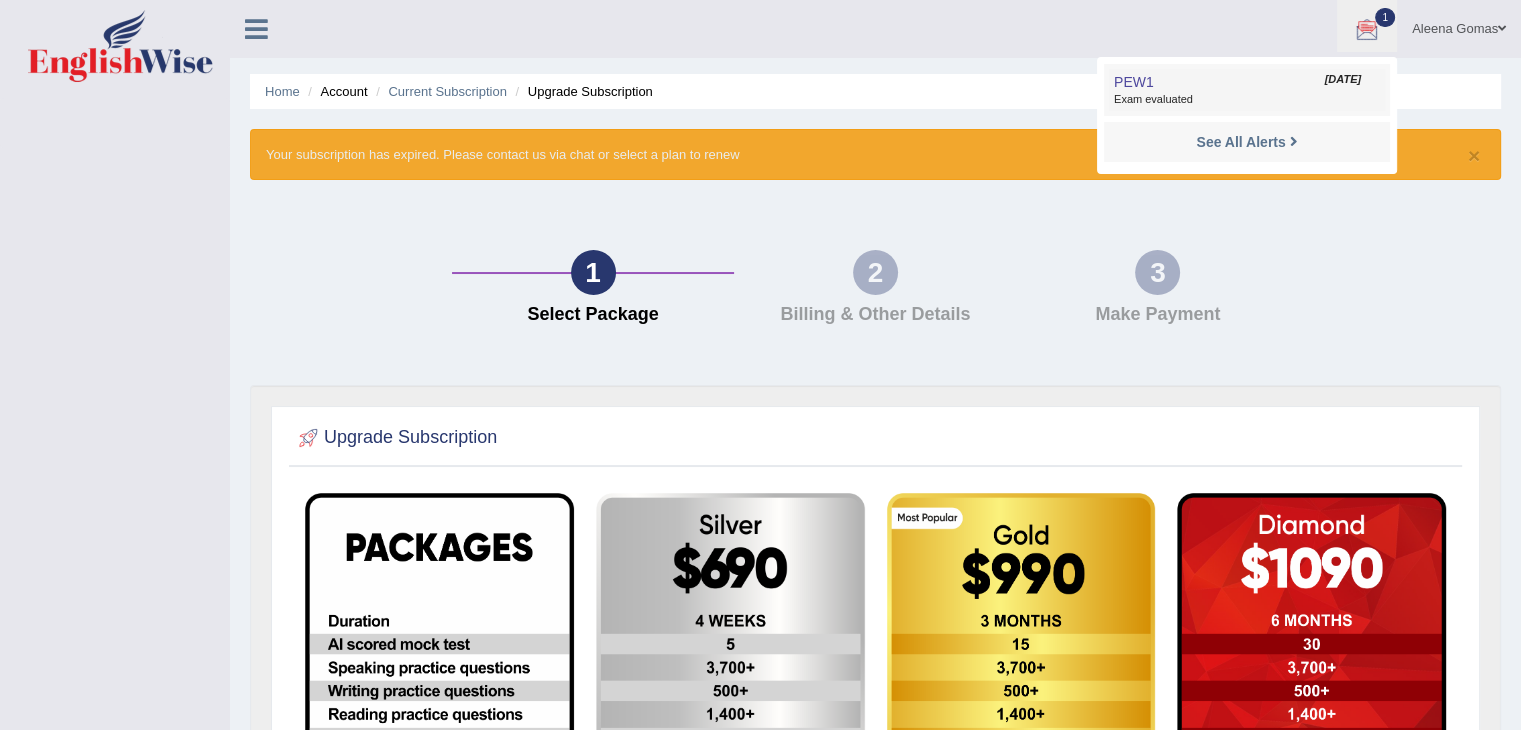 click on "[MONTH] [DAY], [YEAR]" at bounding box center (1343, 80) 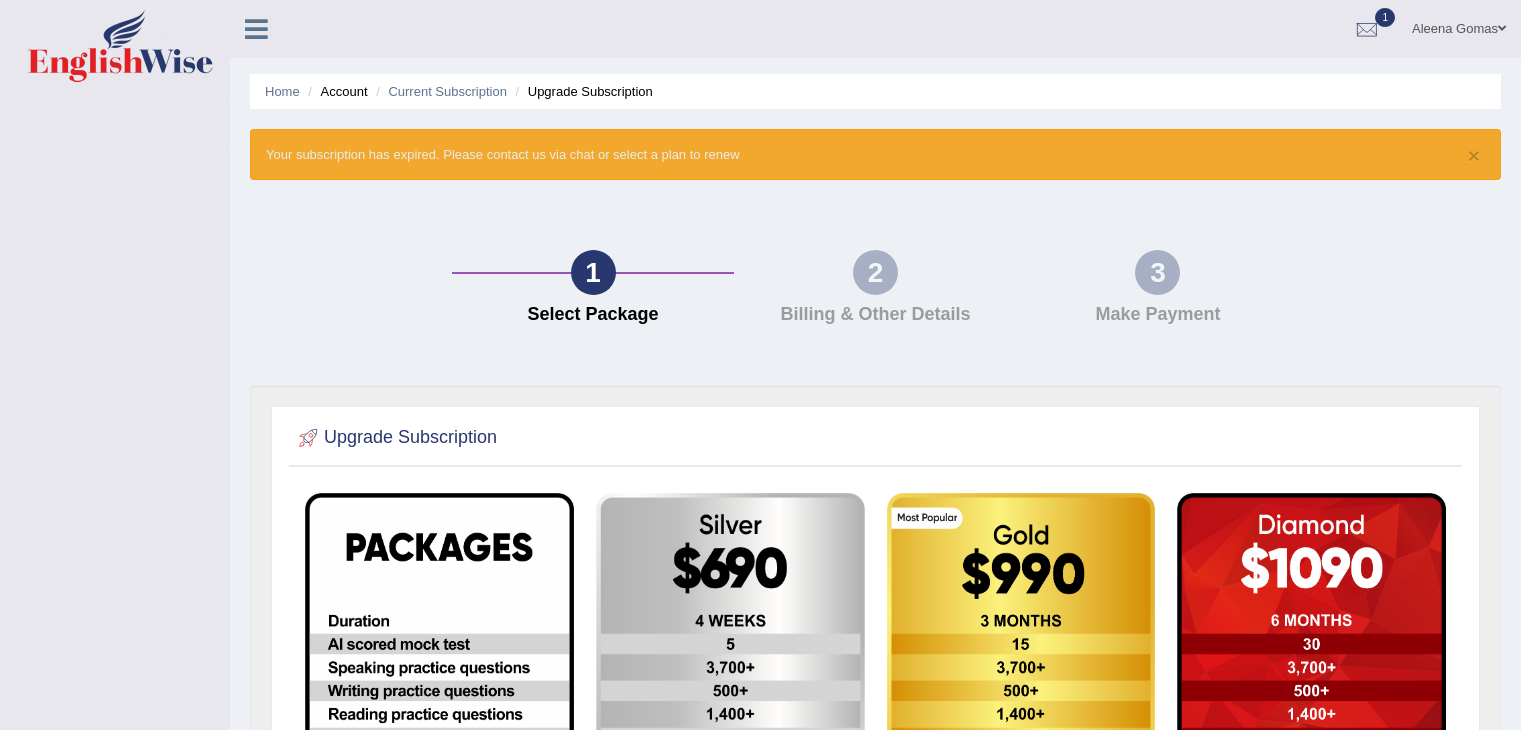 scroll, scrollTop: 0, scrollLeft: 0, axis: both 